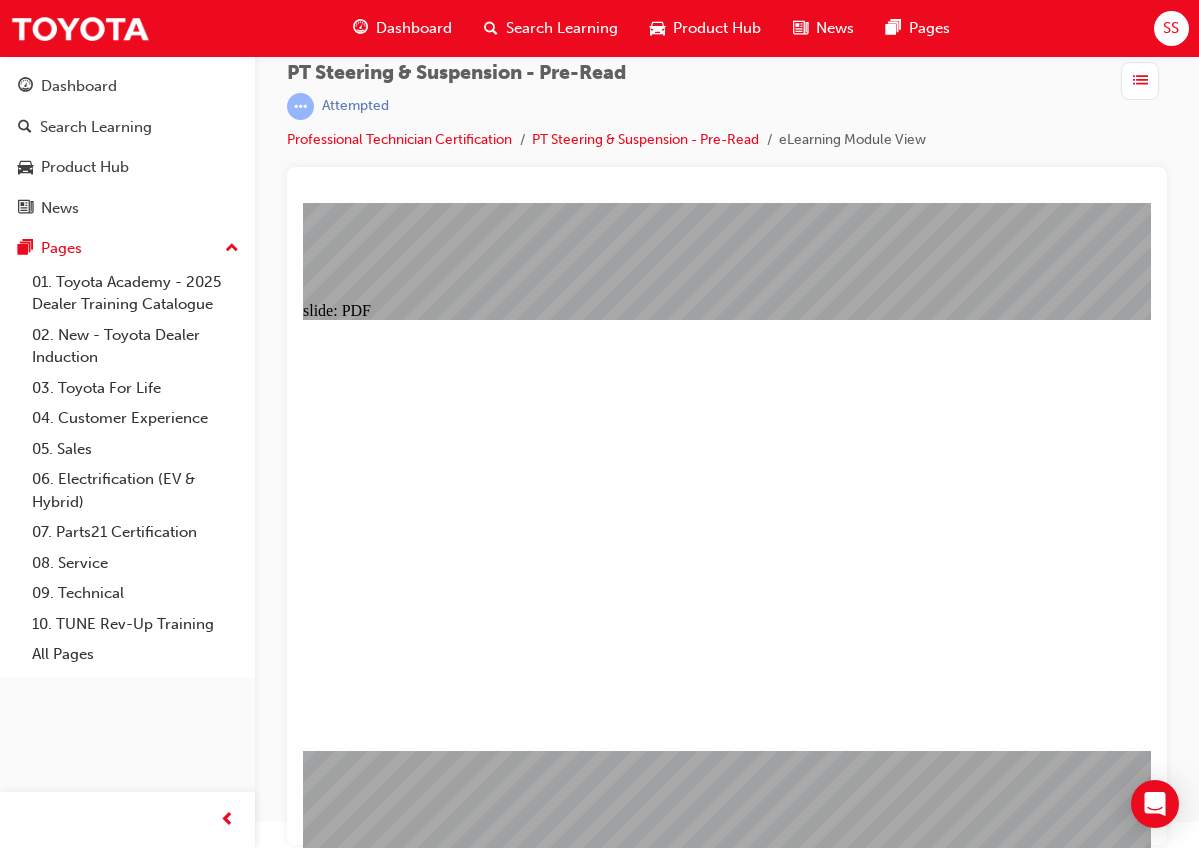 scroll, scrollTop: 0, scrollLeft: 0, axis: both 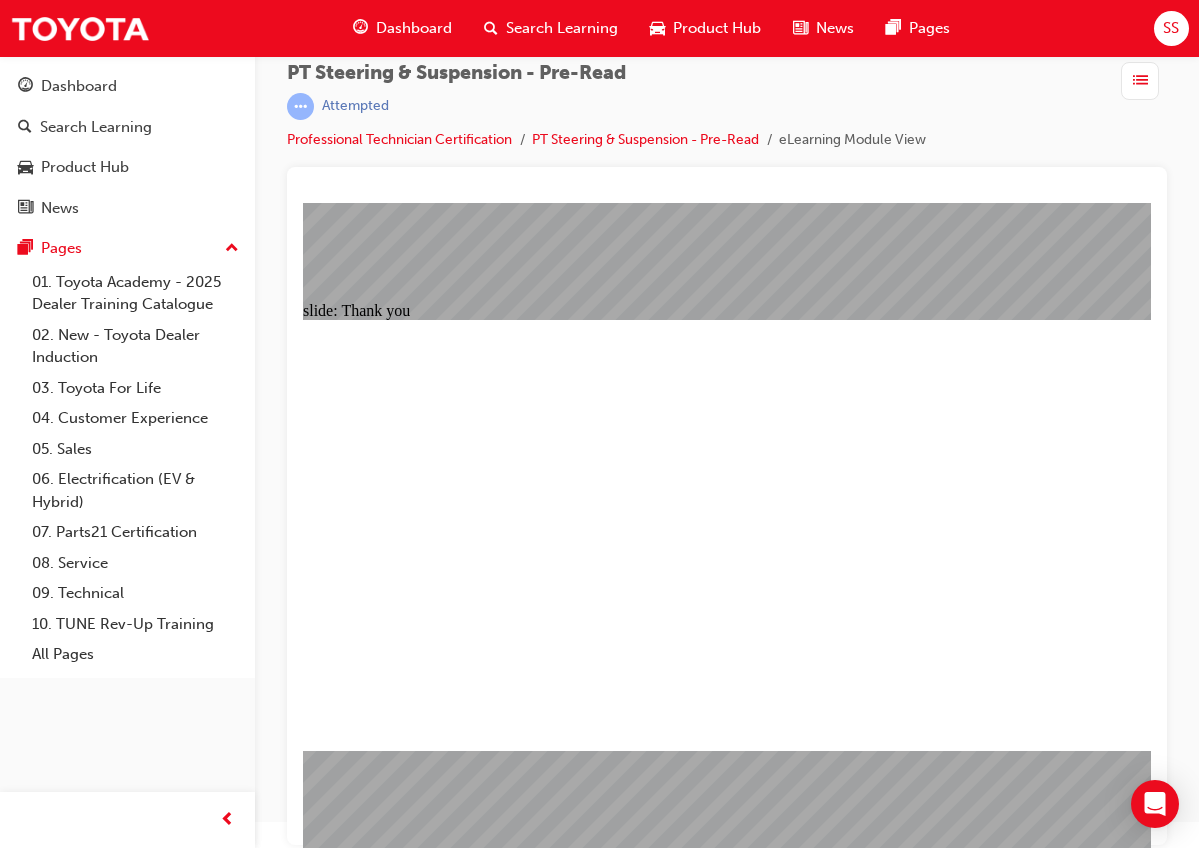 click 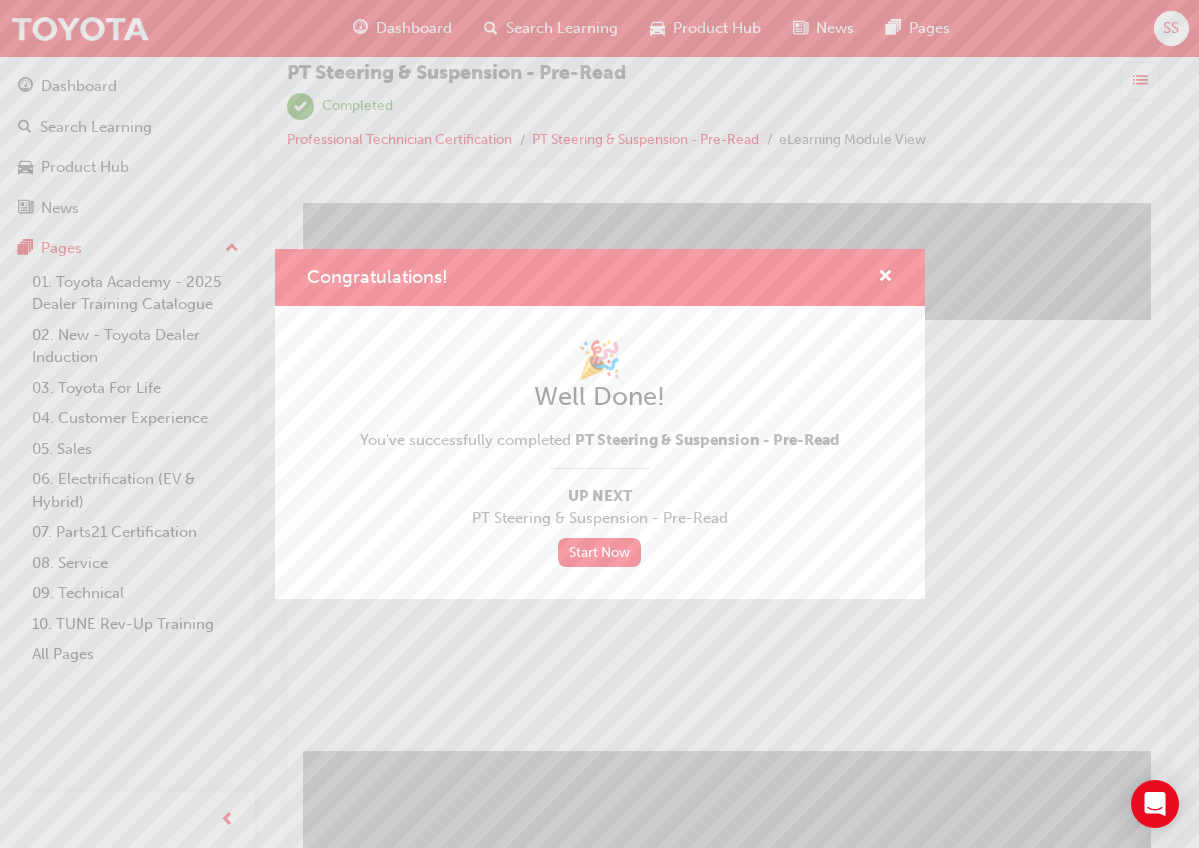click 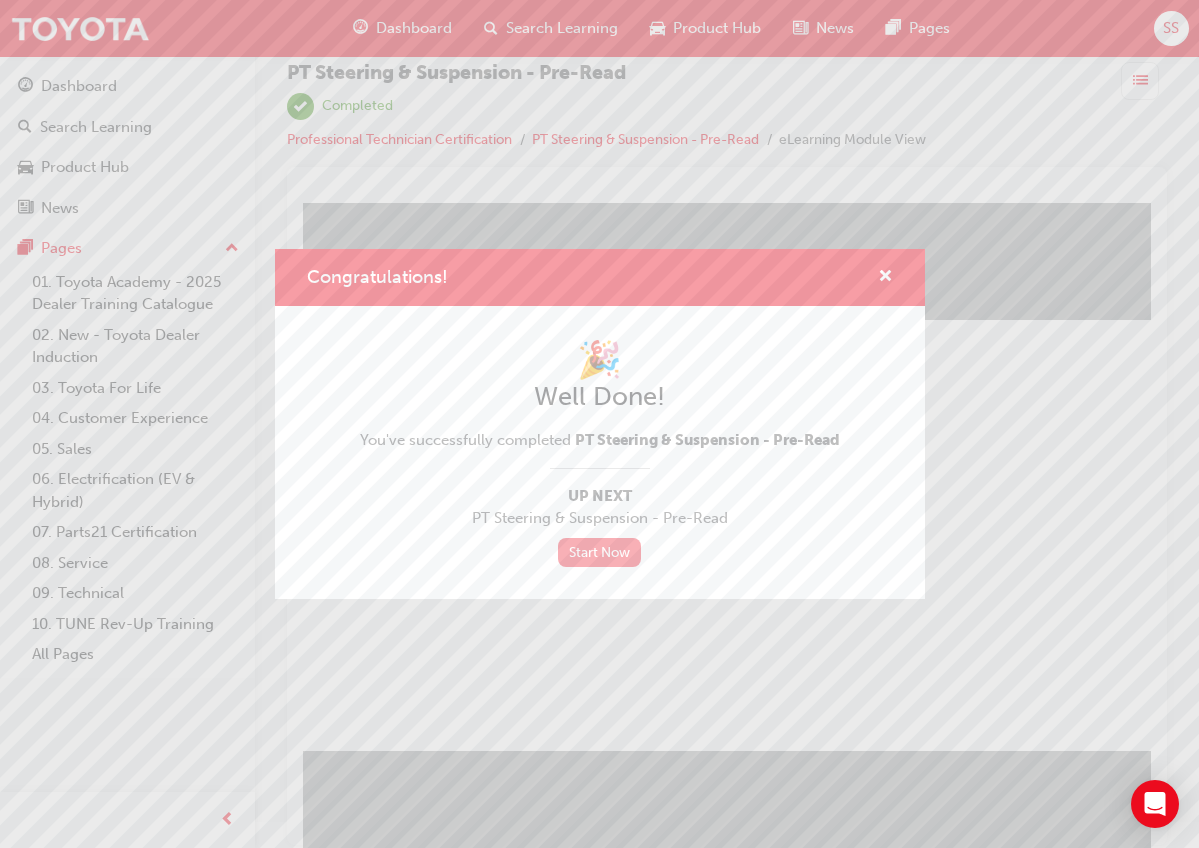 click on "Start Now" at bounding box center (600, 552) 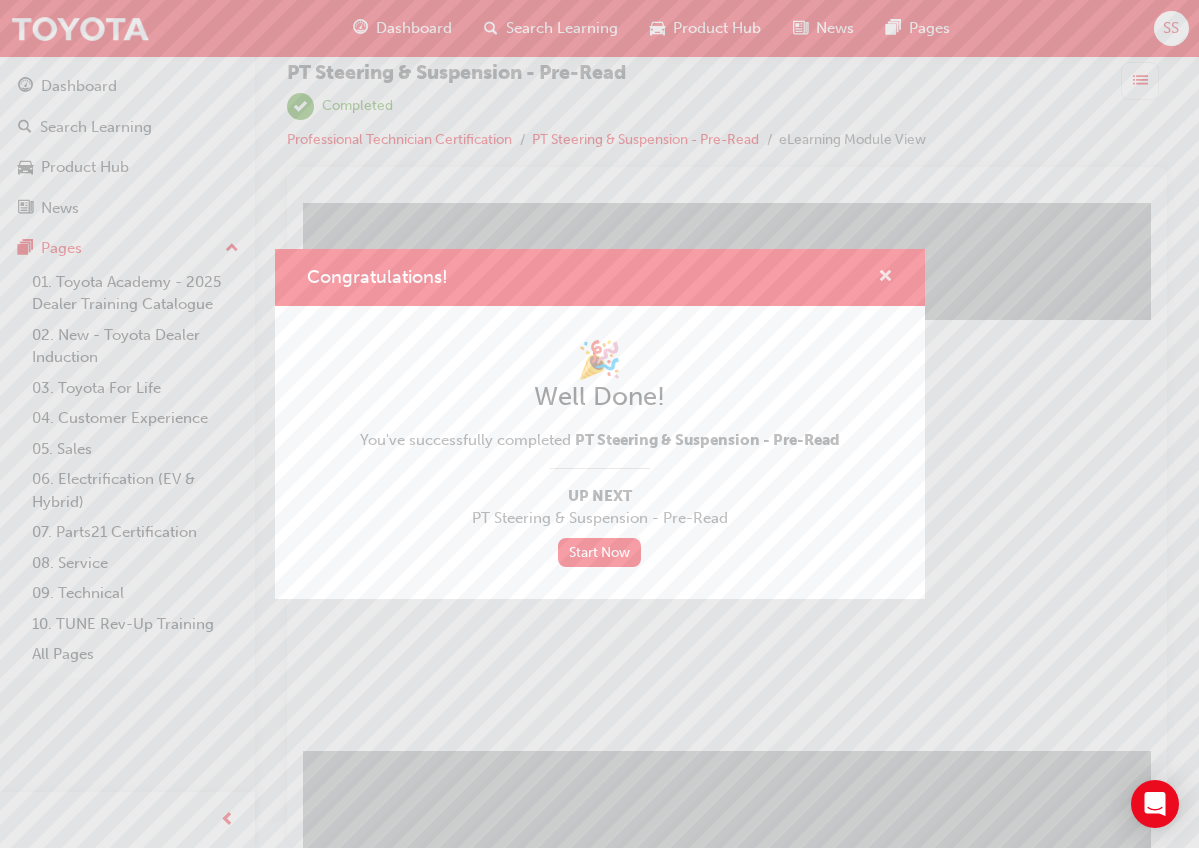 click at bounding box center [885, 278] 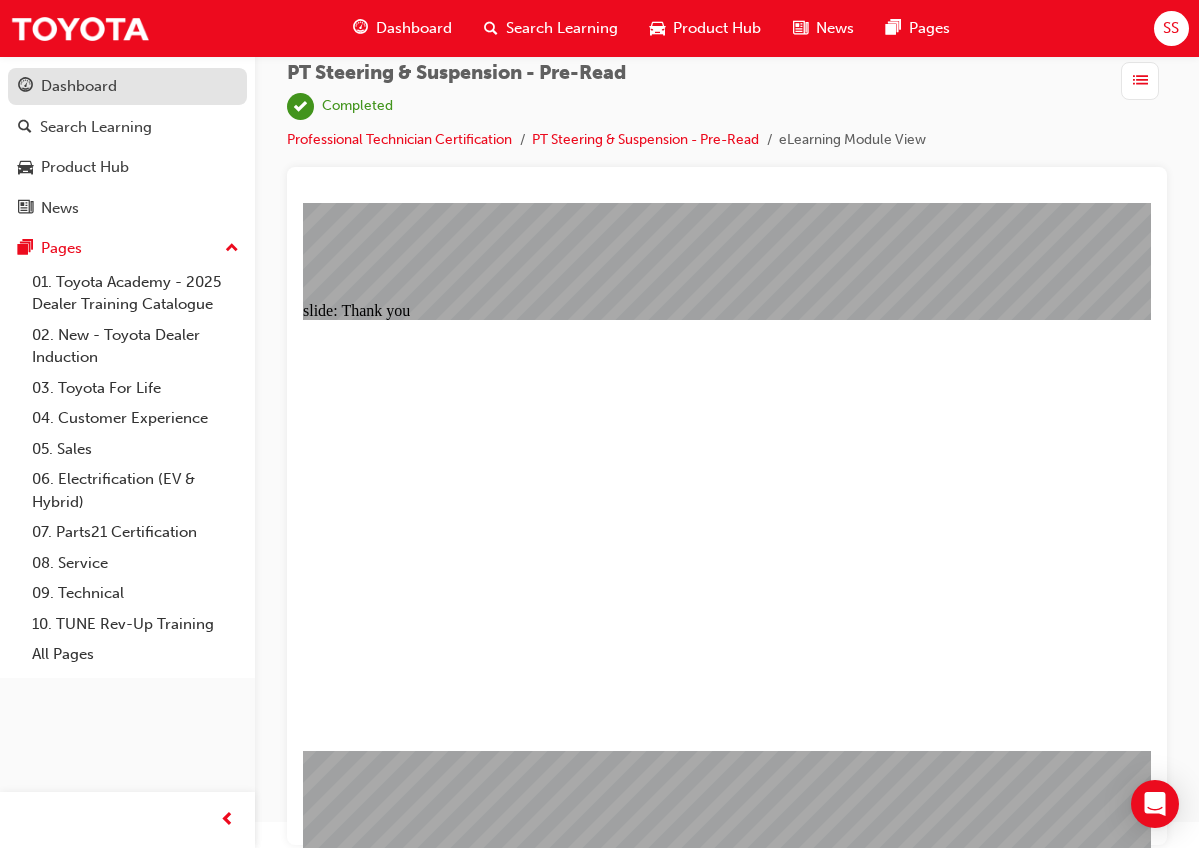 click on "Dashboard" at bounding box center (127, 86) 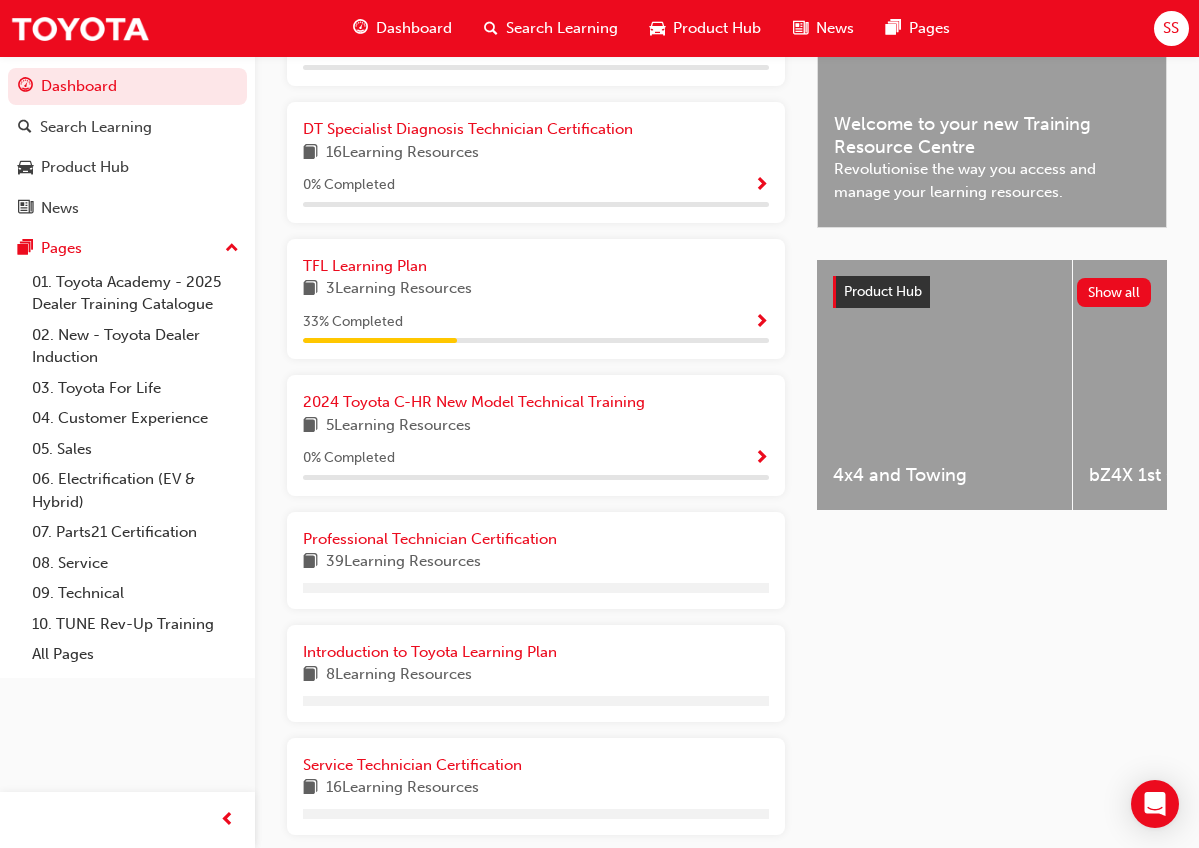 scroll, scrollTop: 599, scrollLeft: 0, axis: vertical 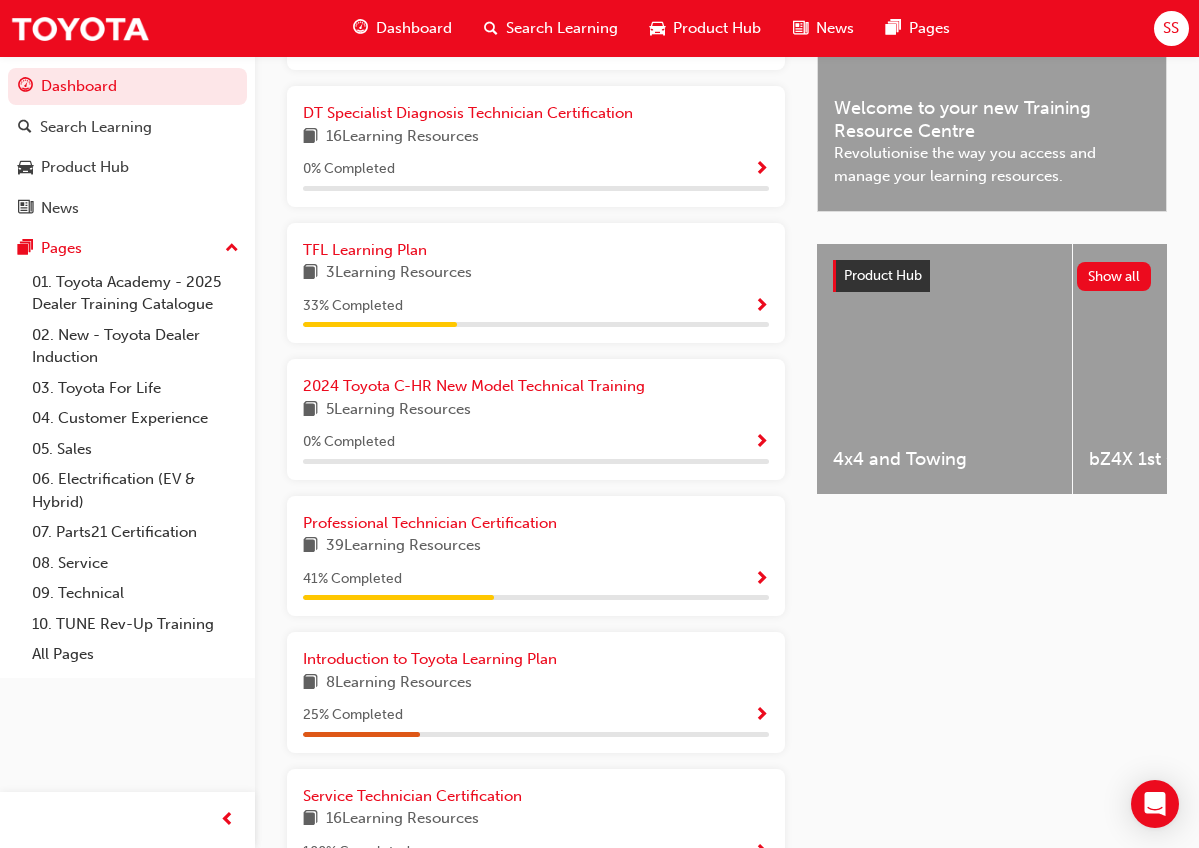 click at bounding box center [761, 580] 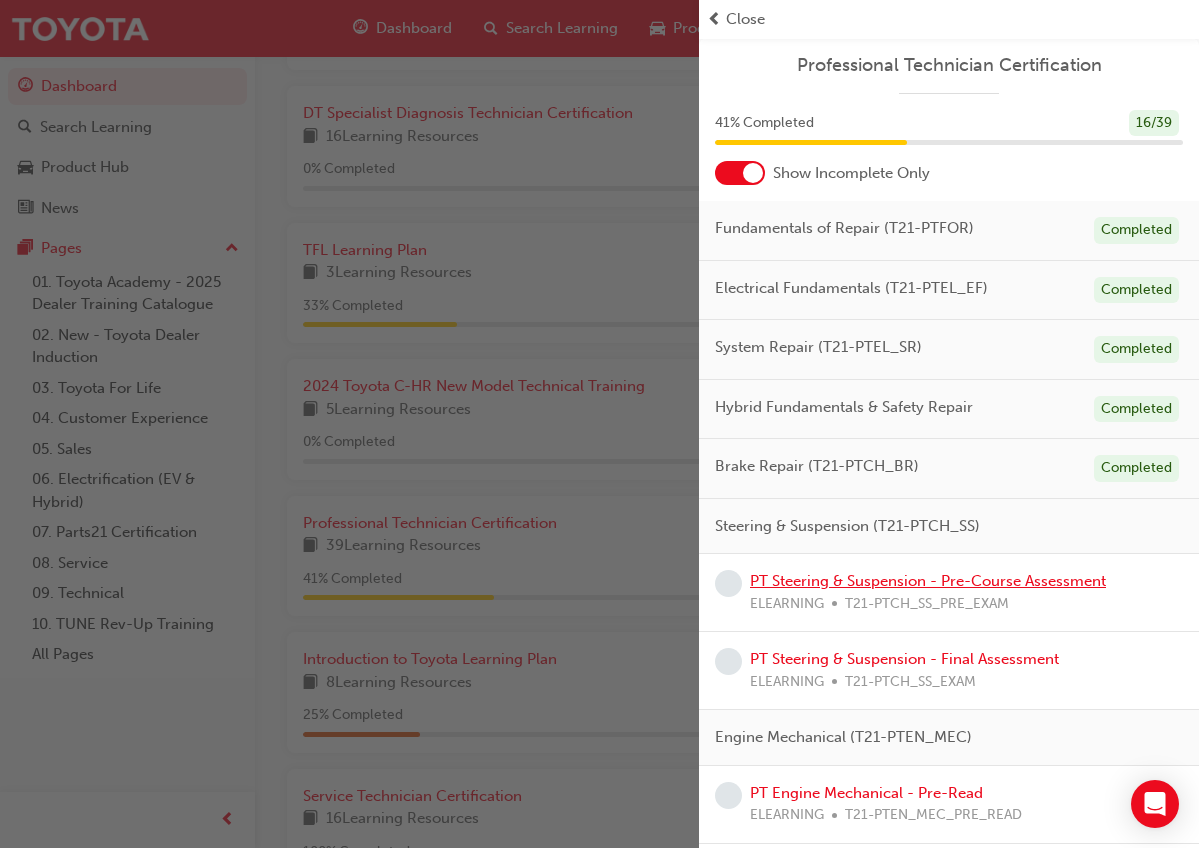 click on "PT Steering & Suspension - Pre-Course Assessment" at bounding box center (928, 581) 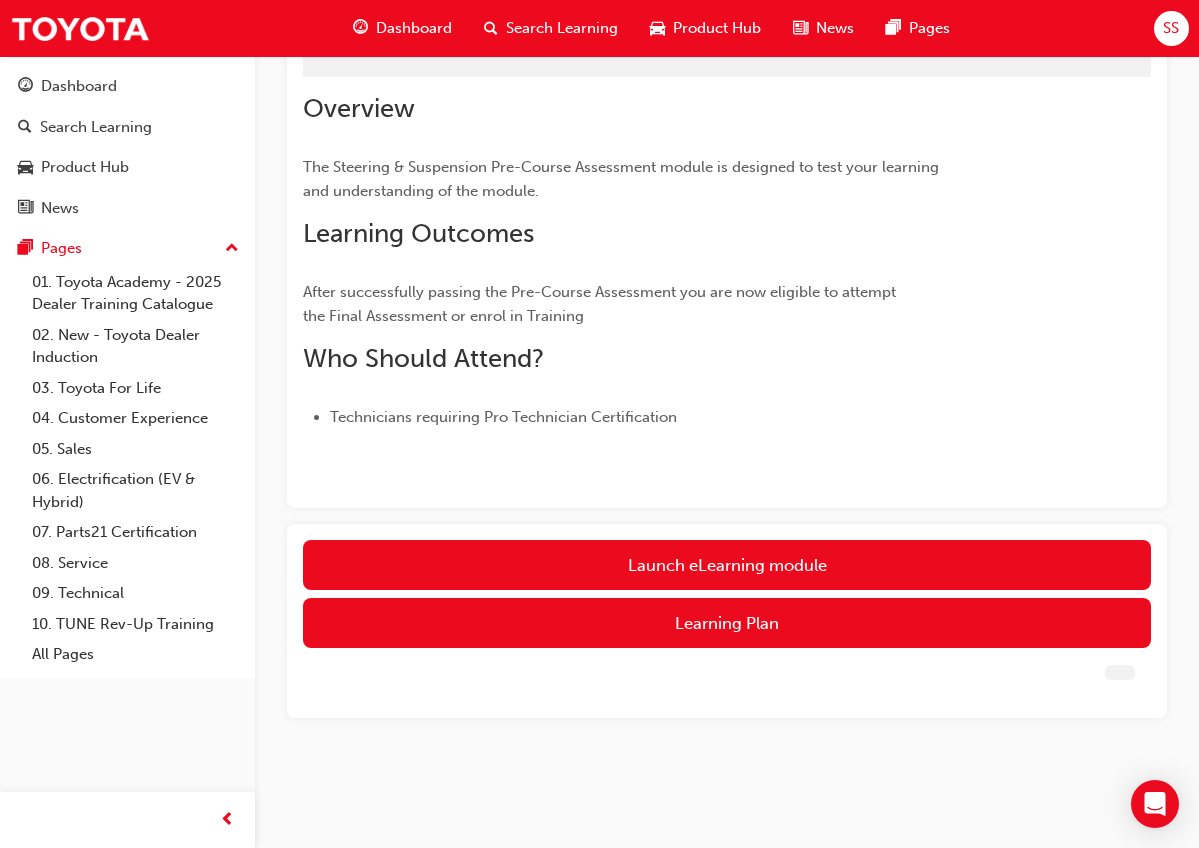 scroll, scrollTop: 0, scrollLeft: 0, axis: both 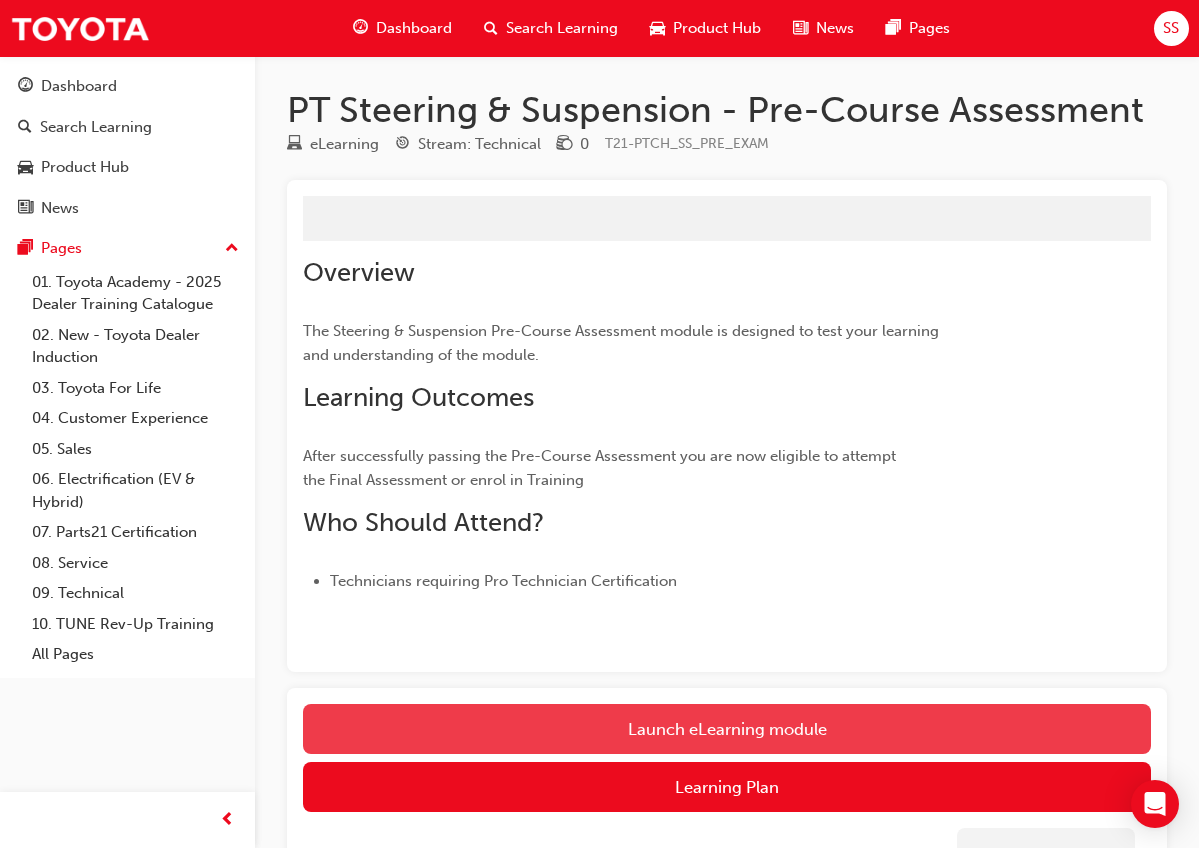 click on "Launch eLearning module" at bounding box center (727, 729) 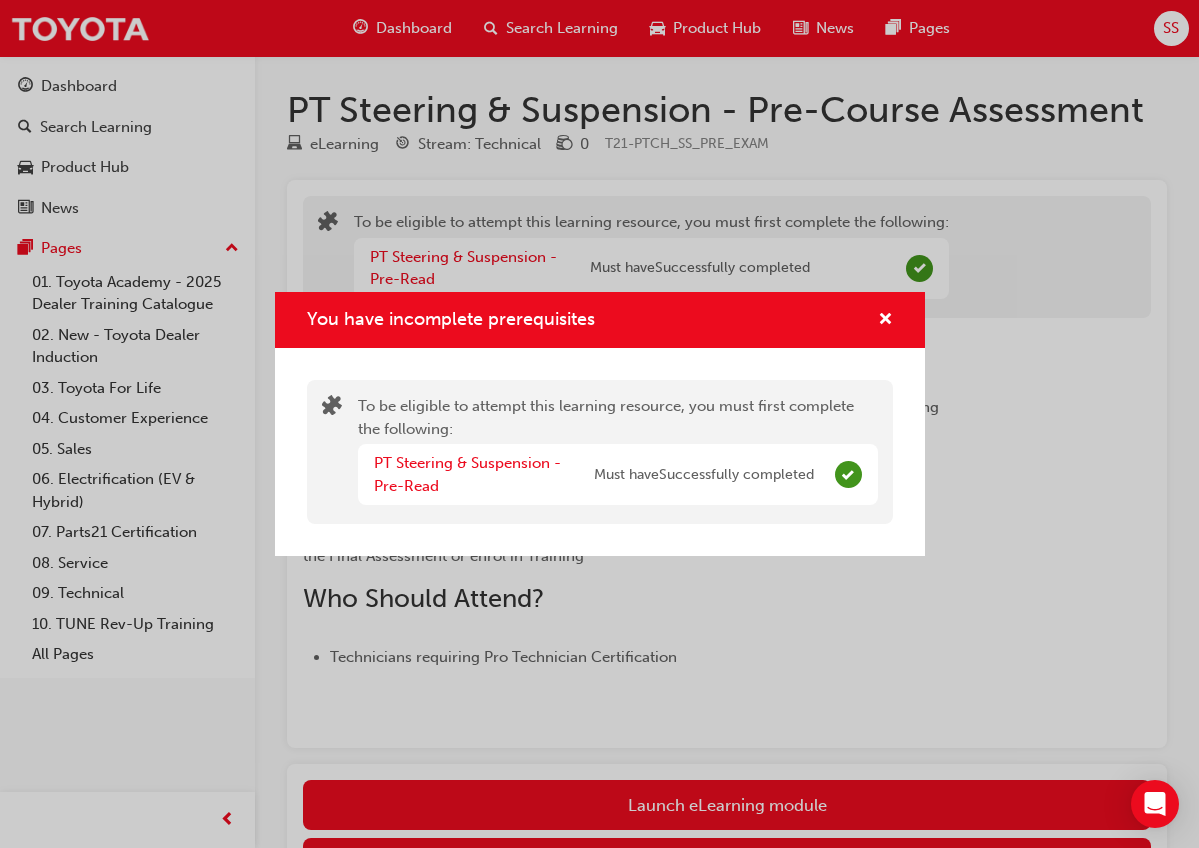 click on "You have incomplete prerequisites" at bounding box center (600, 320) 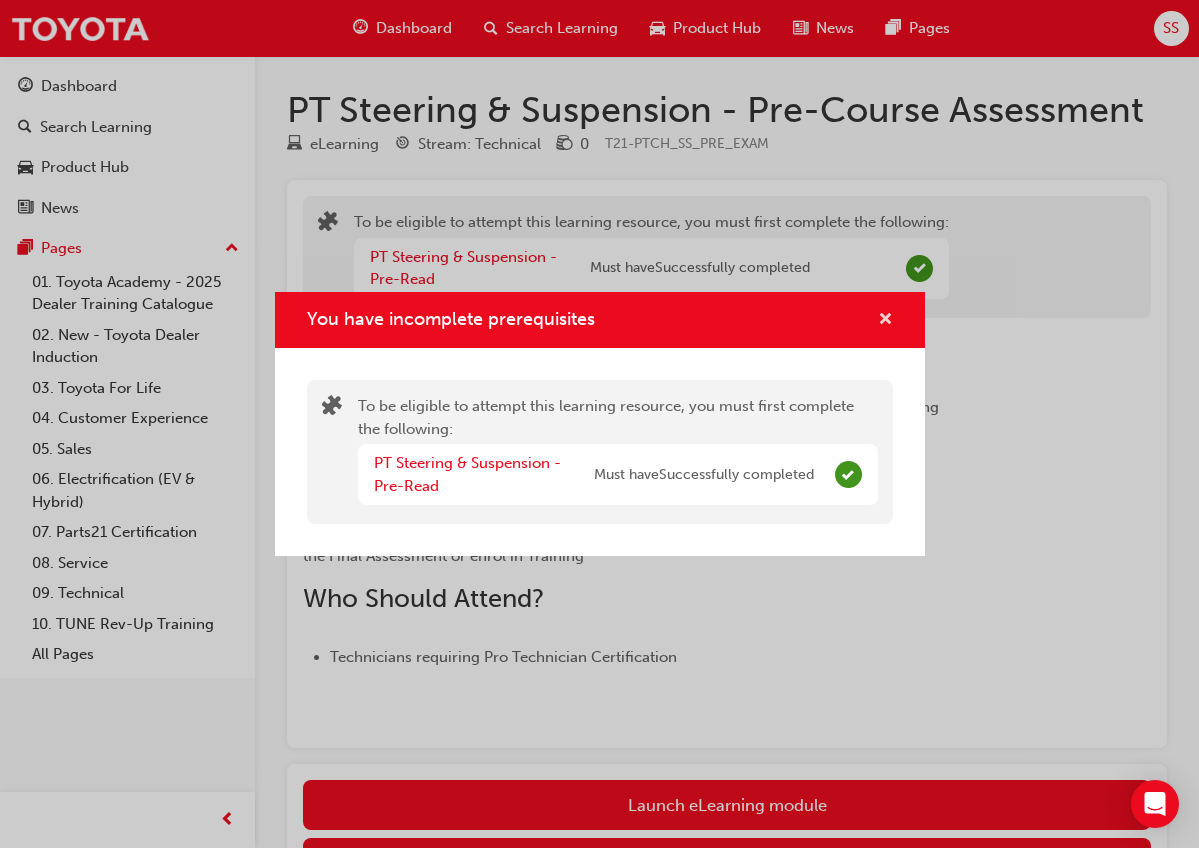 click at bounding box center (885, 321) 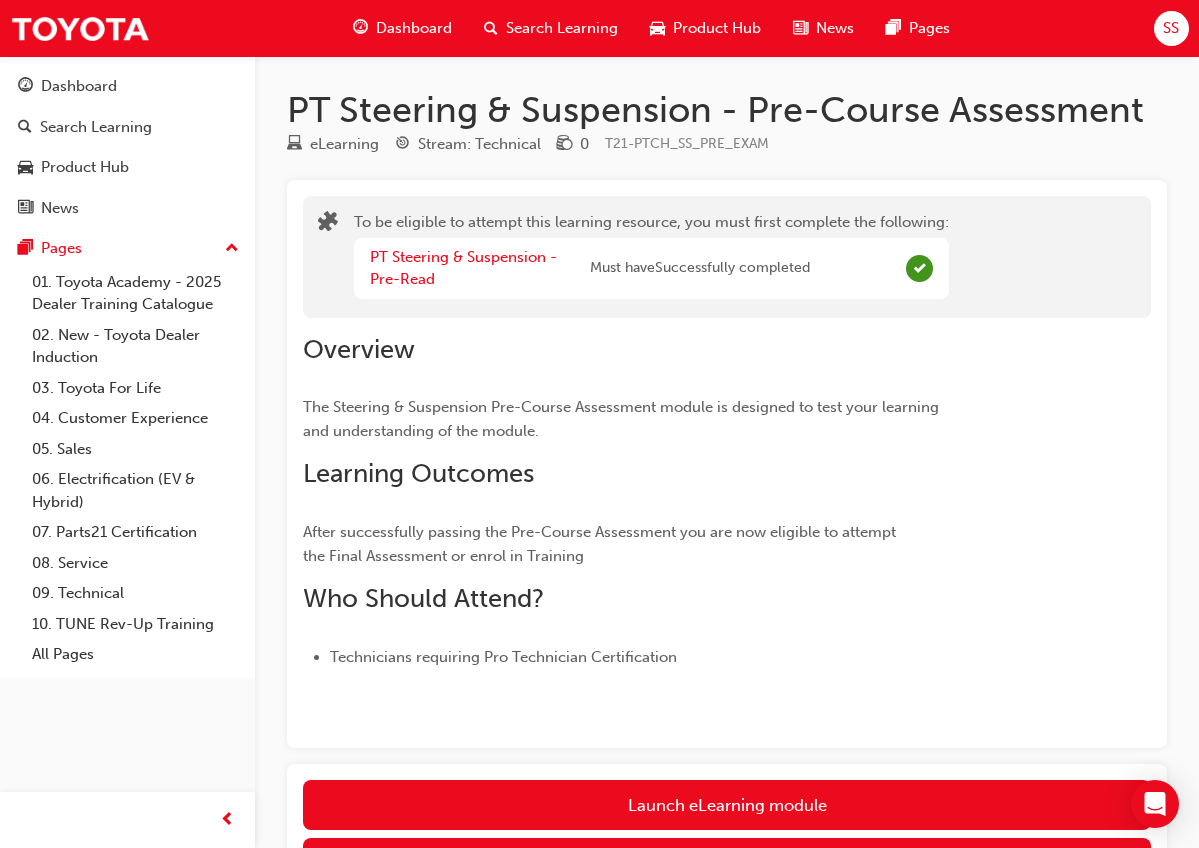 click on "SS" at bounding box center [1171, 28] 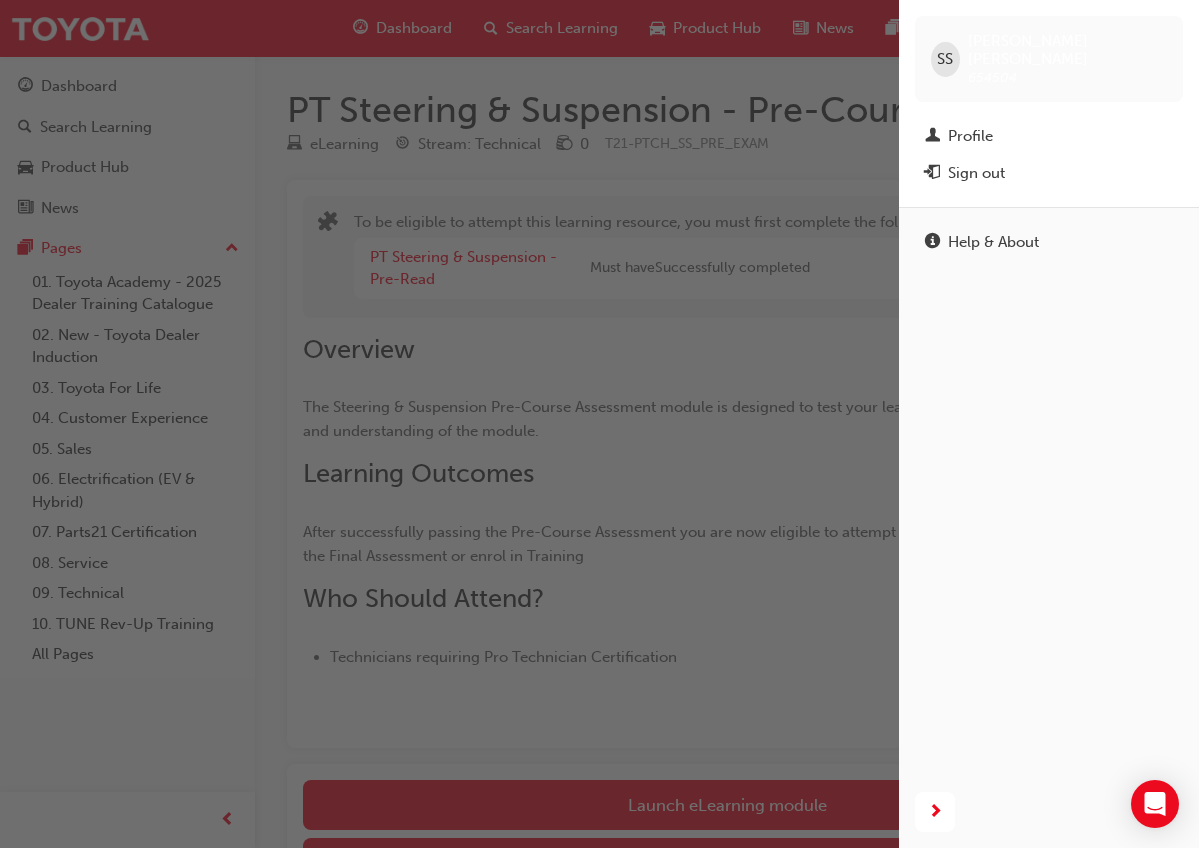 click on "Sign out" at bounding box center (1049, 173) 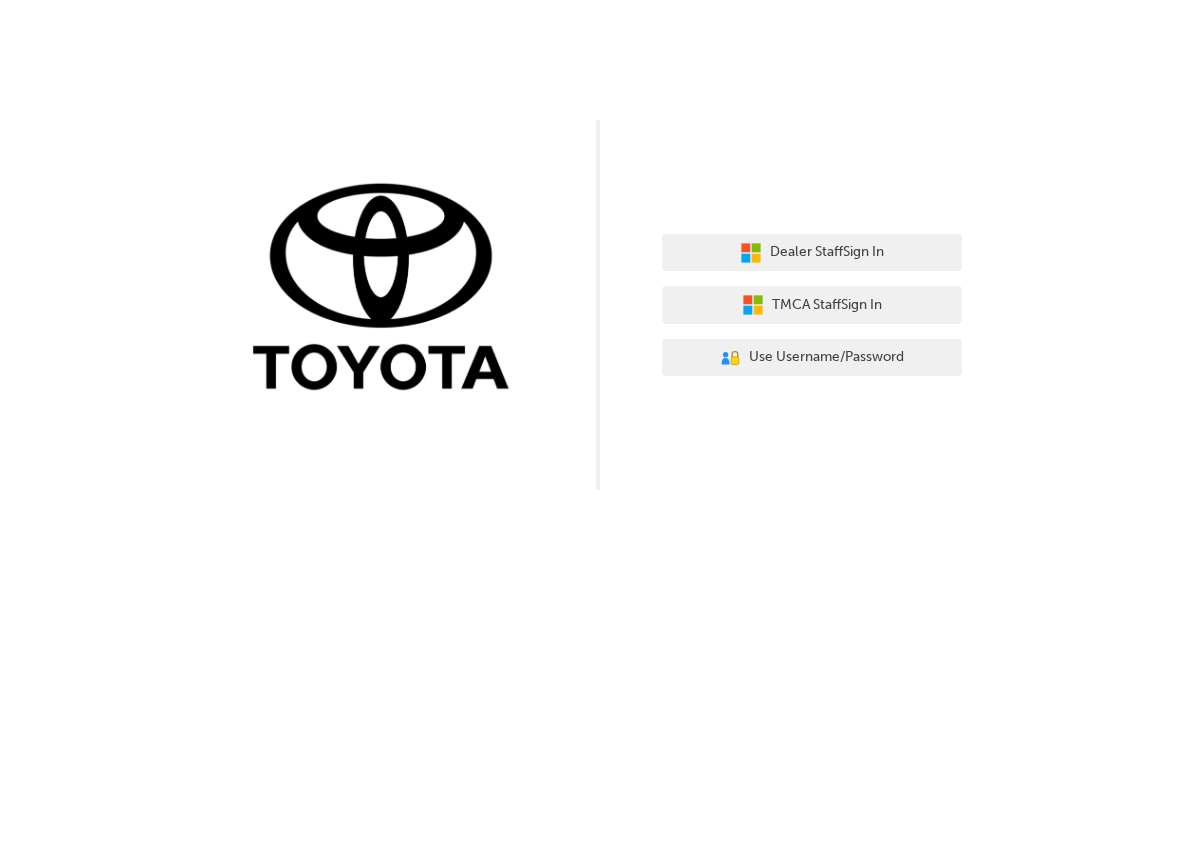 scroll, scrollTop: 0, scrollLeft: 0, axis: both 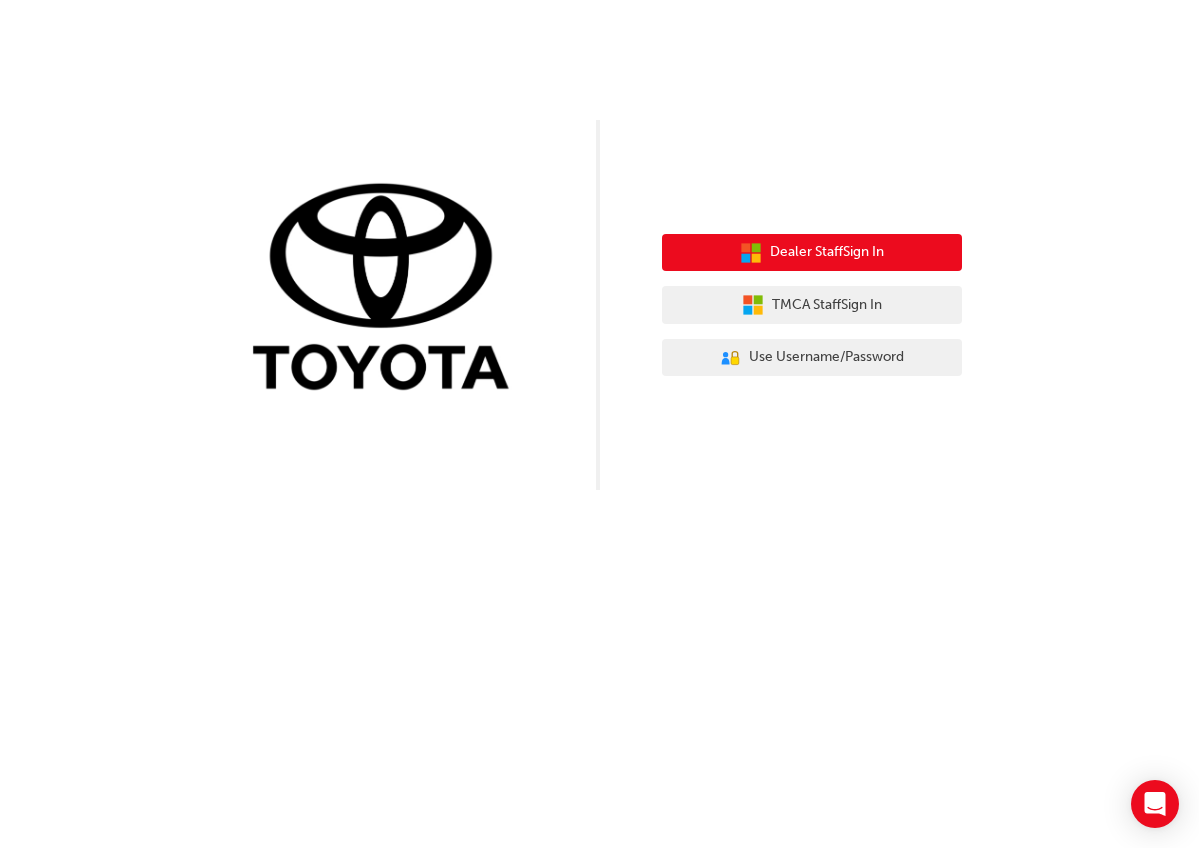 click on "Dealer Staff  Sign In" at bounding box center [812, 253] 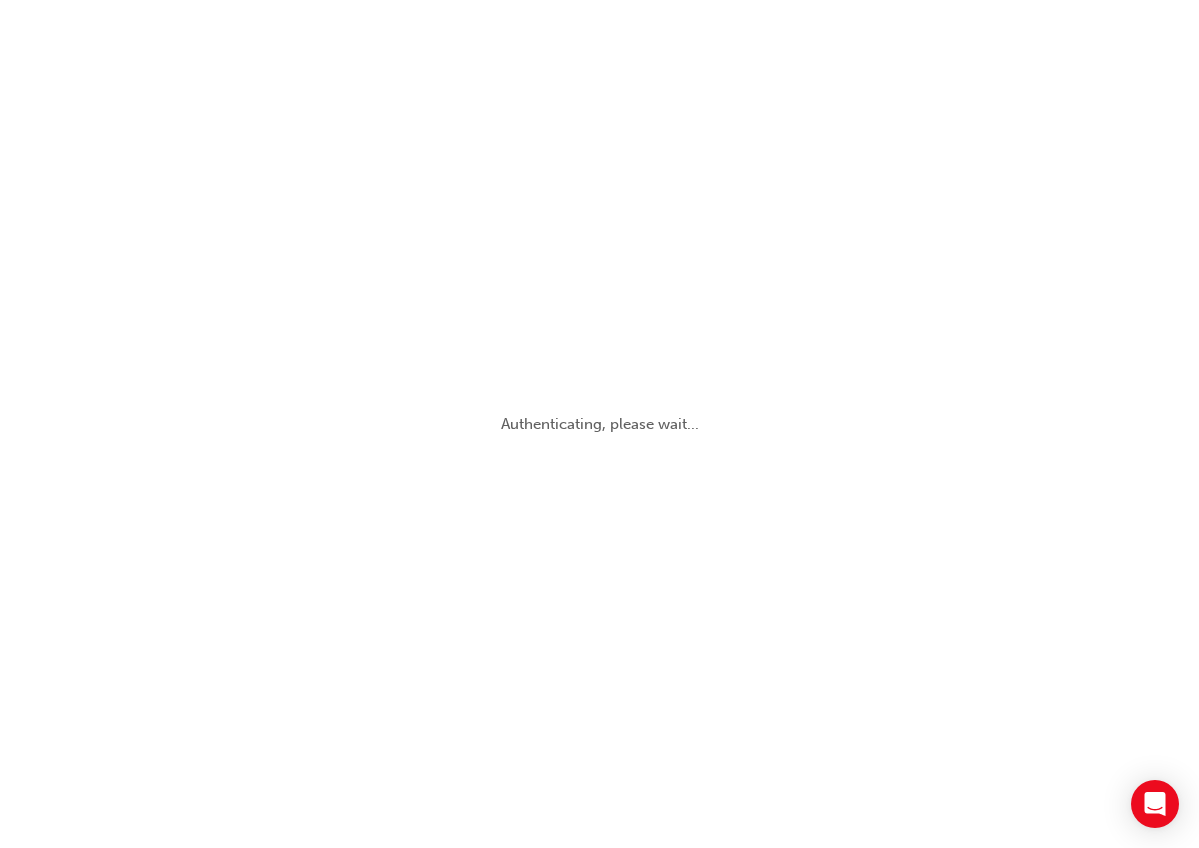 scroll, scrollTop: 0, scrollLeft: 0, axis: both 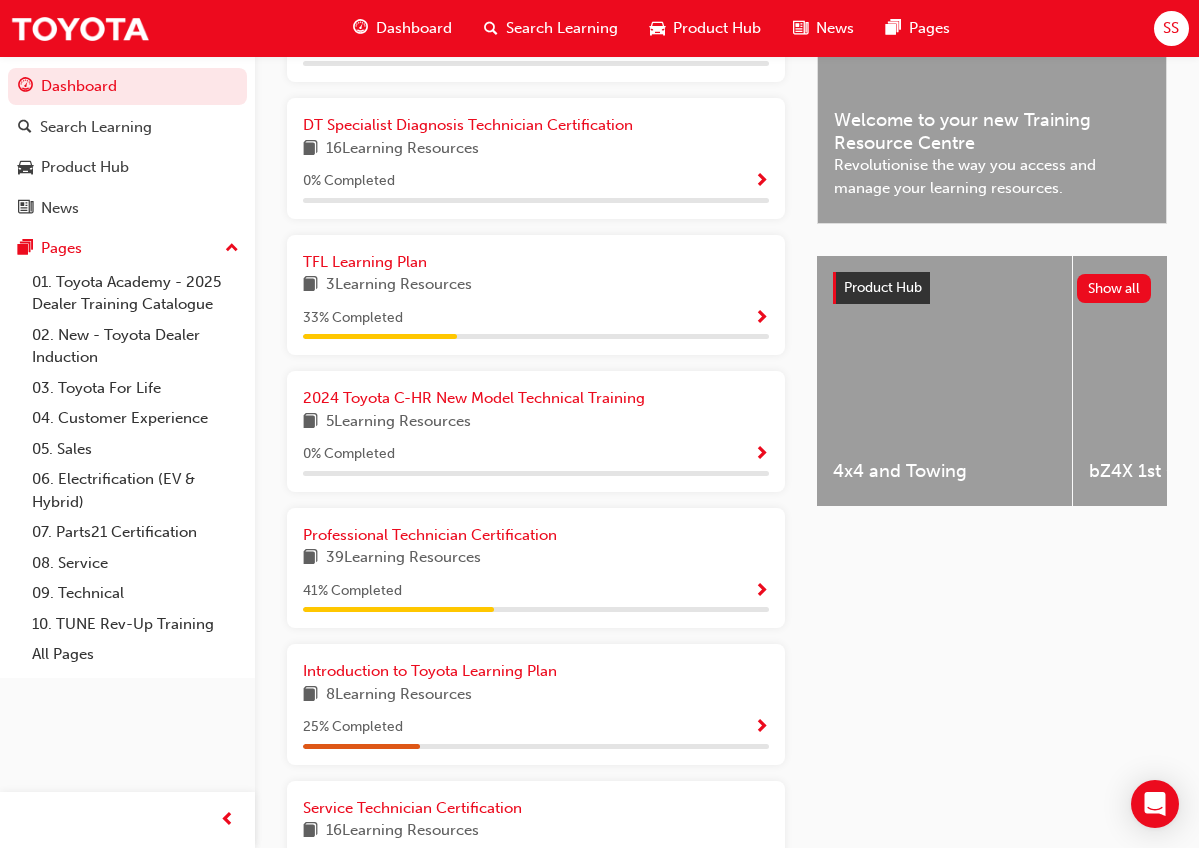 click on "41 % Completed" at bounding box center [536, 596] 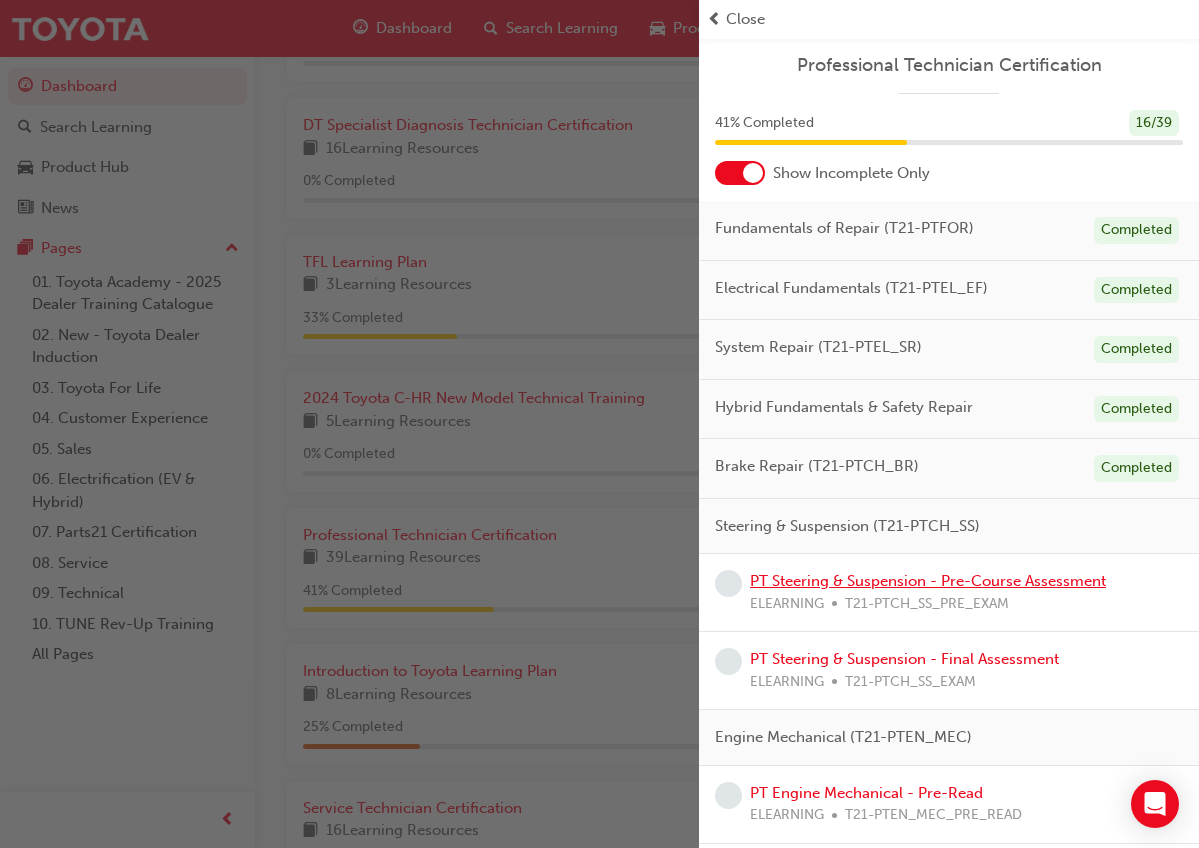 click on "PT Steering & Suspension - Pre-Course Assessment" at bounding box center [928, 581] 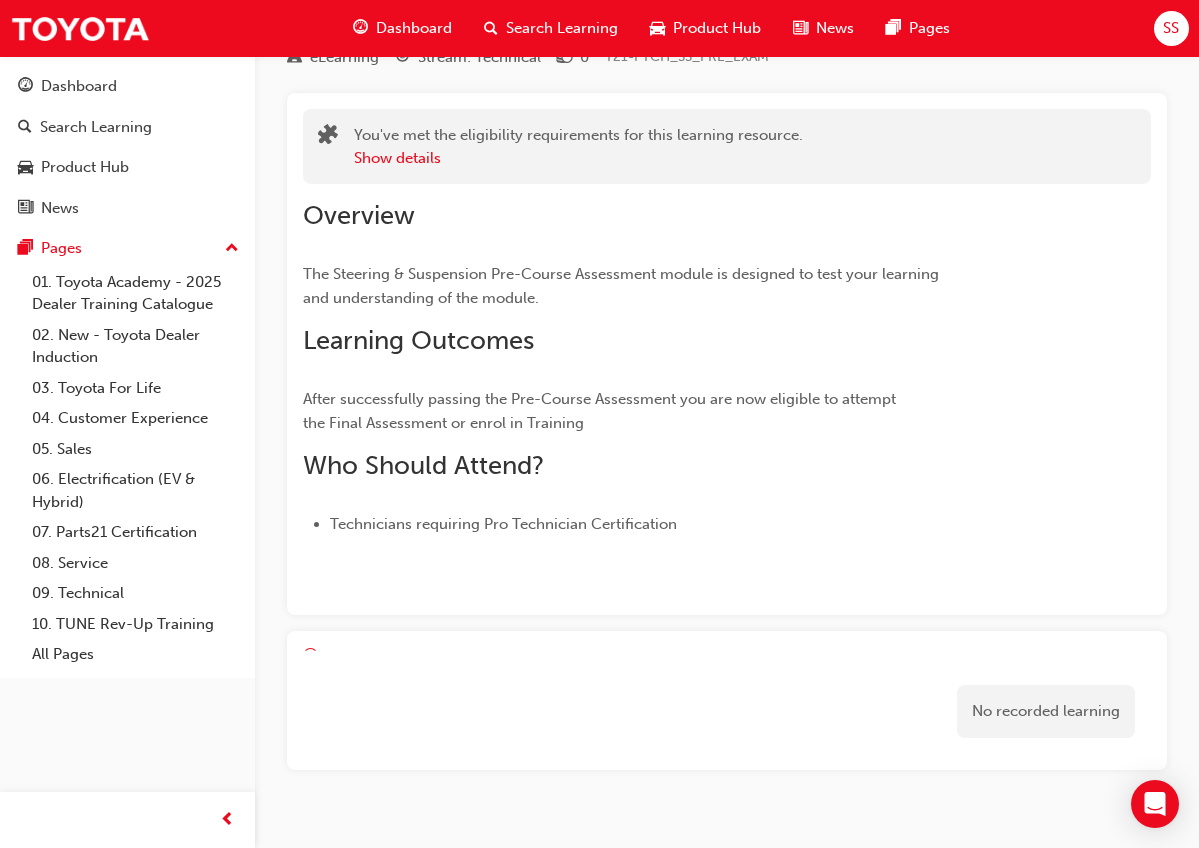 scroll, scrollTop: 133, scrollLeft: 0, axis: vertical 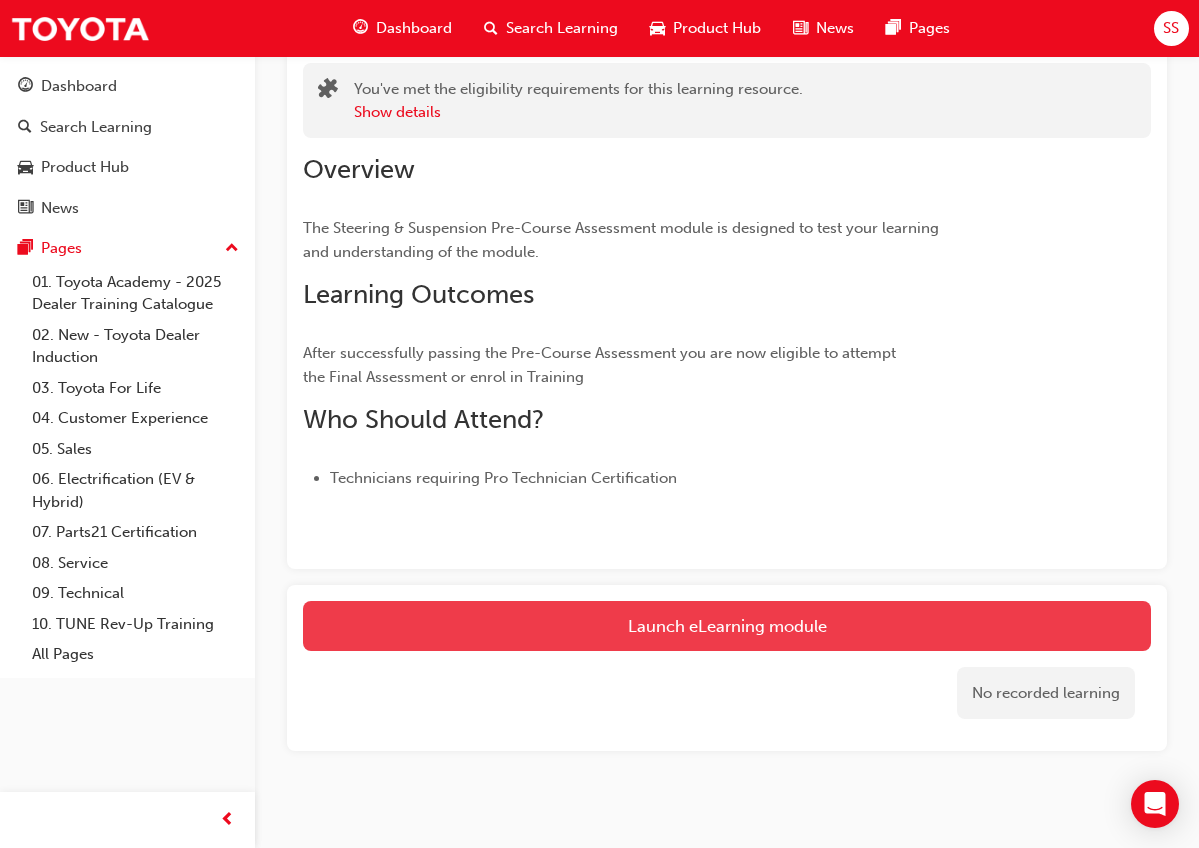 click on "Launch eLearning module" at bounding box center [727, 626] 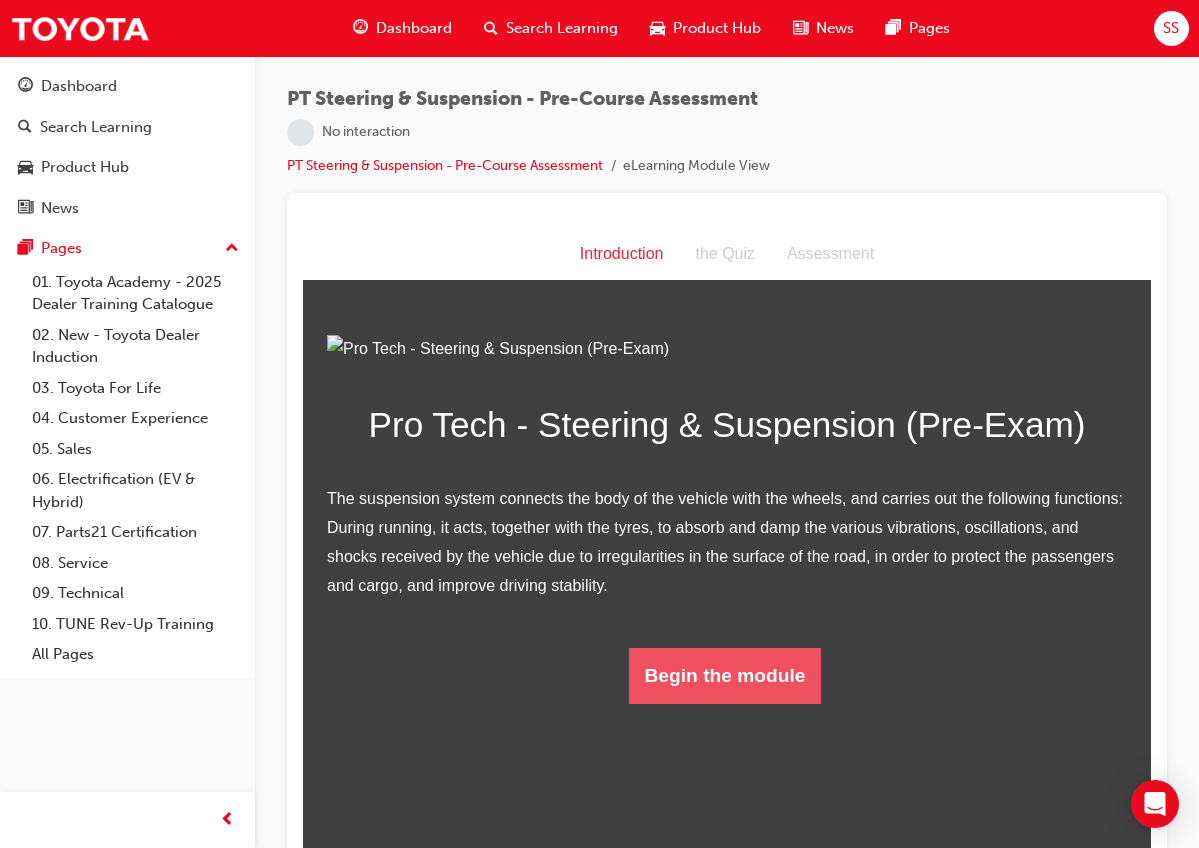 scroll, scrollTop: 45, scrollLeft: 0, axis: vertical 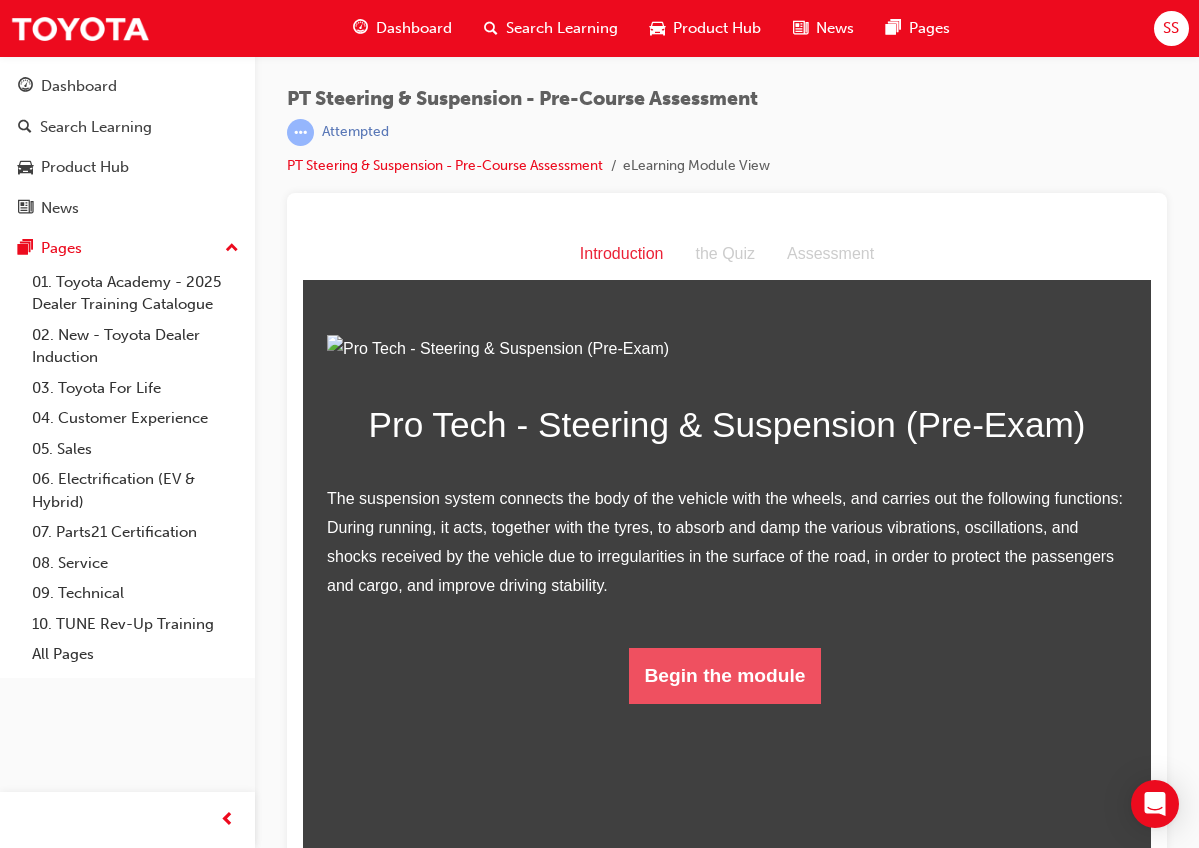 click on "Begin the module" at bounding box center (725, 676) 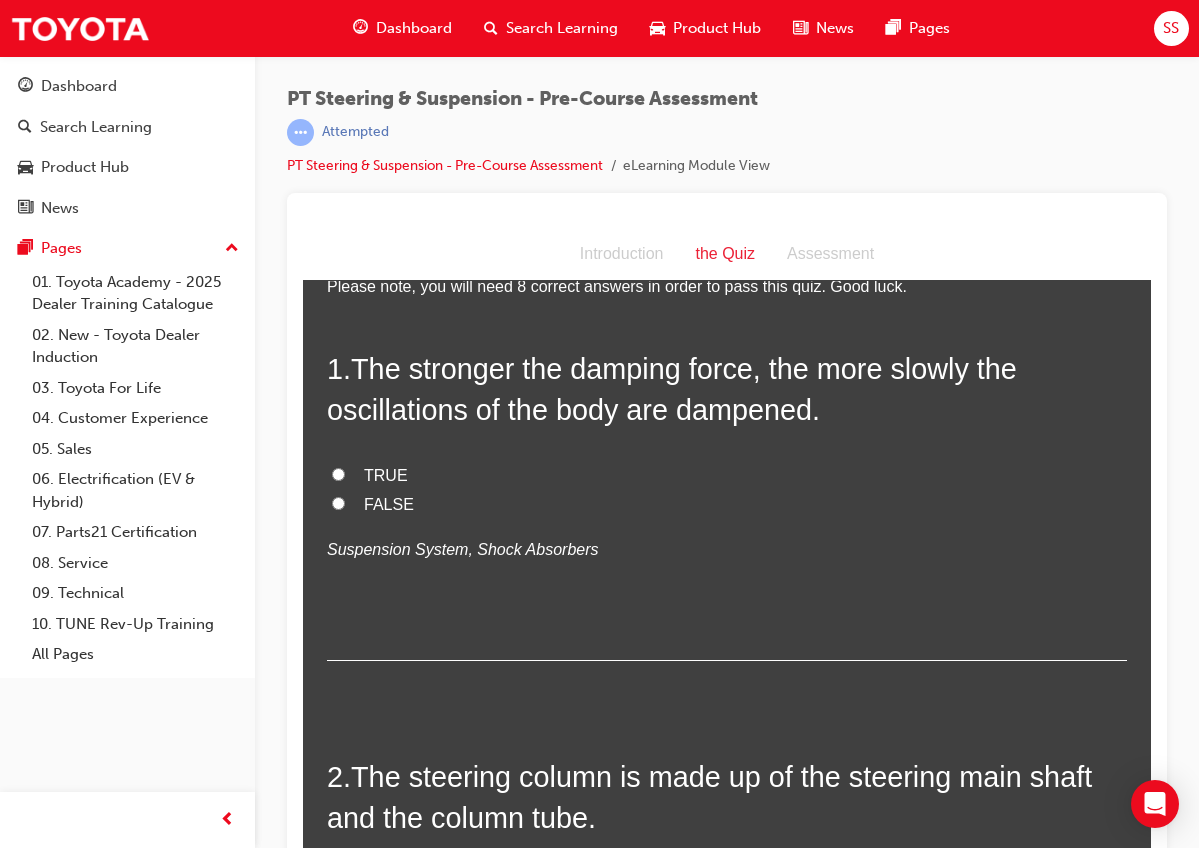 scroll, scrollTop: 81, scrollLeft: 0, axis: vertical 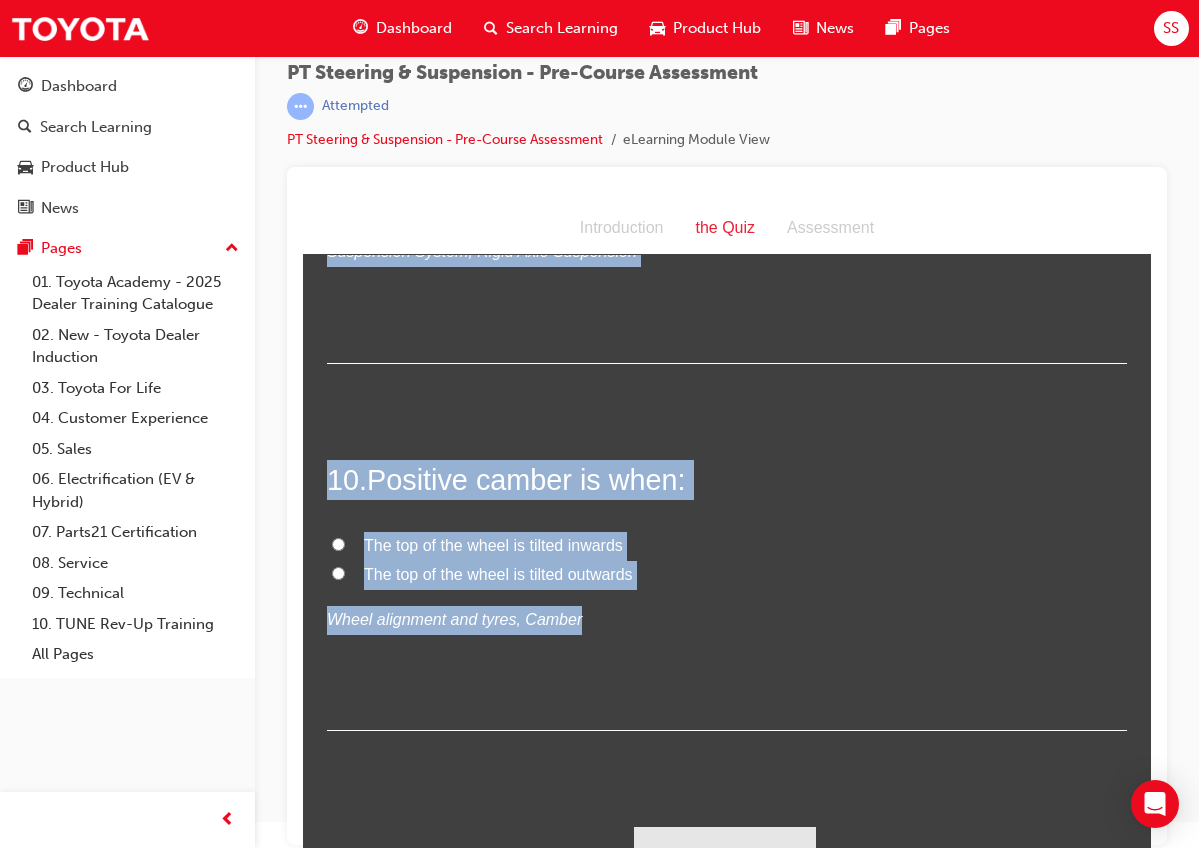 drag, startPoint x: 349, startPoint y: 315, endPoint x: 628, endPoint y: 595, distance: 395.27332 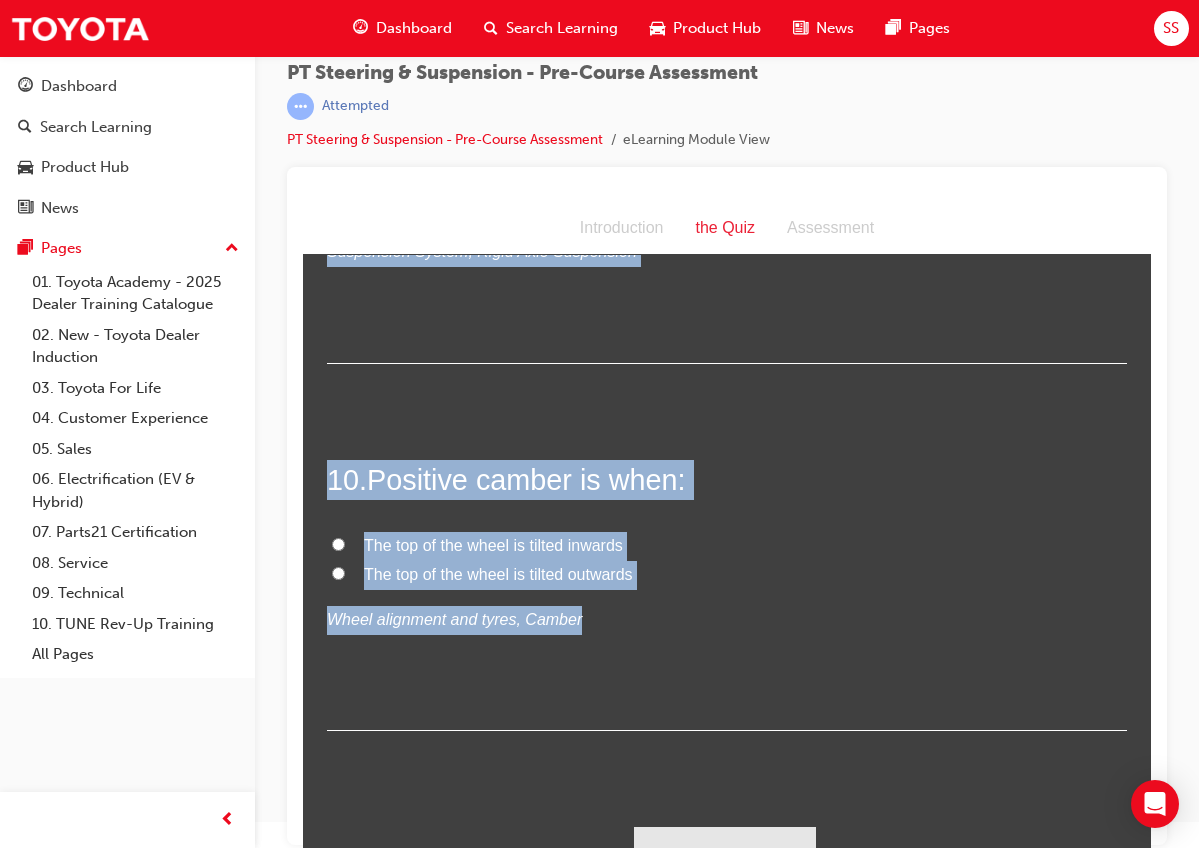 copy on "The stronger the damping force, the more slowly the oscillations of the body are dampened. TRUE FALSE
Suspension System, Shock Absorbers 2 .  The steering column is made up of the steering main shaft and the column tube. TRUE FALSE
Steering System, Steering Column 3 .  If the tyre inflation pressure is too low, the shoulders wear faster than the centre. TRUE FALSE
Wheel alignment and tyres, Tyre Wear 4 .  Kinetic Dynamic Suspension System (KDSS) is a passive hydraulic system that affects the movement of the front and rear stabiliser bars in off road conditions. TRUE FALSE
Suspension System, Suspension Control Systems 5 .  The active height control system adjusts vehicle height by varying air volume. FALSE TRUE
Suspension System, Active Height Control 6 .  The energy absorption rate per unit of weight of coil springs is less than leaf springs. FALSE TRUE
Suspension System, Springs 7 .  The axis around which the wheel rotates as it turns to the right or left is called the ‘steering axis’. FALSE..." 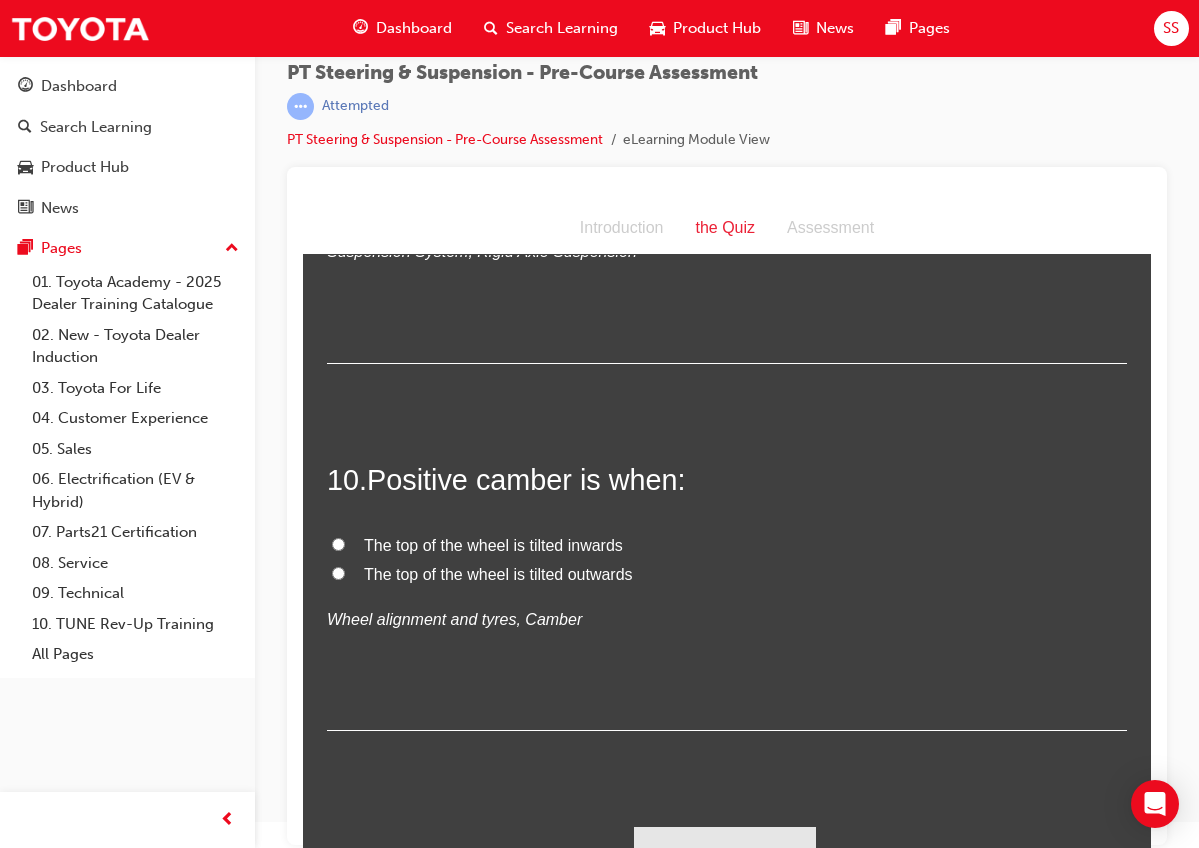 click on "The top of the wheel is tilted inwards" at bounding box center [493, 545] 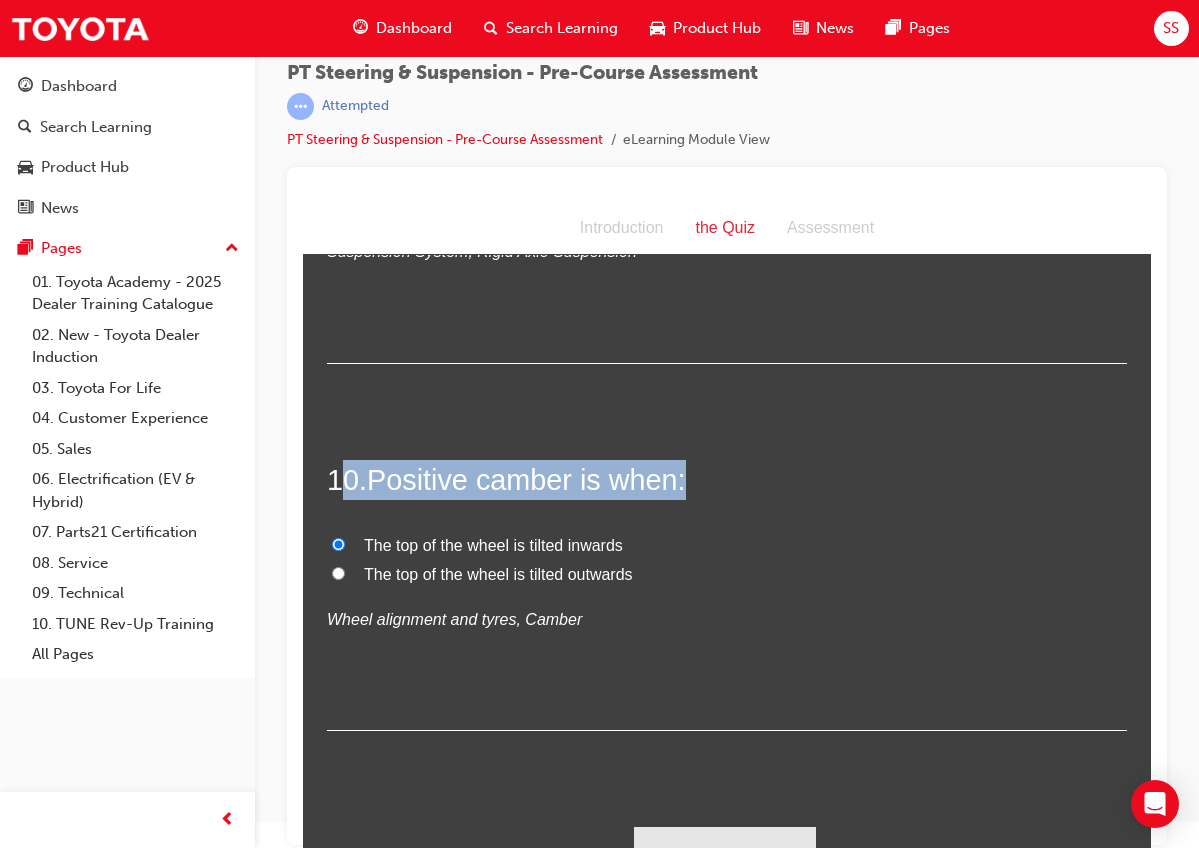 drag, startPoint x: 338, startPoint y: 433, endPoint x: 621, endPoint y: 615, distance: 336.4714 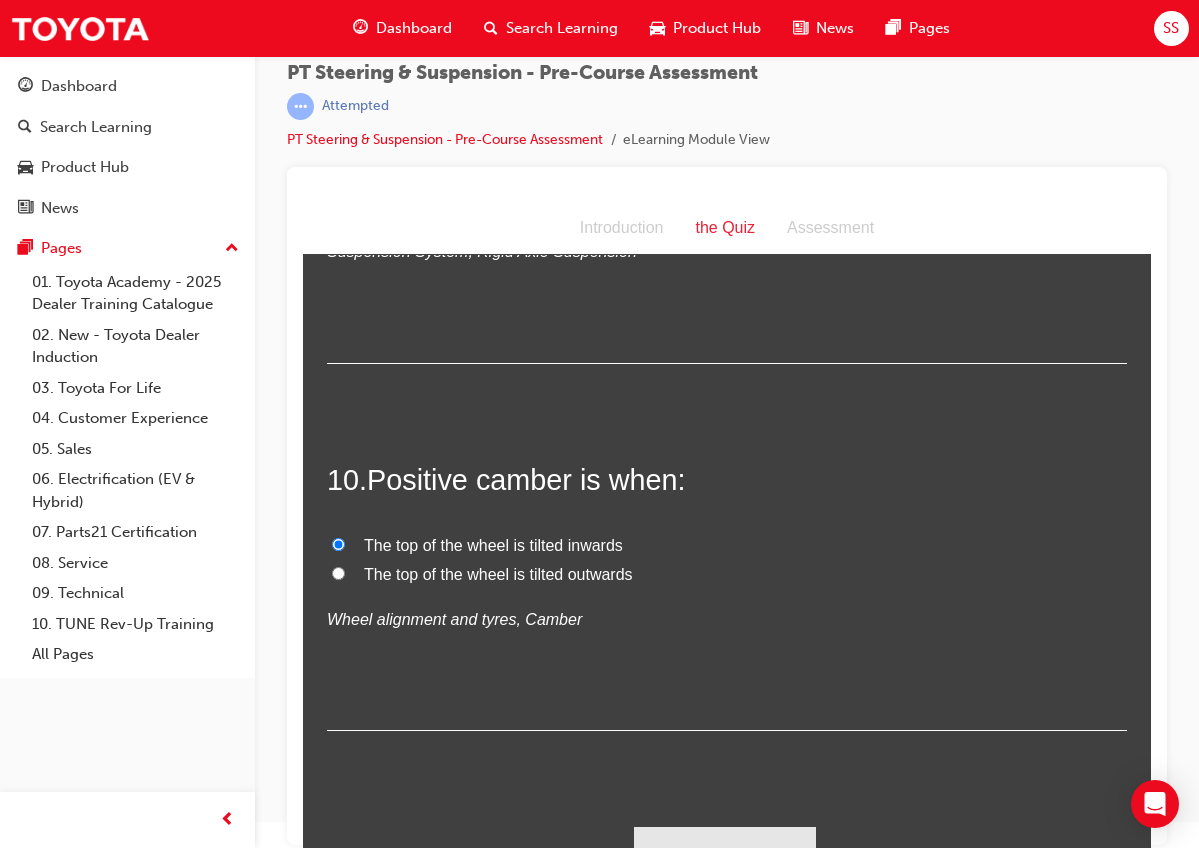 click on "1 .  The stronger the damping force, the more slowly the oscillations of the body are dampened. TRUE FALSE
Suspension System, Shock Absorbers 2 .  The steering column is made up of the steering main shaft and the column tube. TRUE FALSE
Steering System, Steering Column 3 .  If the tyre inflation pressure is too low, the shoulders wear faster than the centre. TRUE FALSE
Wheel alignment and tyres, Tyre Wear 4 .  Kinetic Dynamic Suspension System (KDSS) is a passive hydraulic system that affects the movement of the front and rear stabiliser bars in off road conditions. TRUE FALSE
Suspension System, Suspension Control Systems 5 .  The active height control system adjusts vehicle height by varying air volume. FALSE TRUE
Suspension System, Active Height Control 6 .  The energy absorption rate per unit of weight of coil springs is less than leaf springs. FALSE TRUE
Suspension System, Springs 7 .  FALSE TRUE
Wheel alignment and tyres, Steering Axis Inclination 8 .  The vehicle is stopped
9 ." at bounding box center [727, -1250] 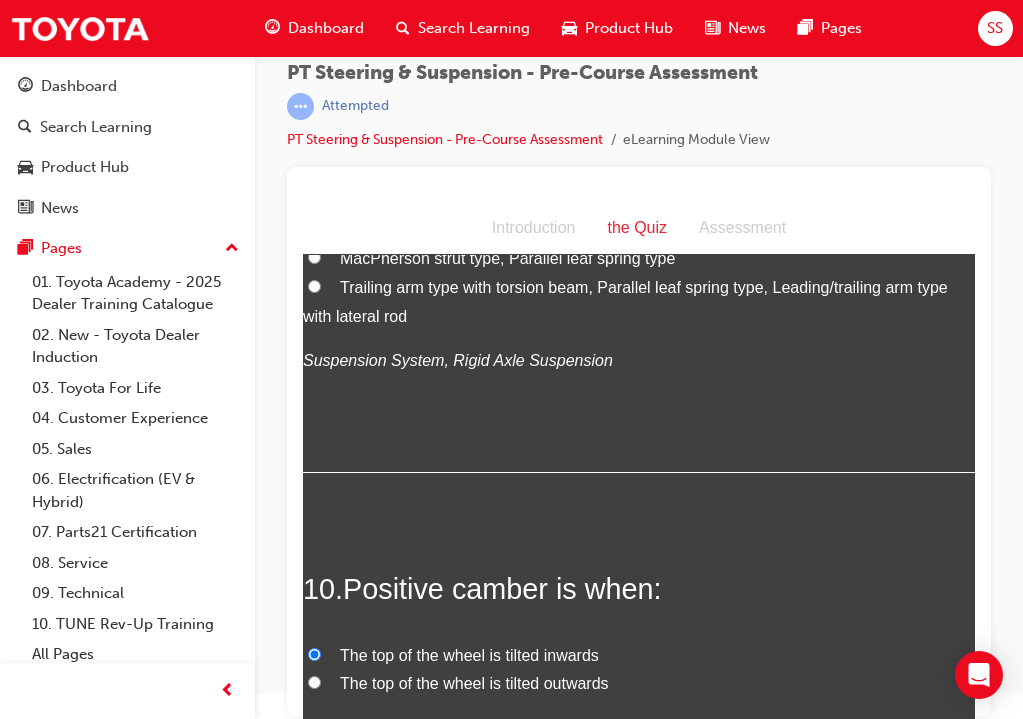 copy on "Positive camber is when:" 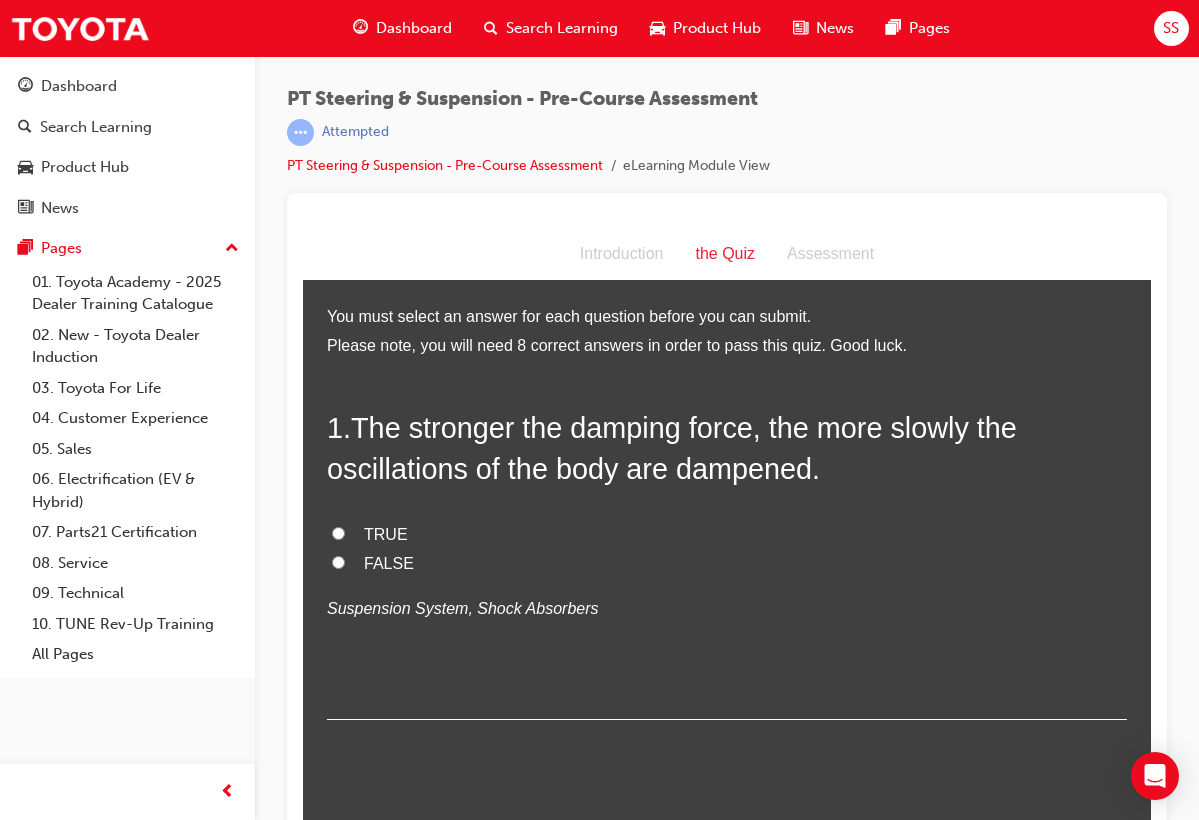 scroll, scrollTop: 0, scrollLeft: 0, axis: both 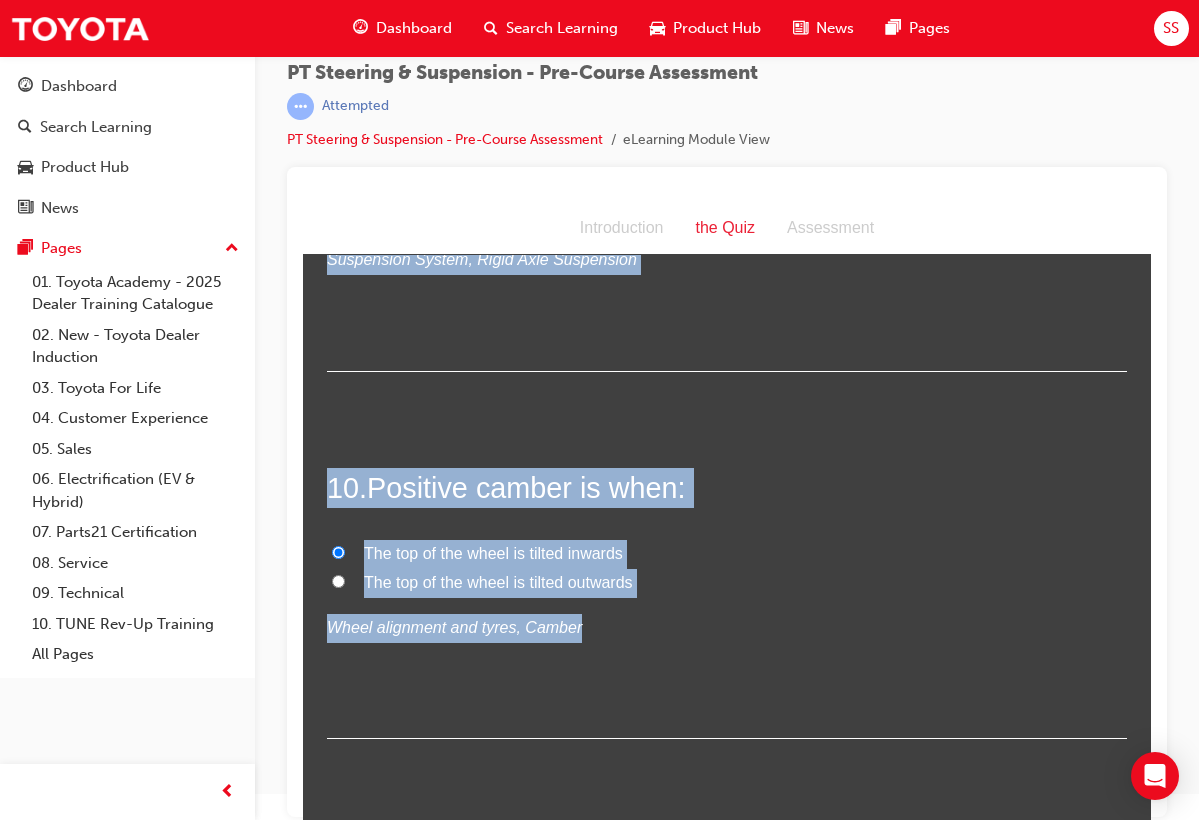 drag, startPoint x: 330, startPoint y: 398, endPoint x: 608, endPoint y: 601, distance: 344.22812 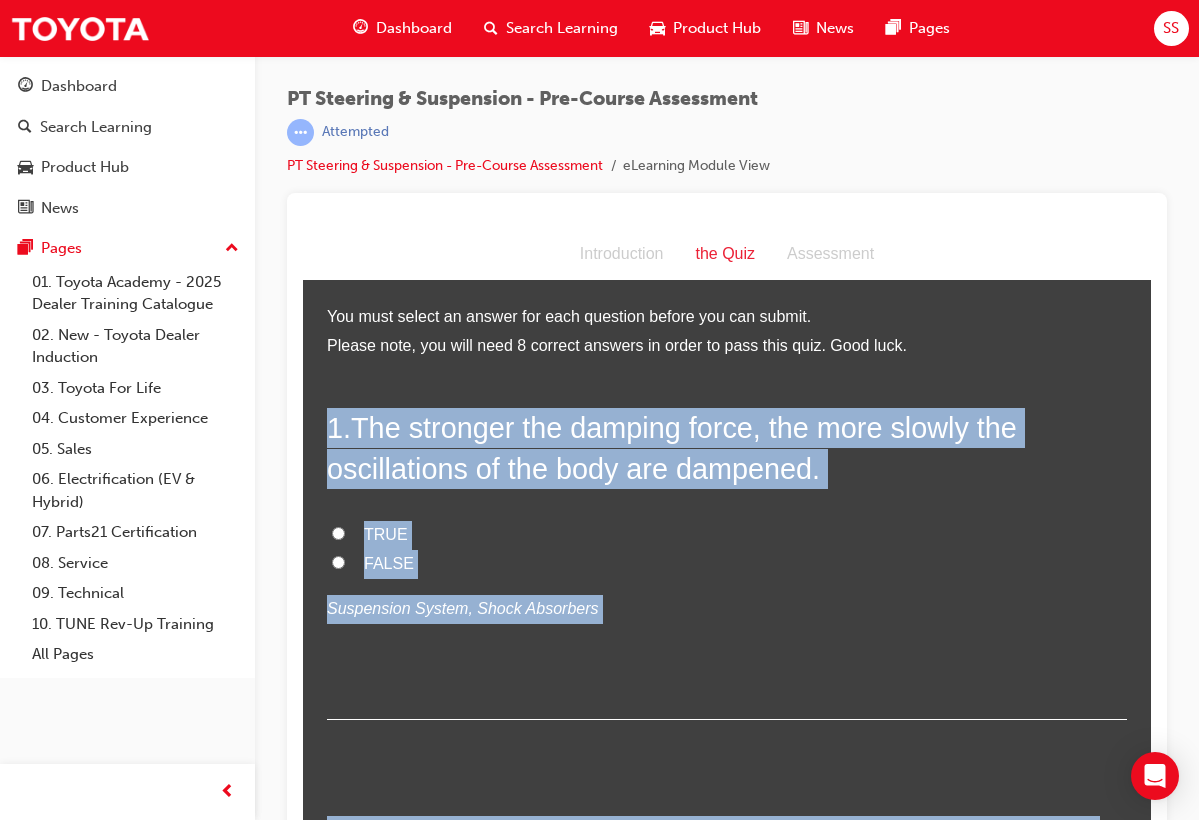 scroll, scrollTop: 0, scrollLeft: 0, axis: both 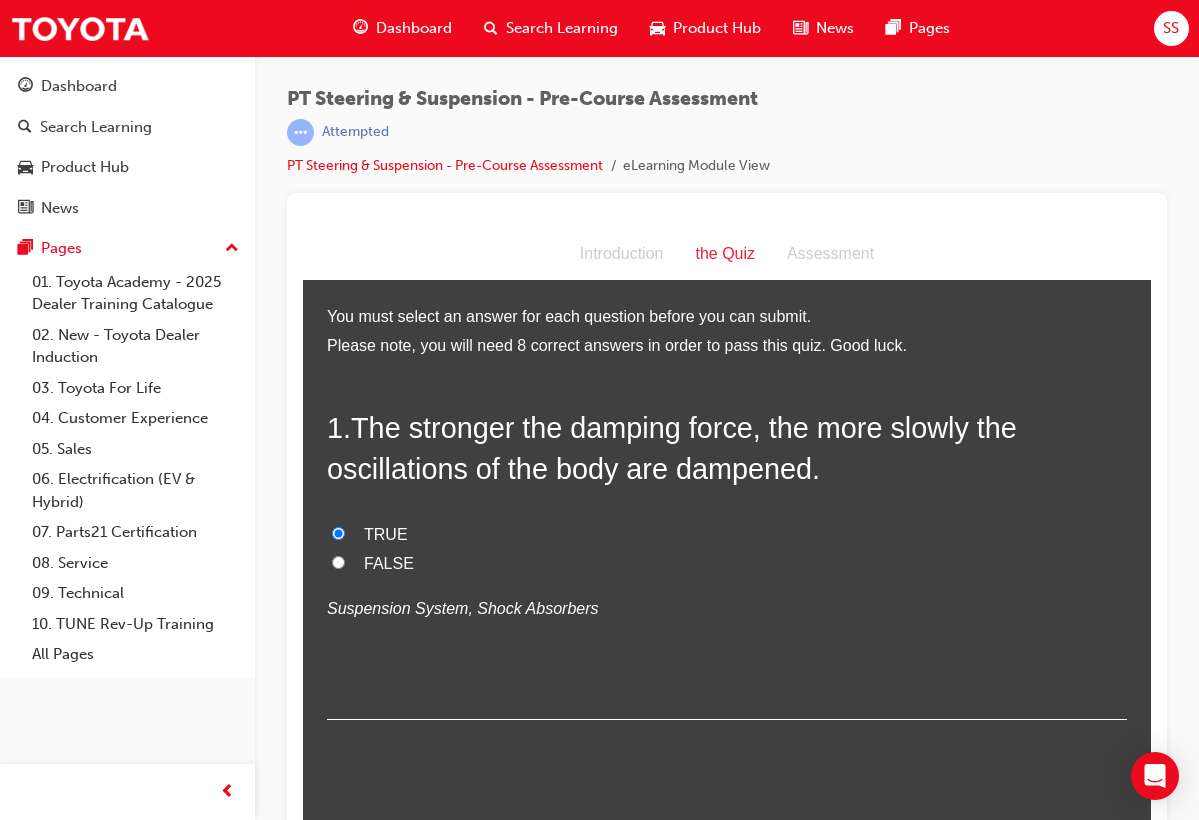 click on "FALSE" at bounding box center [389, 563] 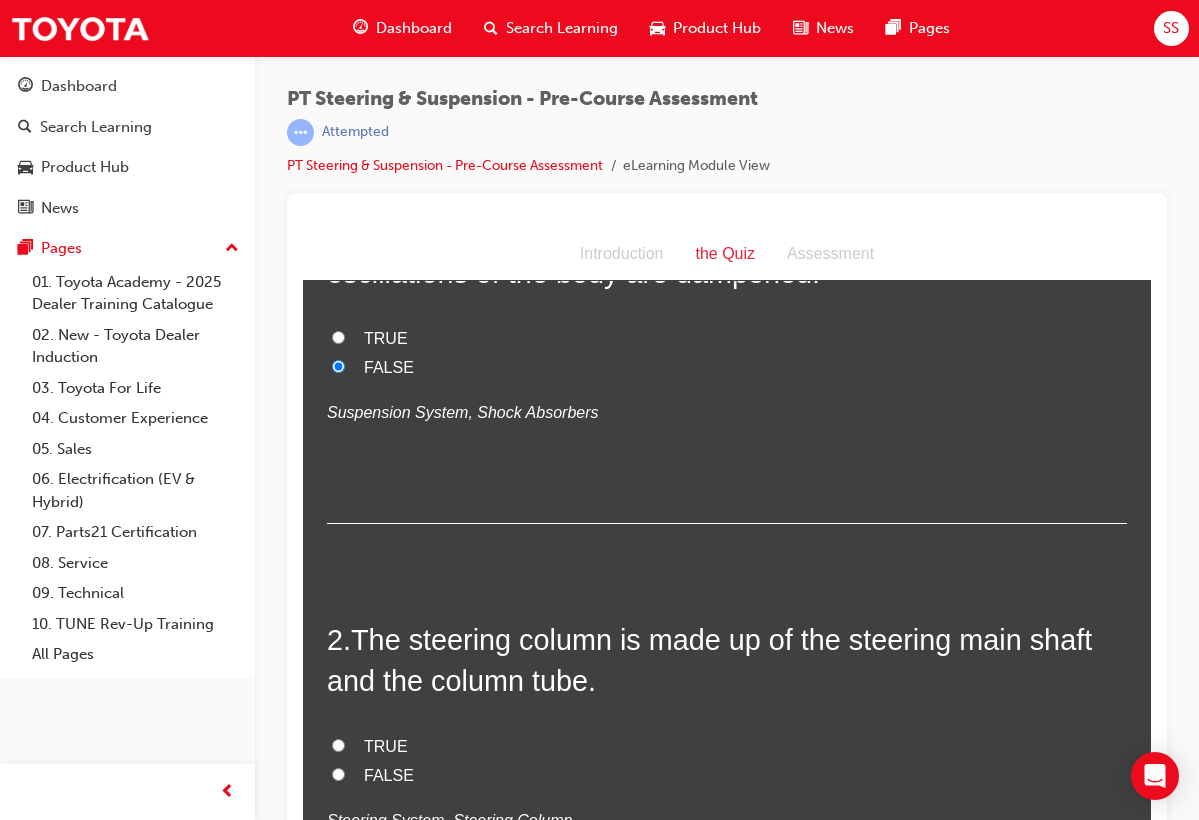 scroll, scrollTop: 210, scrollLeft: 0, axis: vertical 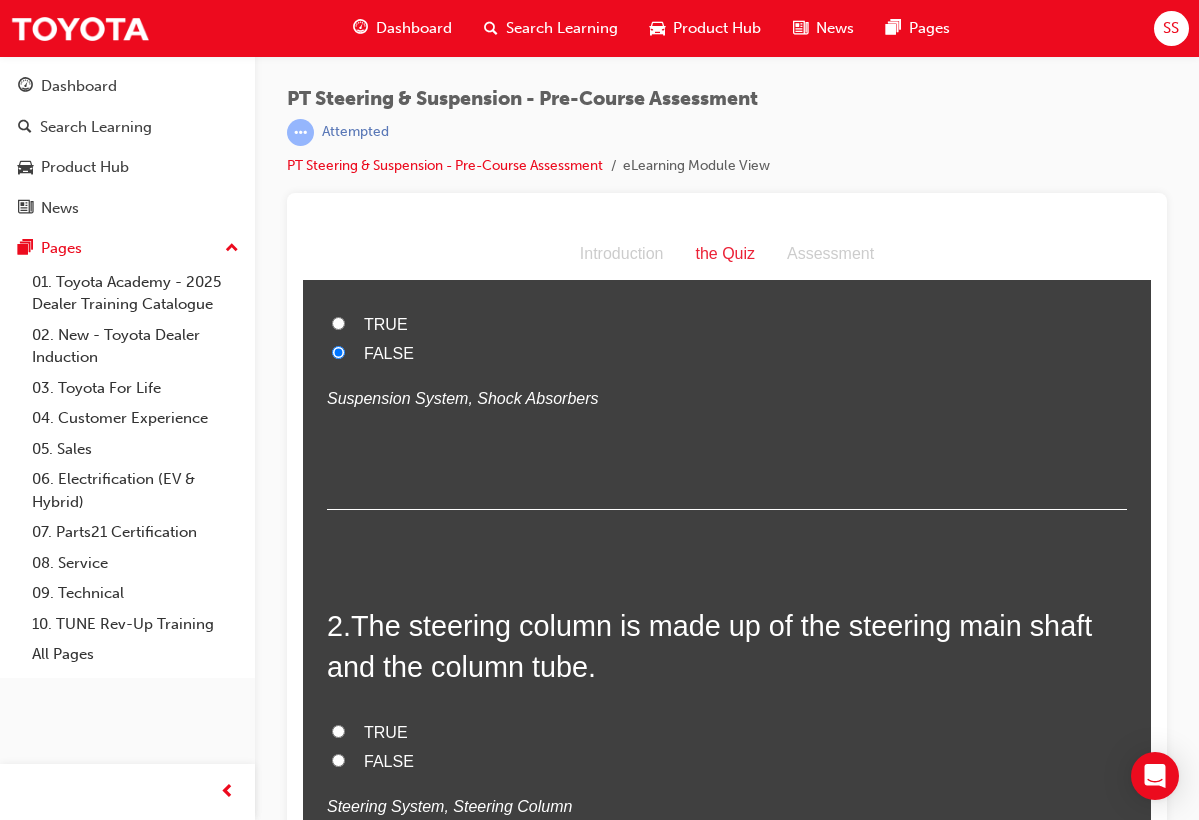 click on "TRUE" at bounding box center [386, 732] 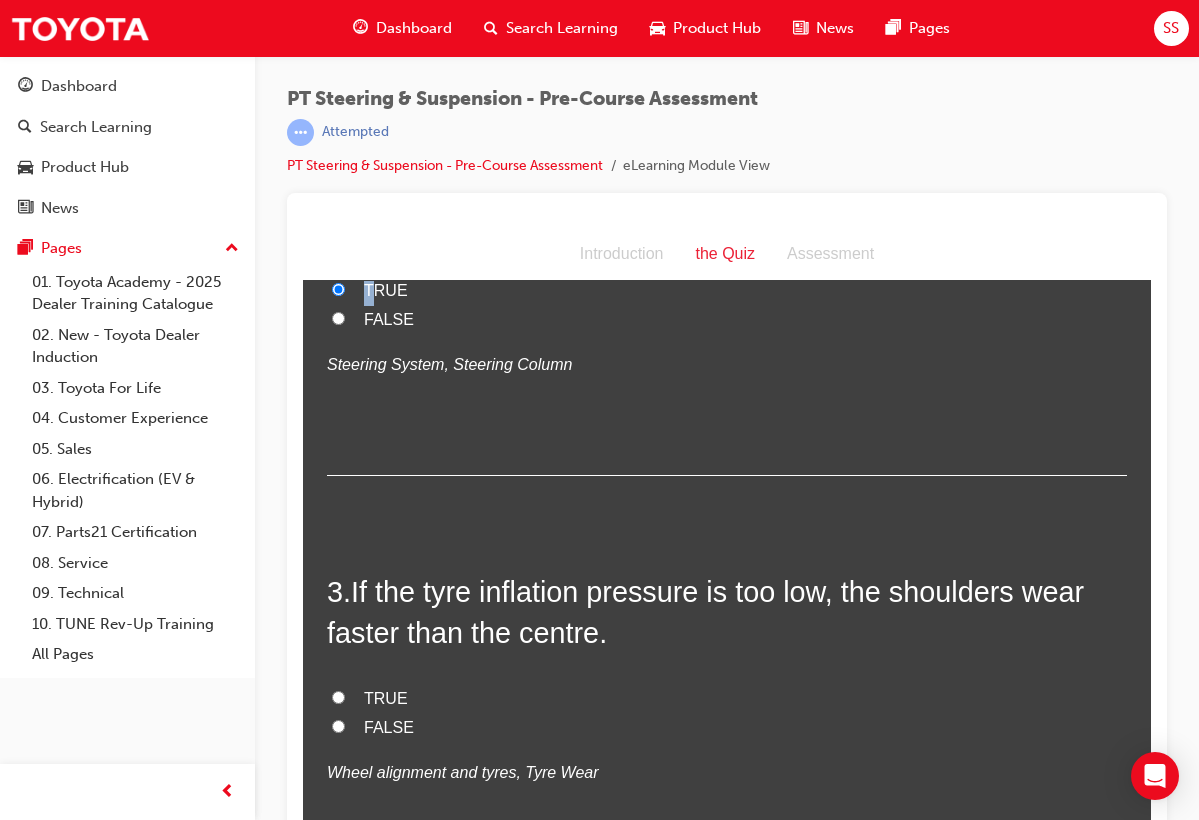 scroll, scrollTop: 653, scrollLeft: 0, axis: vertical 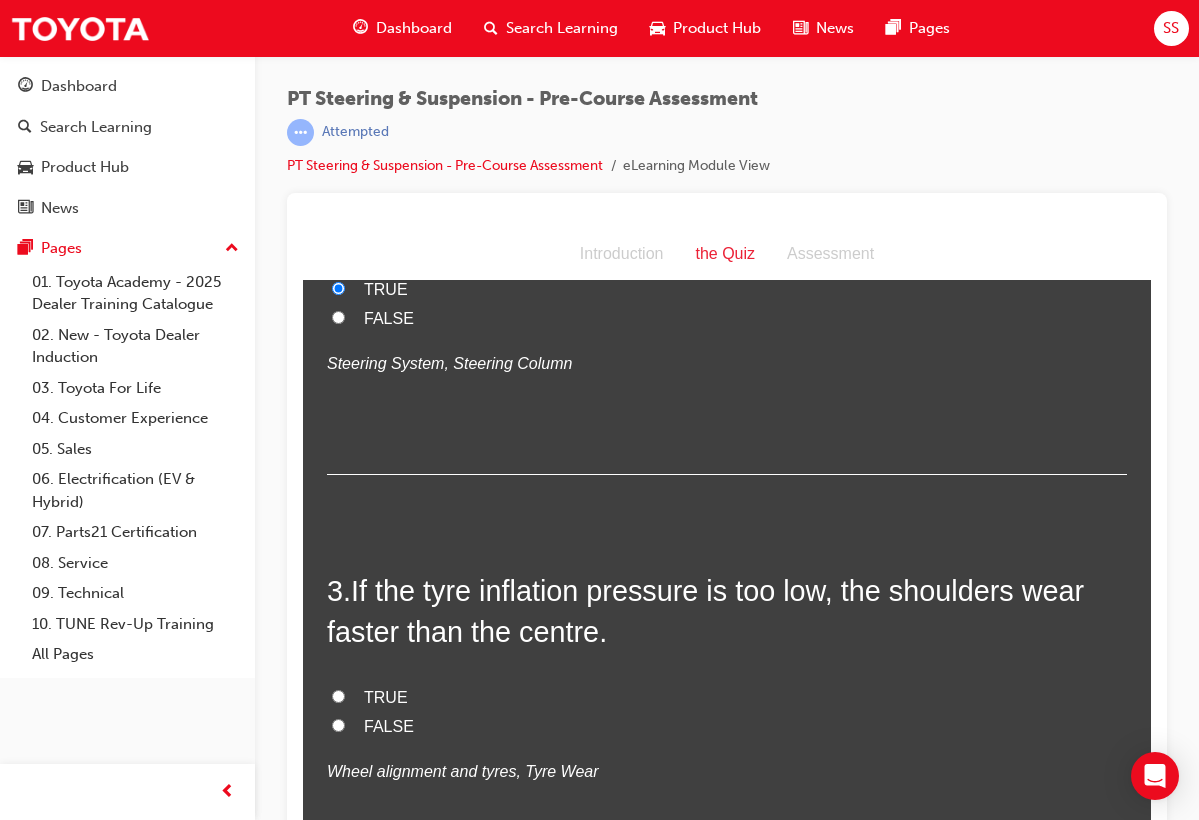 click on "TRUE" at bounding box center [386, 697] 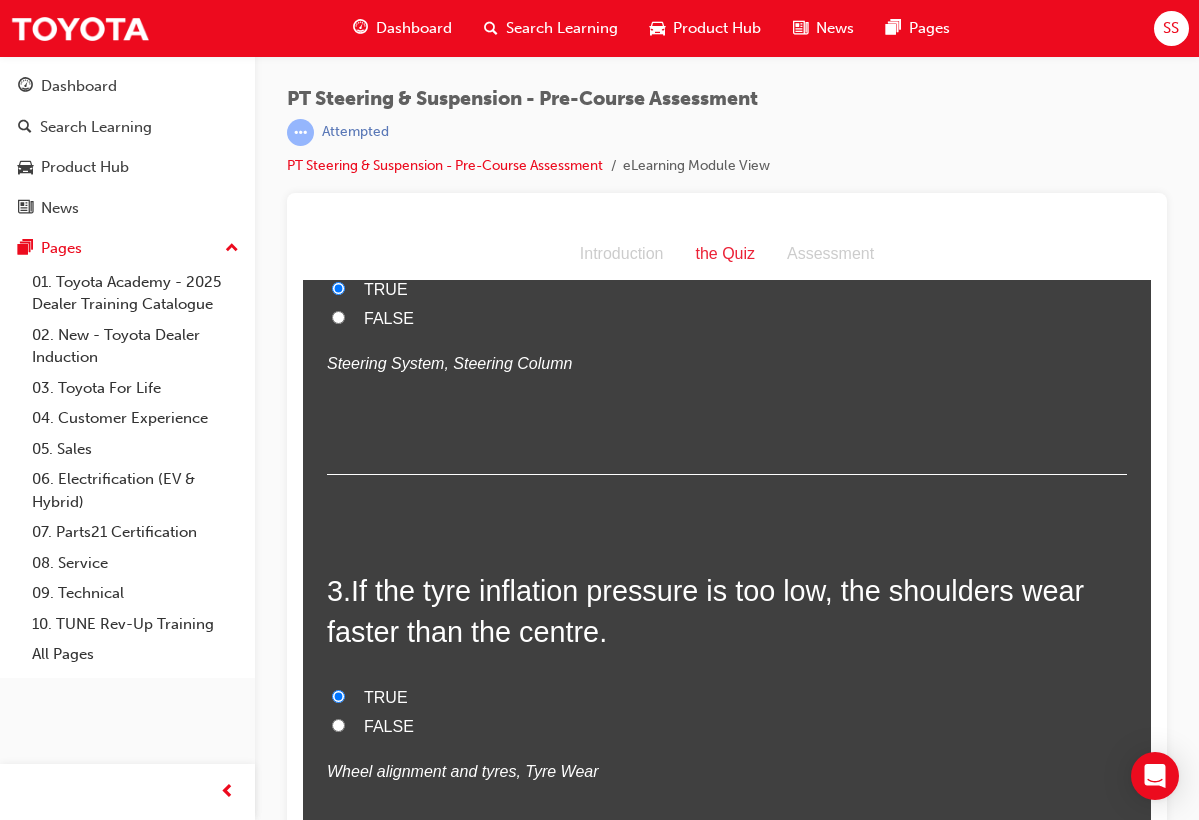 click on "FALSE" at bounding box center [389, 726] 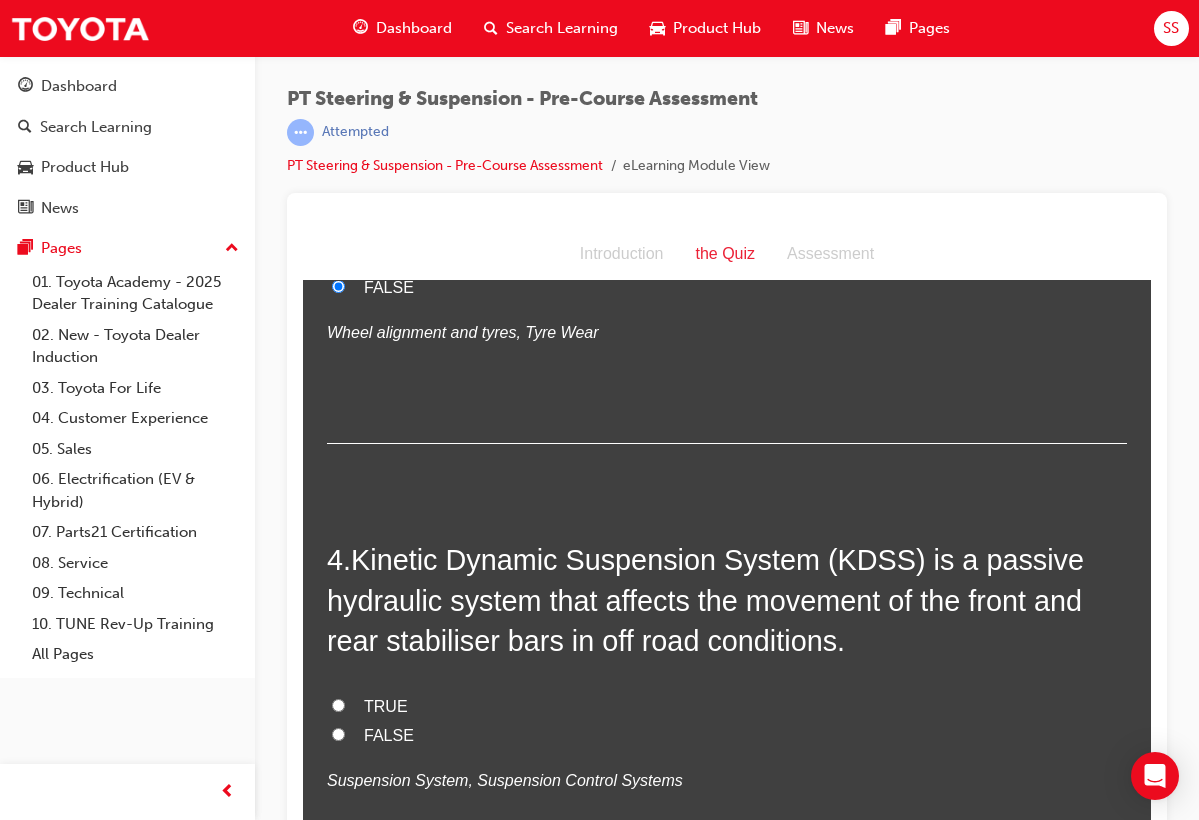 scroll, scrollTop: 1101, scrollLeft: 0, axis: vertical 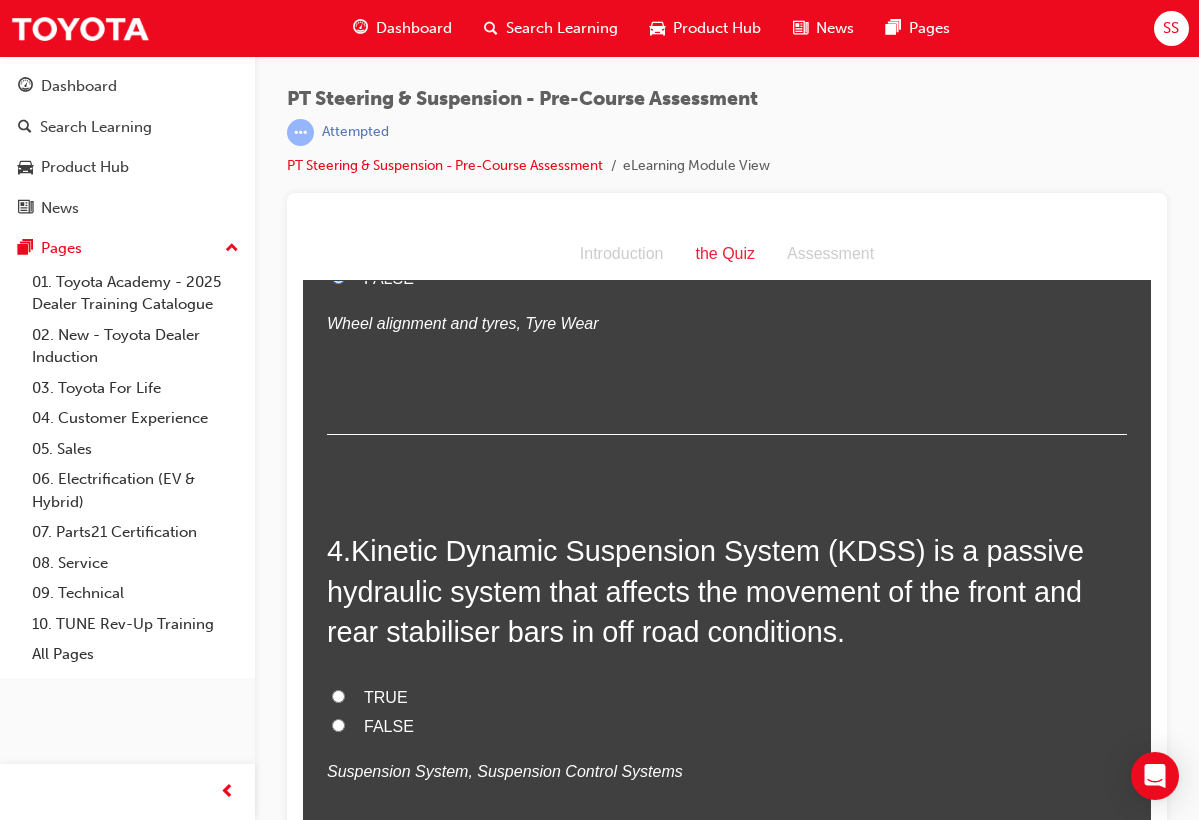click on "TRUE" at bounding box center [386, 697] 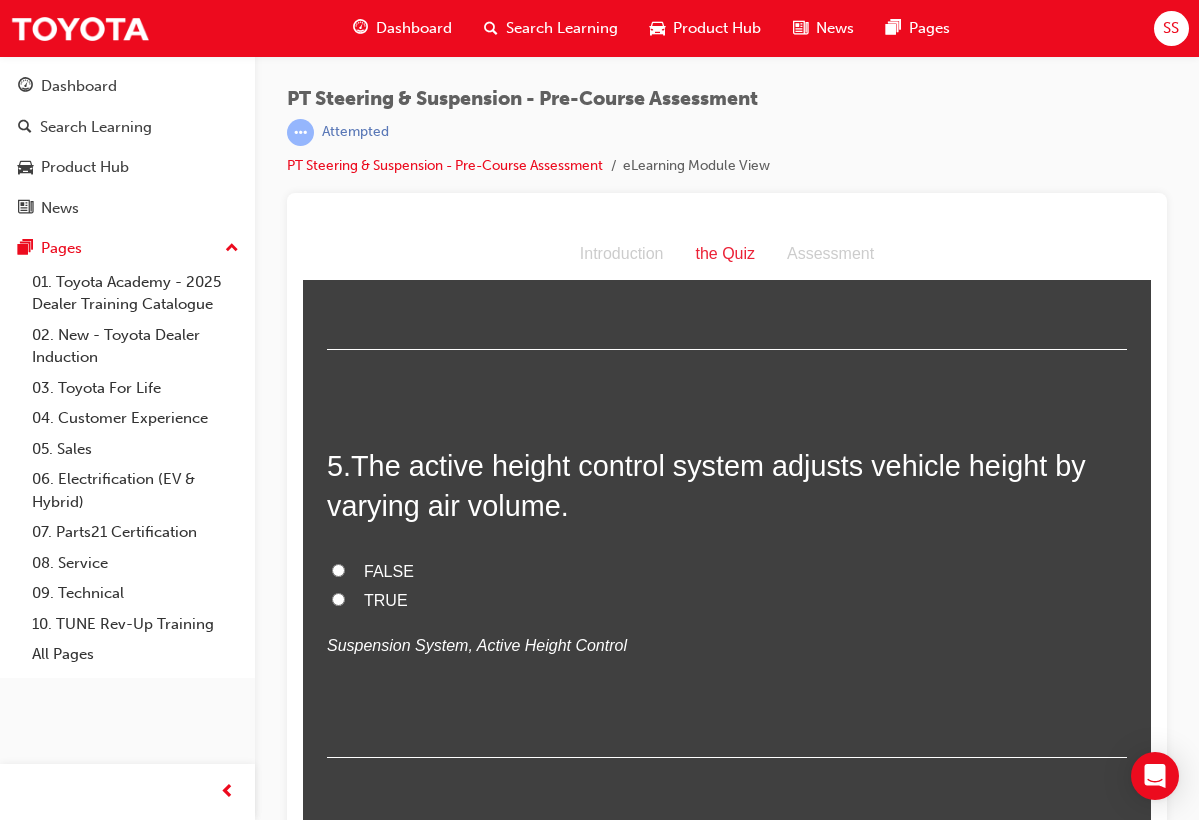 scroll, scrollTop: 1636, scrollLeft: 0, axis: vertical 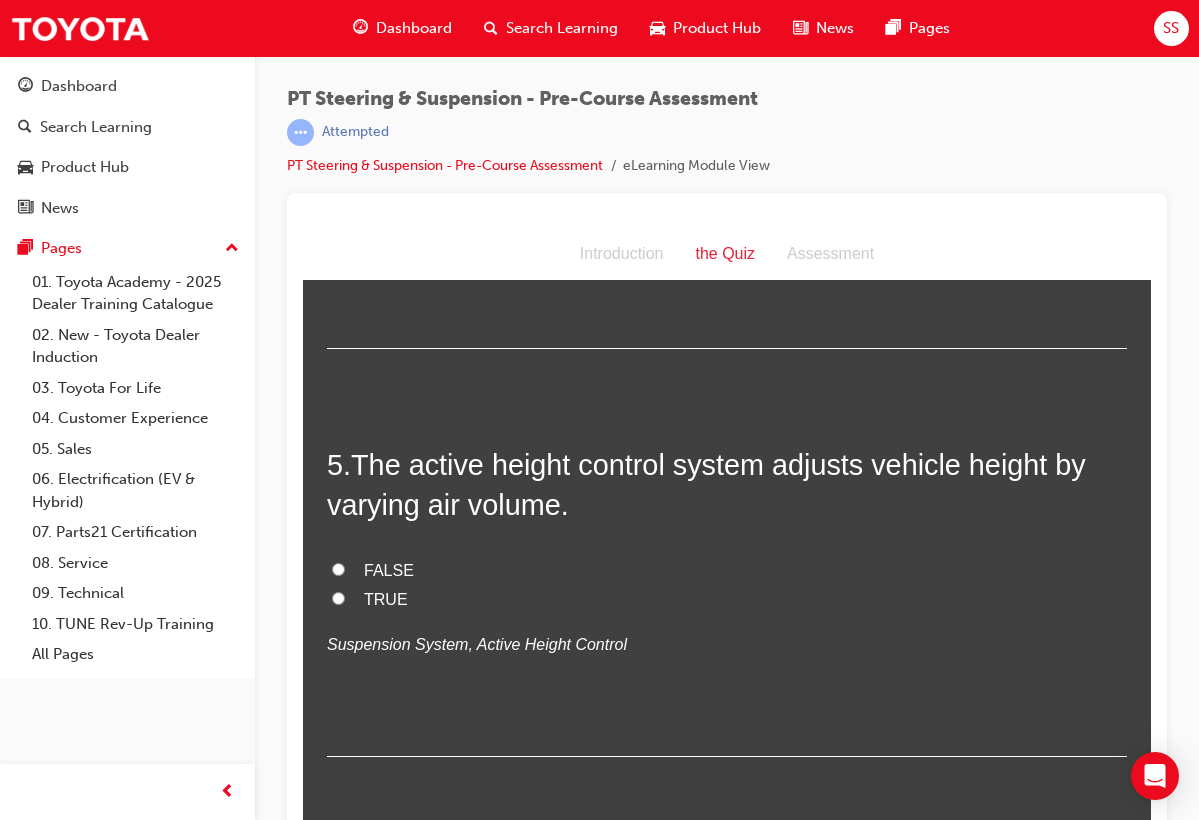 click on "TRUE" at bounding box center (386, 599) 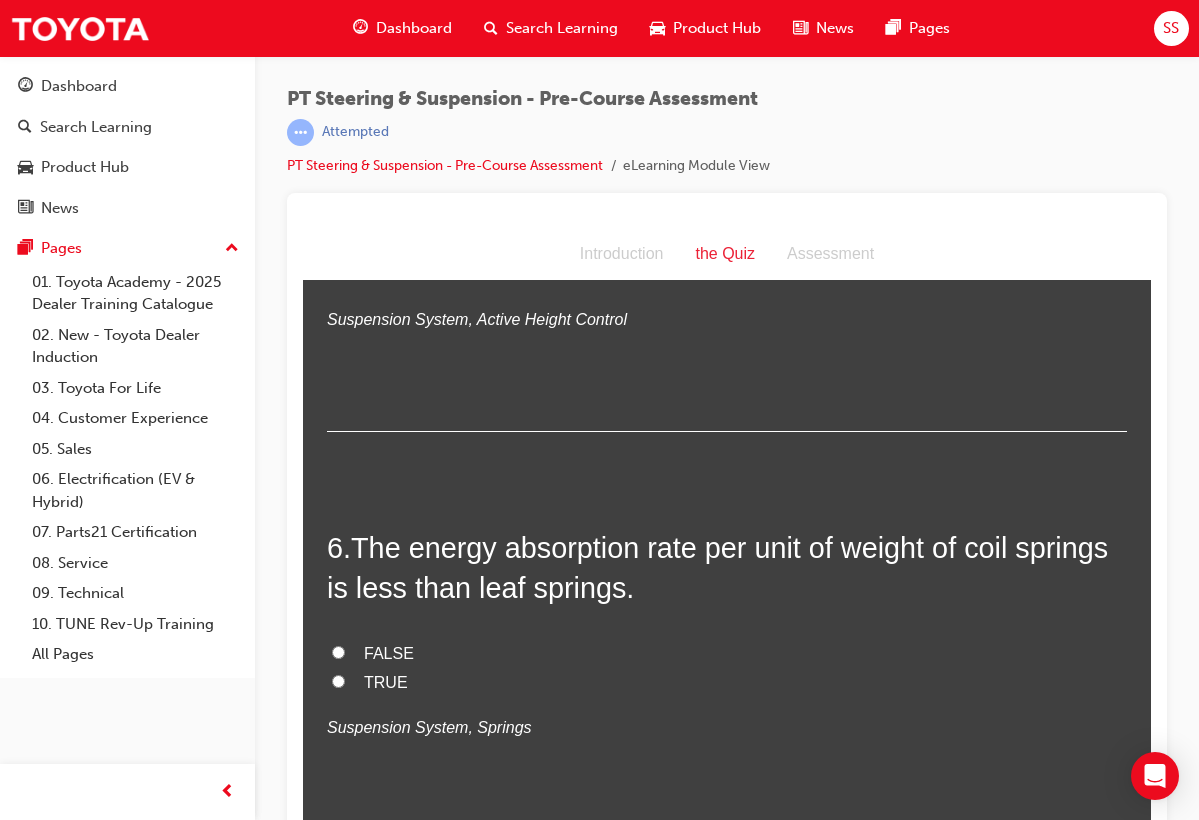 scroll, scrollTop: 1964, scrollLeft: 0, axis: vertical 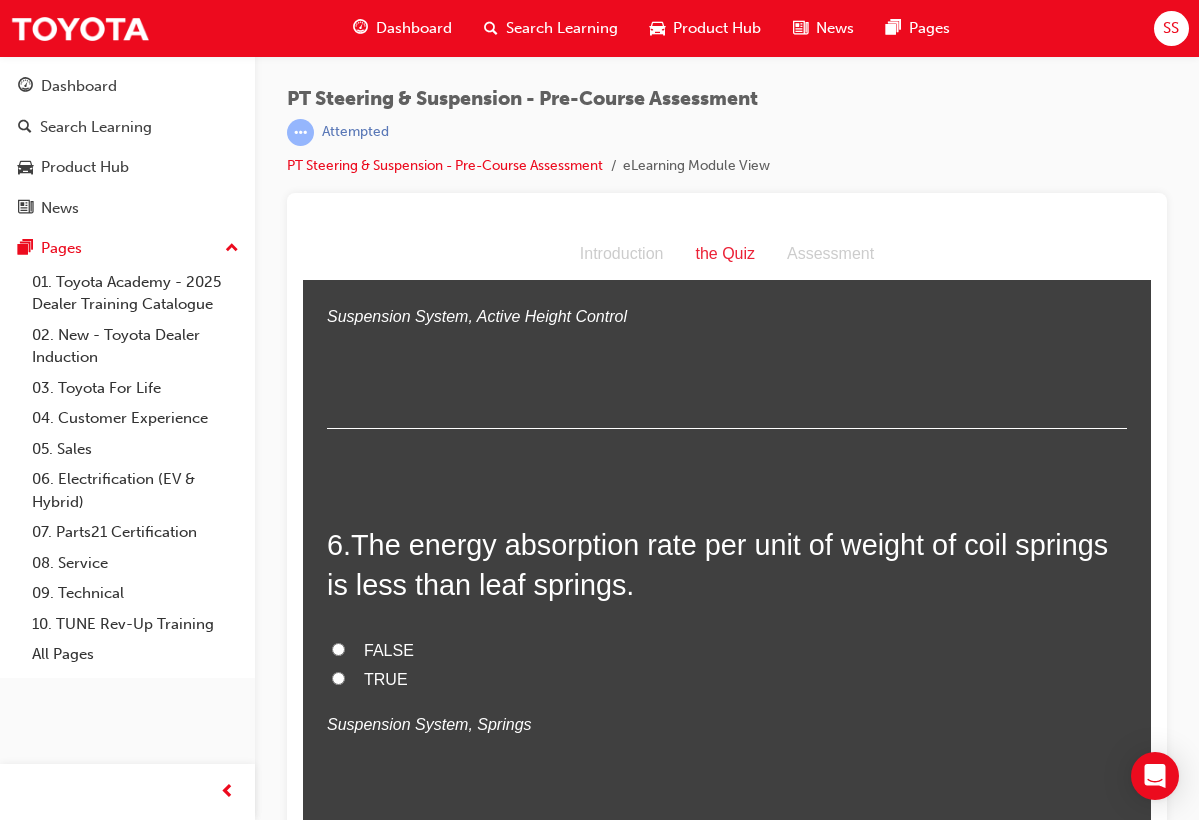 click on "FALSE" at bounding box center (389, 650) 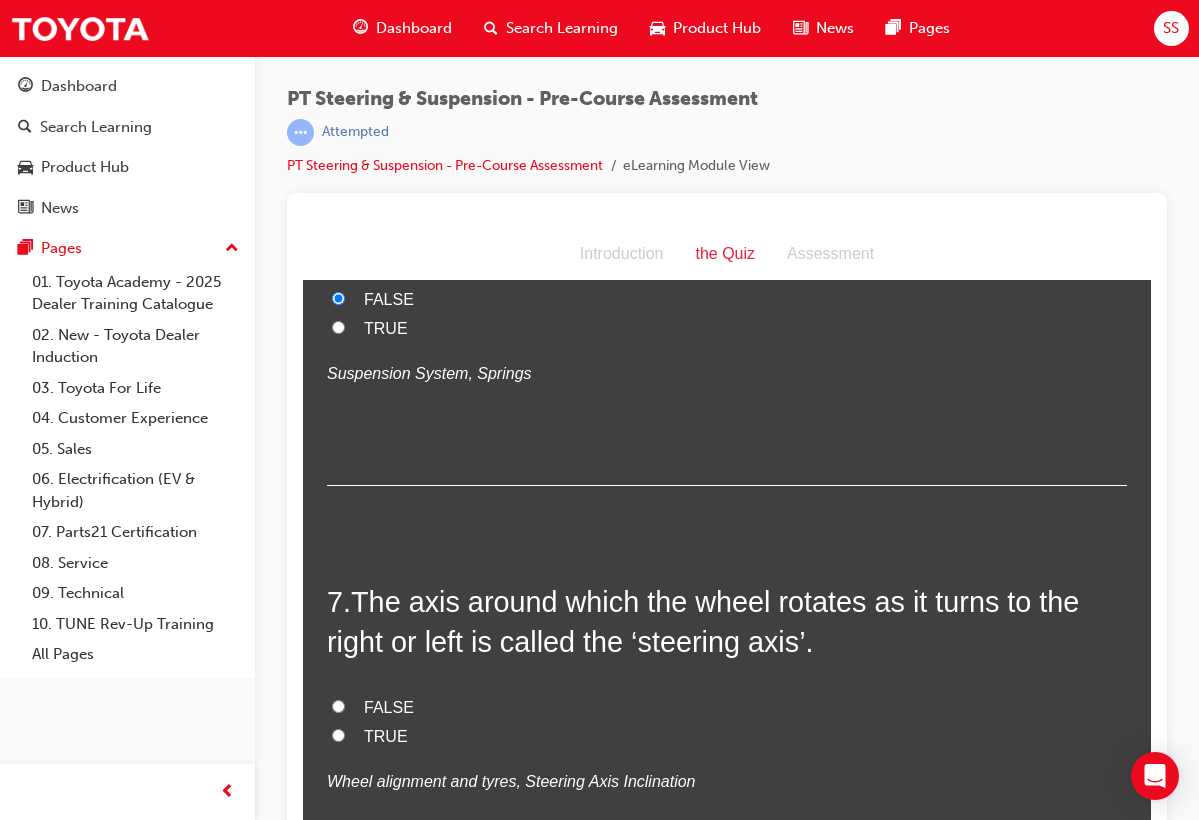 scroll, scrollTop: 2325, scrollLeft: 0, axis: vertical 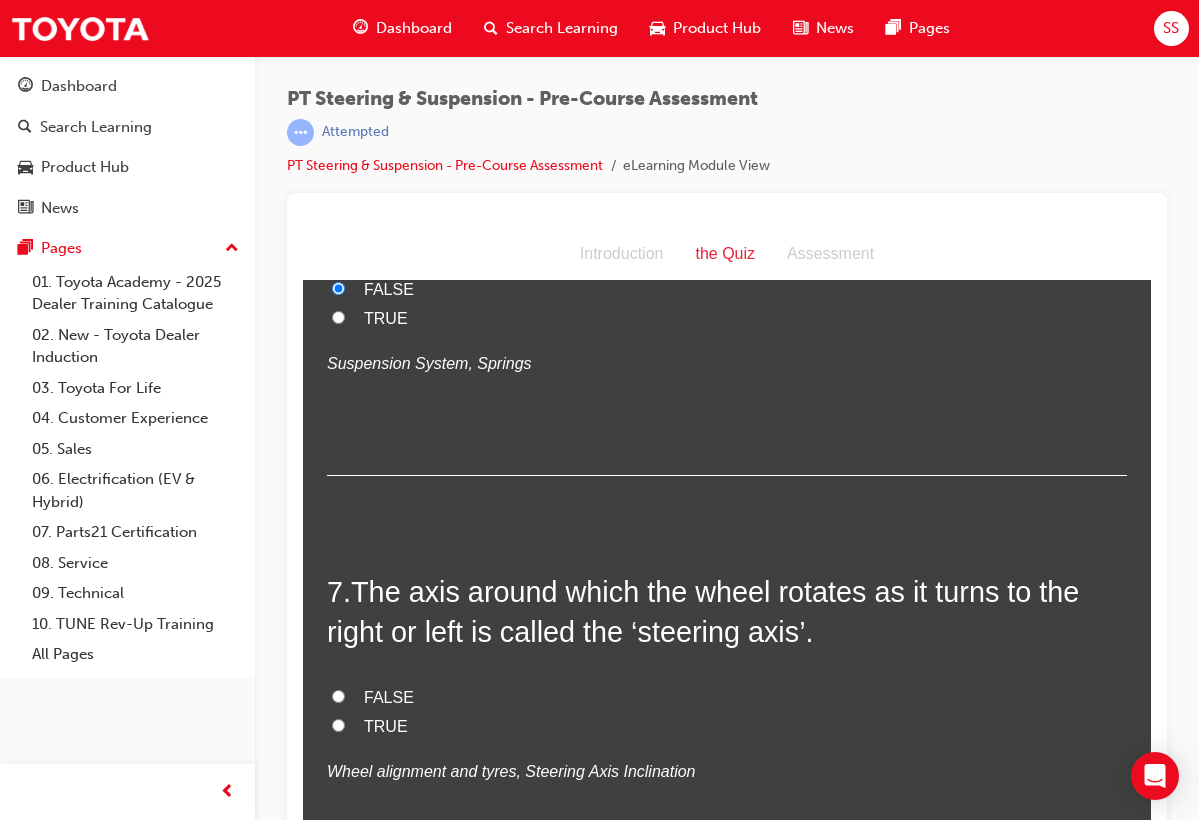 click on "TRUE" at bounding box center (727, 727) 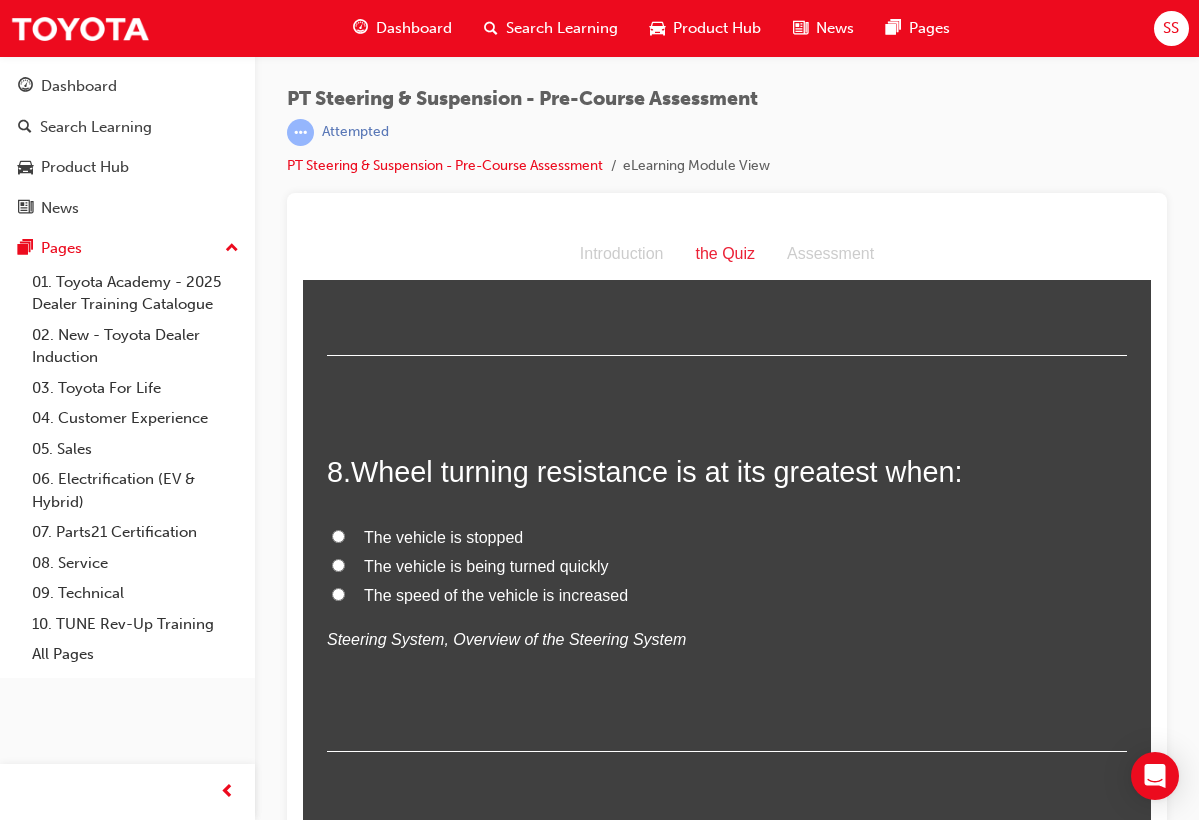 scroll, scrollTop: 2857, scrollLeft: 0, axis: vertical 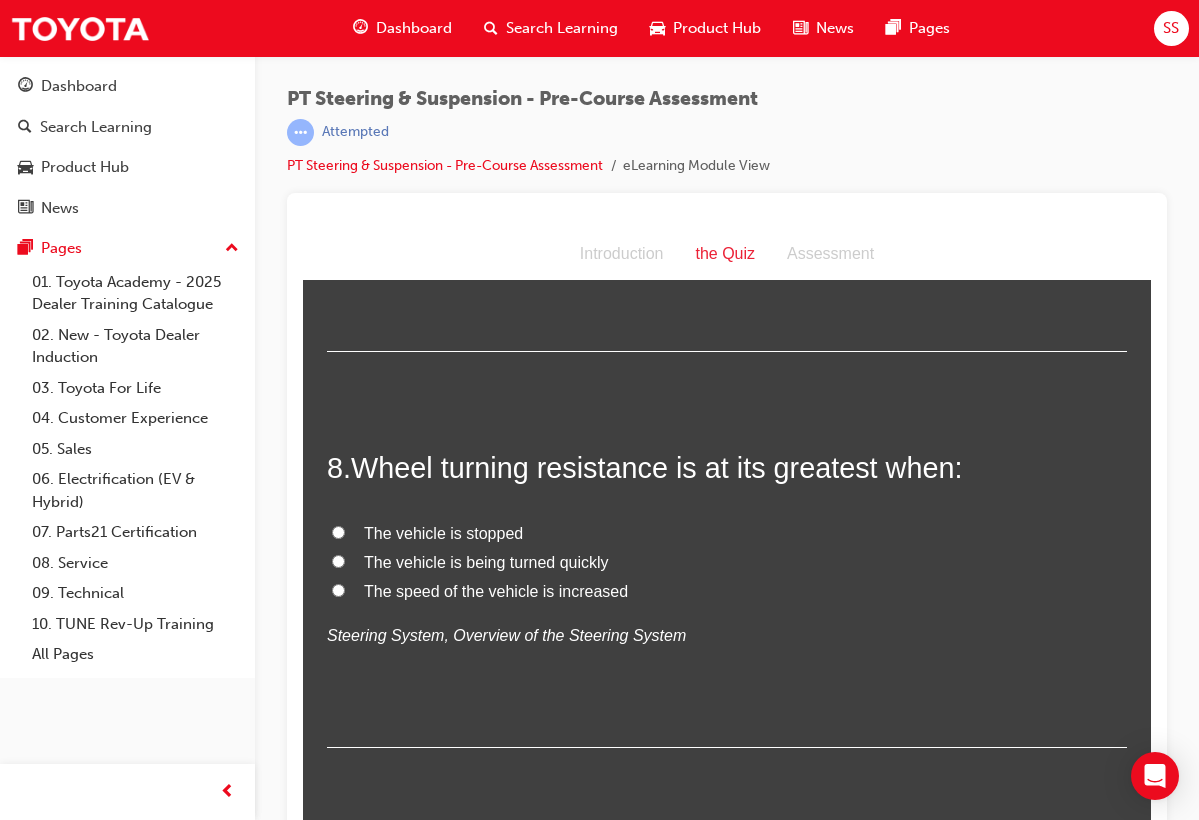 click on "The vehicle is stopped" at bounding box center [443, 533] 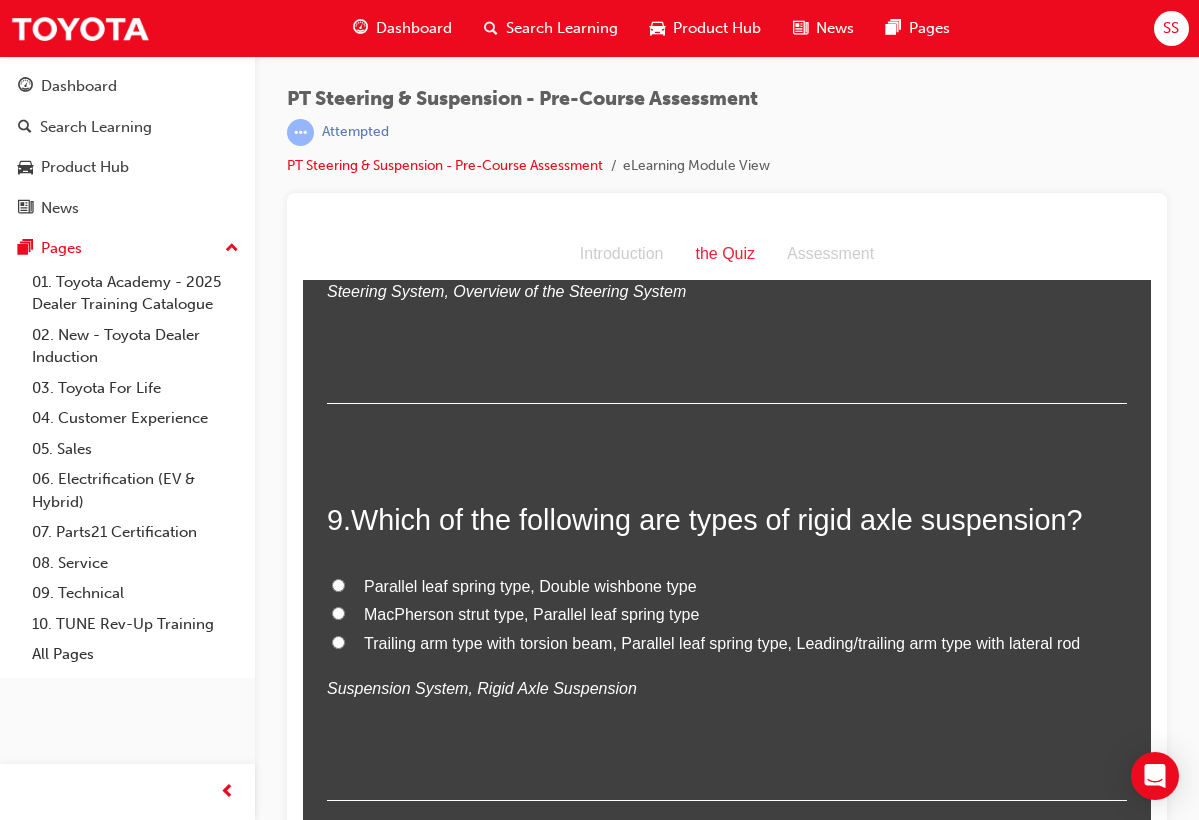 scroll, scrollTop: 3203, scrollLeft: 0, axis: vertical 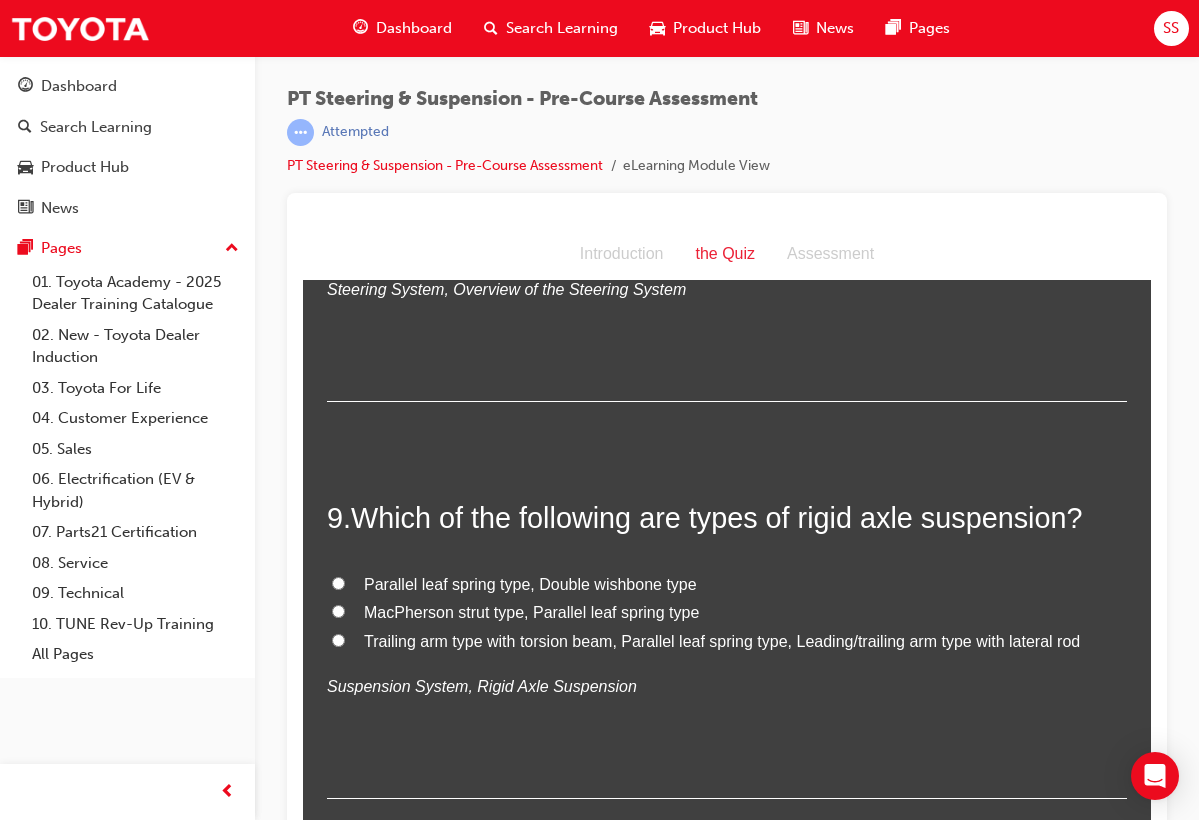 click on "Trailing arm type with torsion beam, Parallel leaf spring type, Leading/trailing arm type with lateral rod" at bounding box center [722, 641] 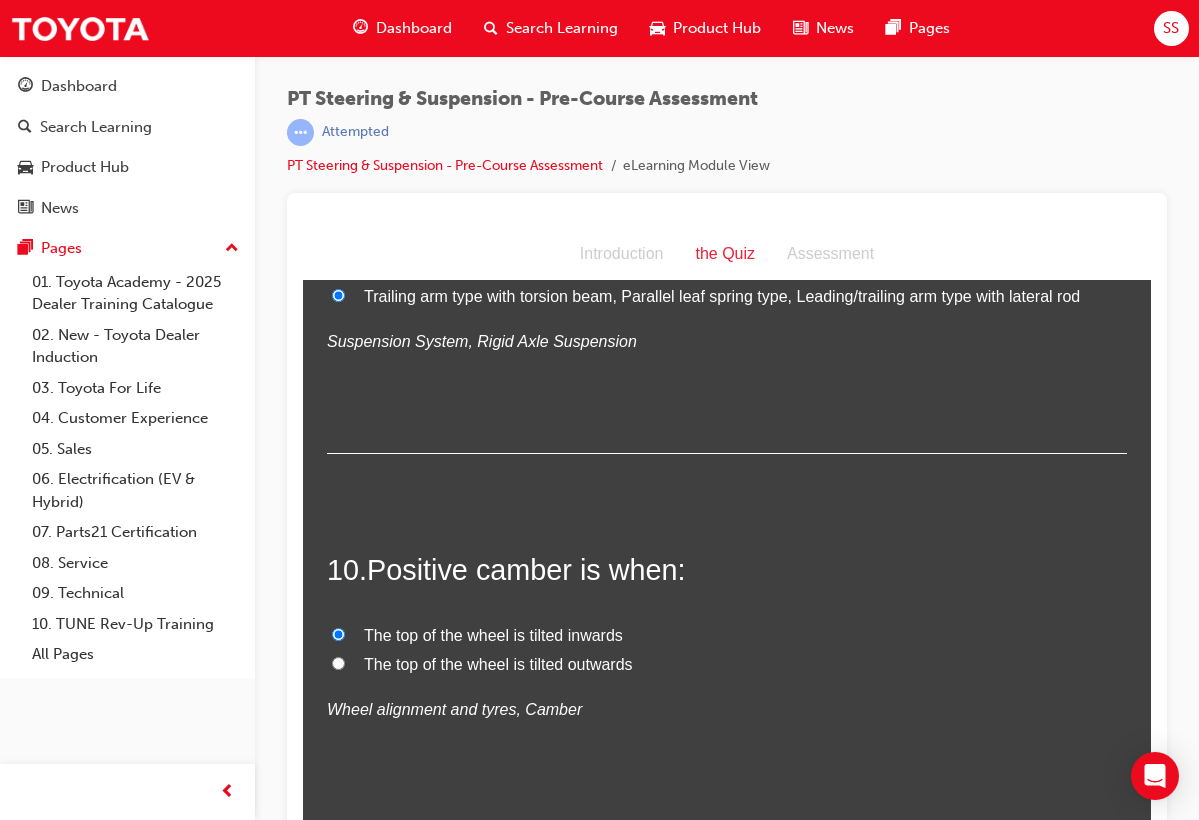 scroll, scrollTop: 3564, scrollLeft: 0, axis: vertical 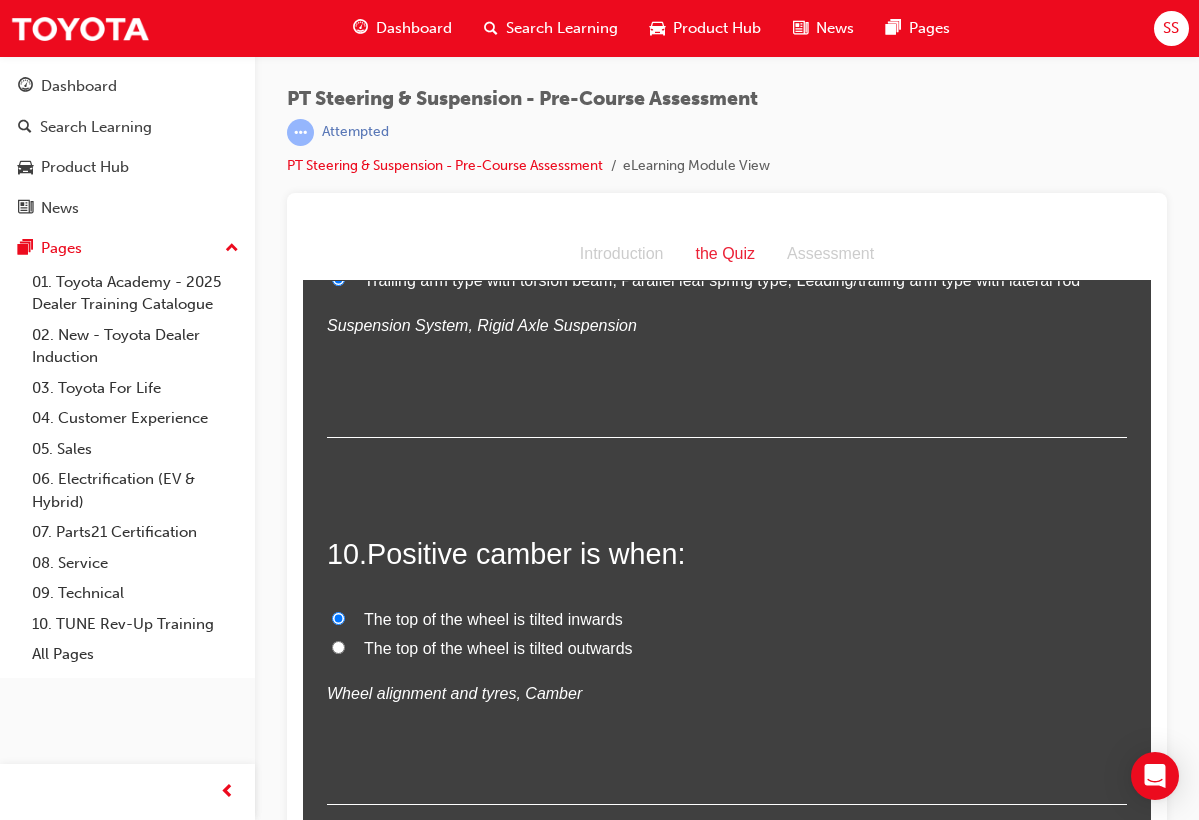 click on "The top of the wheel is tilted outwards" at bounding box center (498, 648) 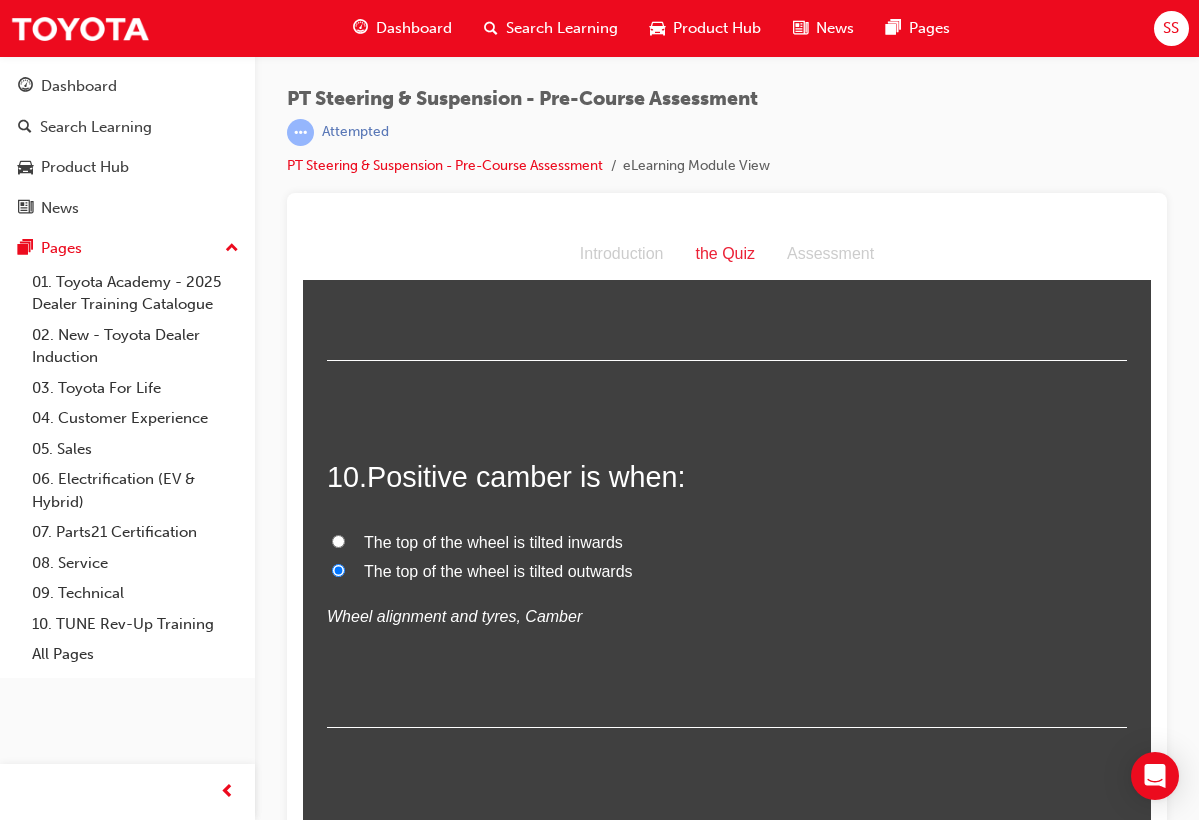 scroll, scrollTop: 3640, scrollLeft: 0, axis: vertical 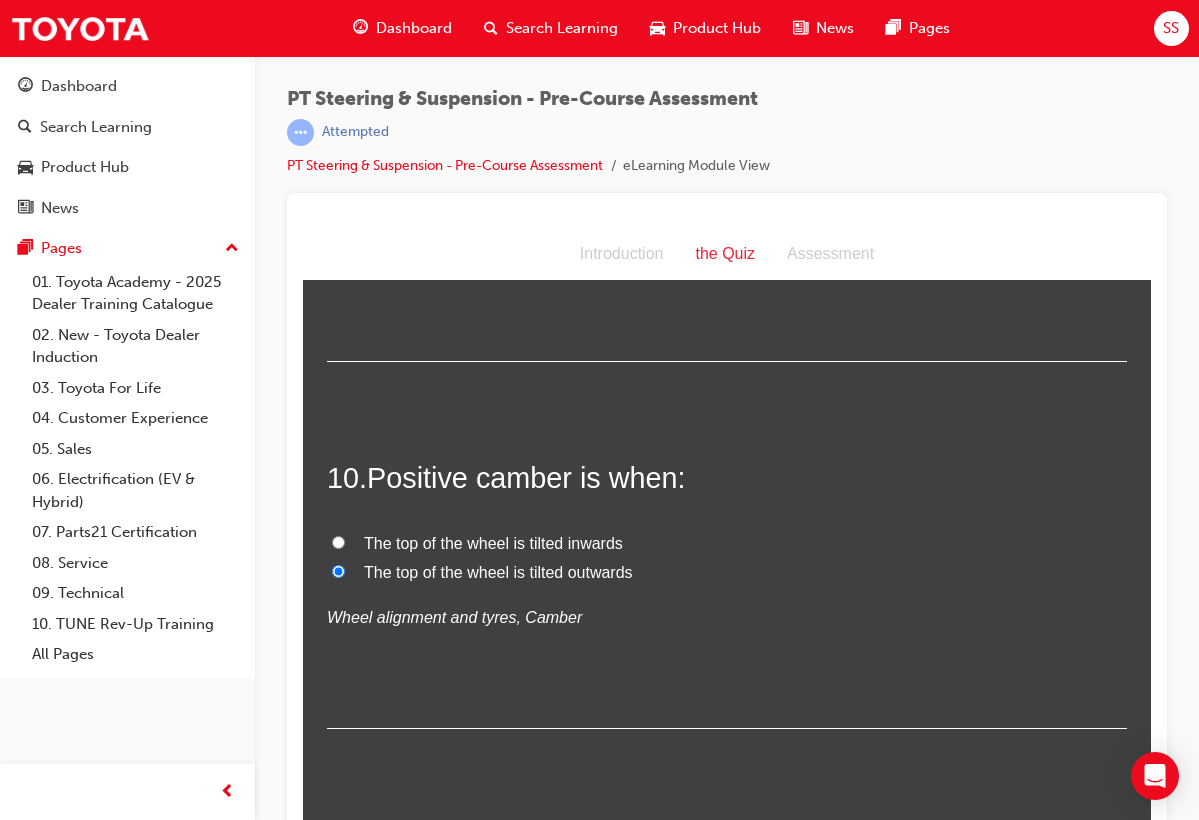 click on "Submit Answers" at bounding box center [725, 853] 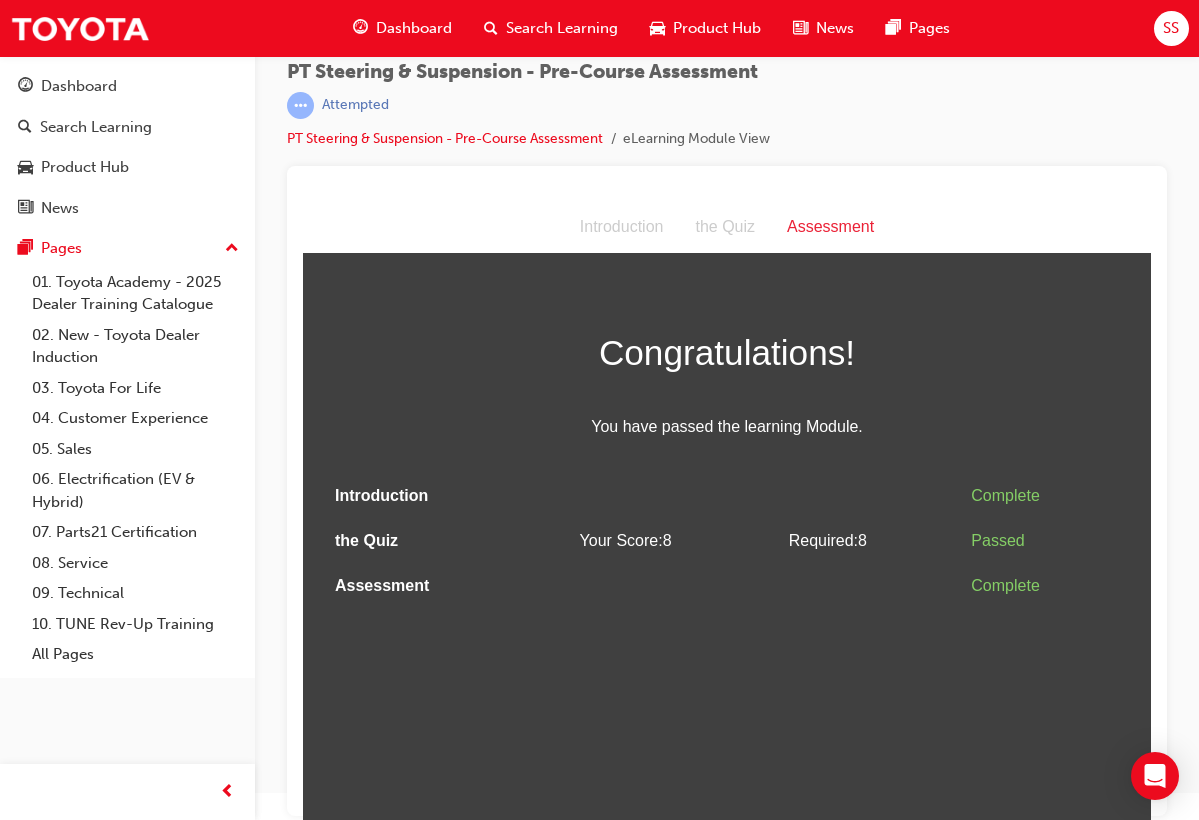 scroll, scrollTop: 26, scrollLeft: 0, axis: vertical 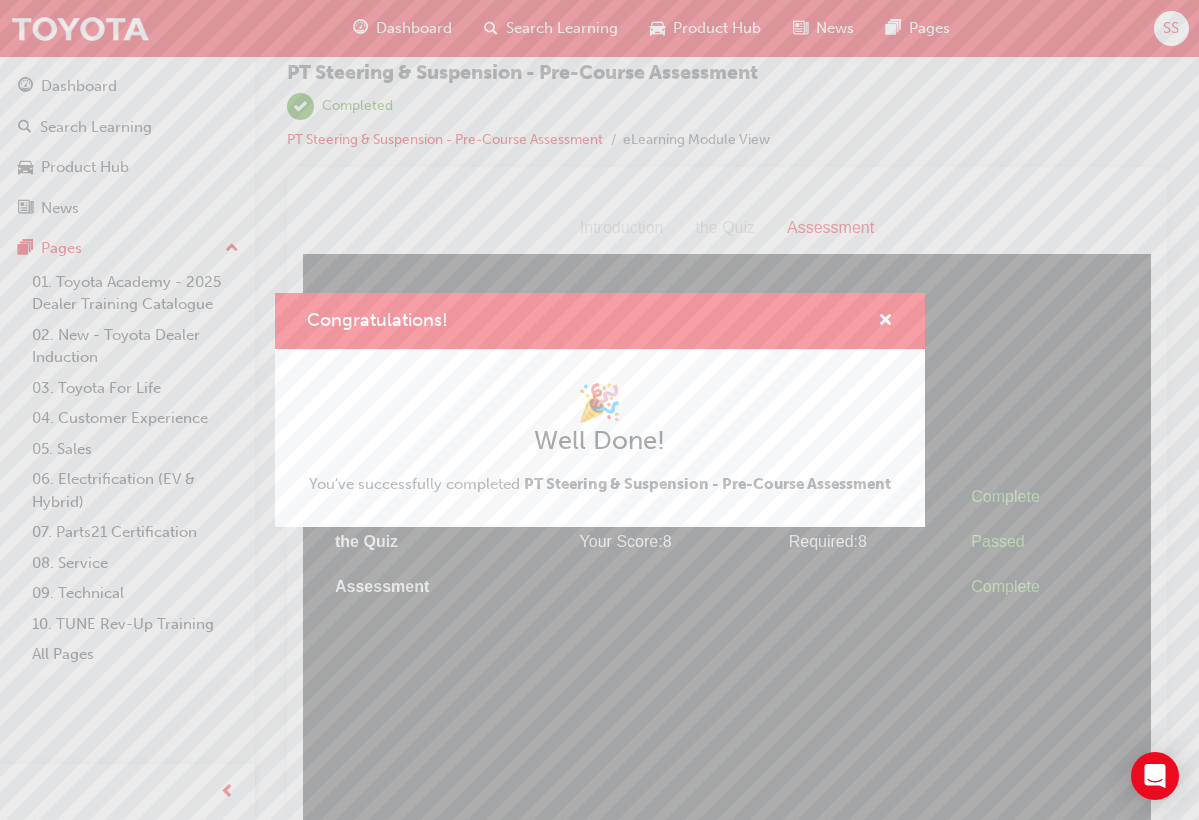 drag, startPoint x: 885, startPoint y: 326, endPoint x: 897, endPoint y: 316, distance: 15.6205 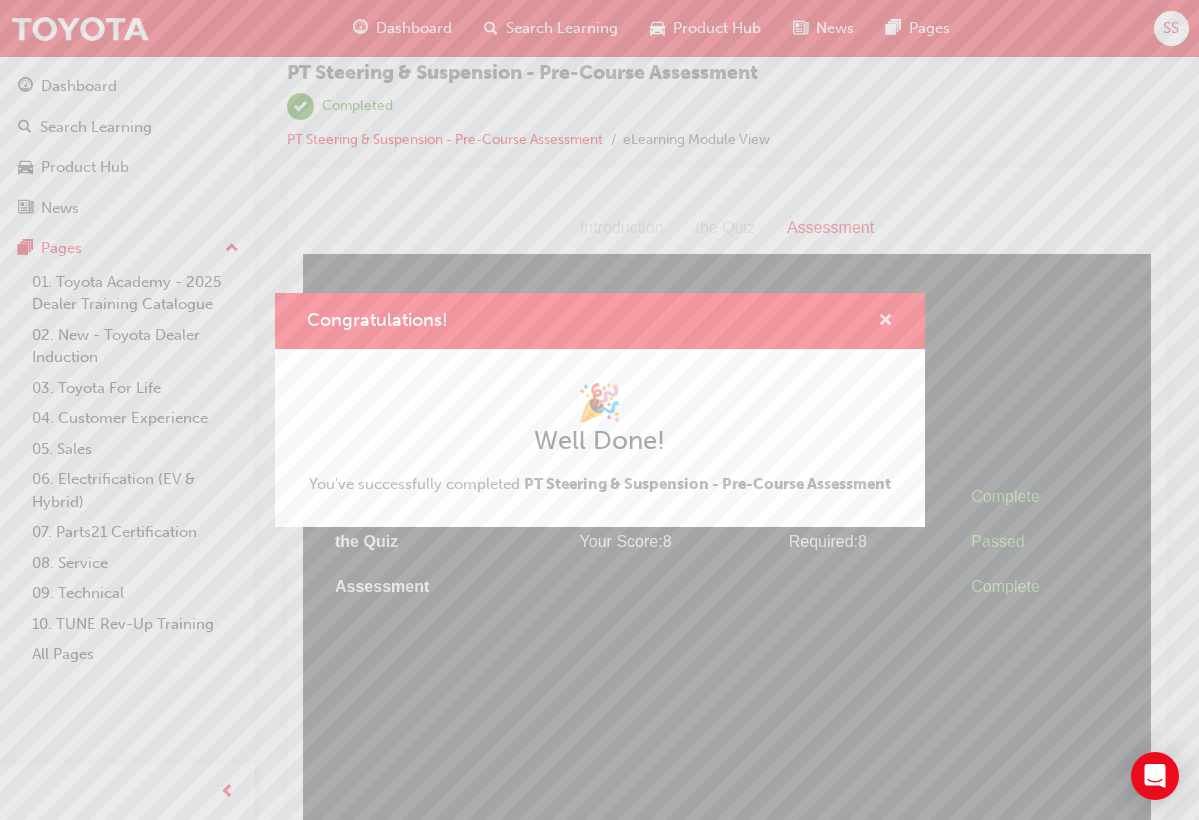 click at bounding box center (885, 322) 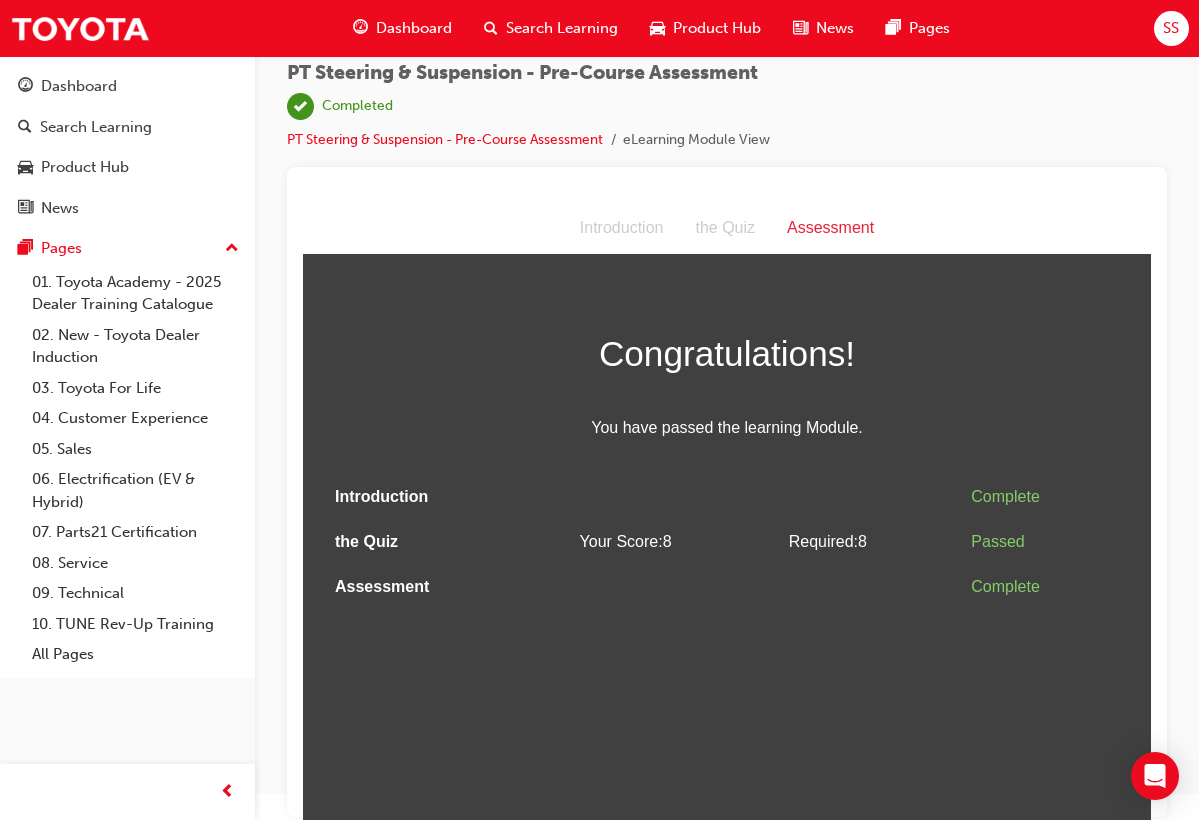 click on "SS" at bounding box center (1171, 28) 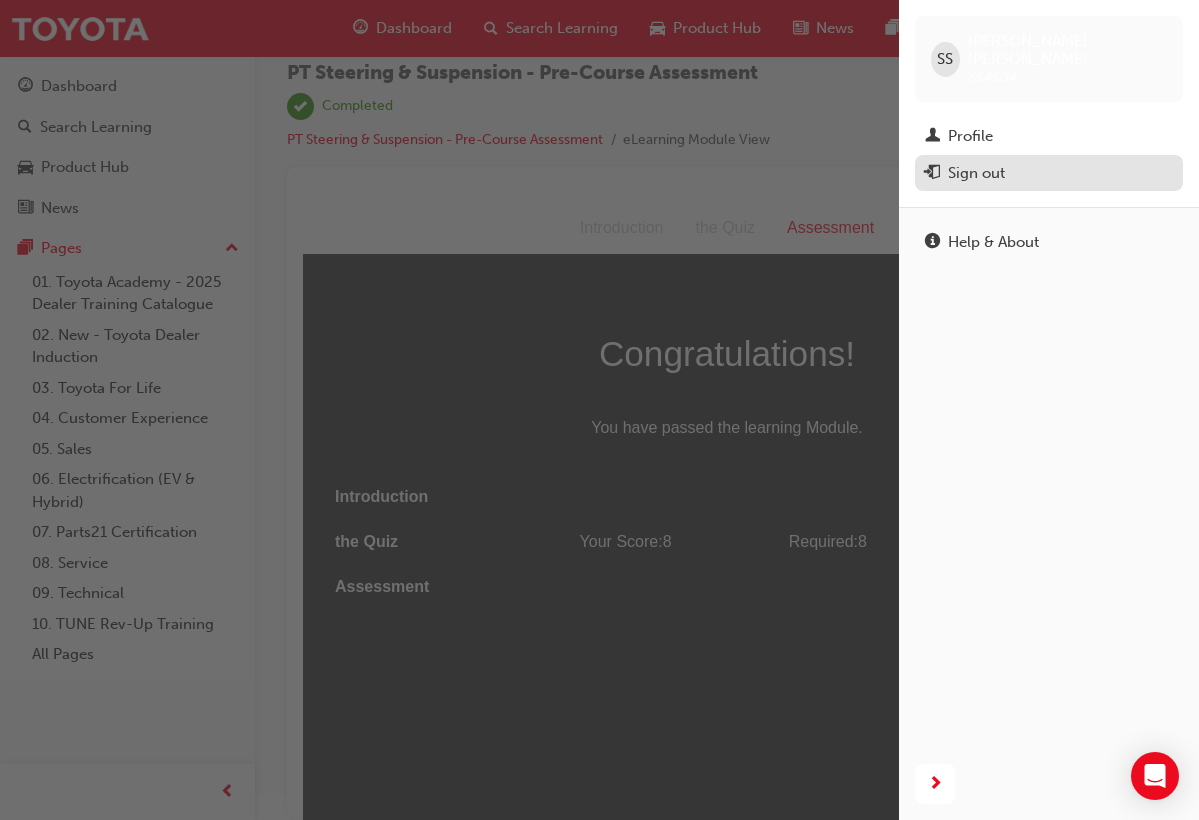 click on "Sign out" at bounding box center [1049, 173] 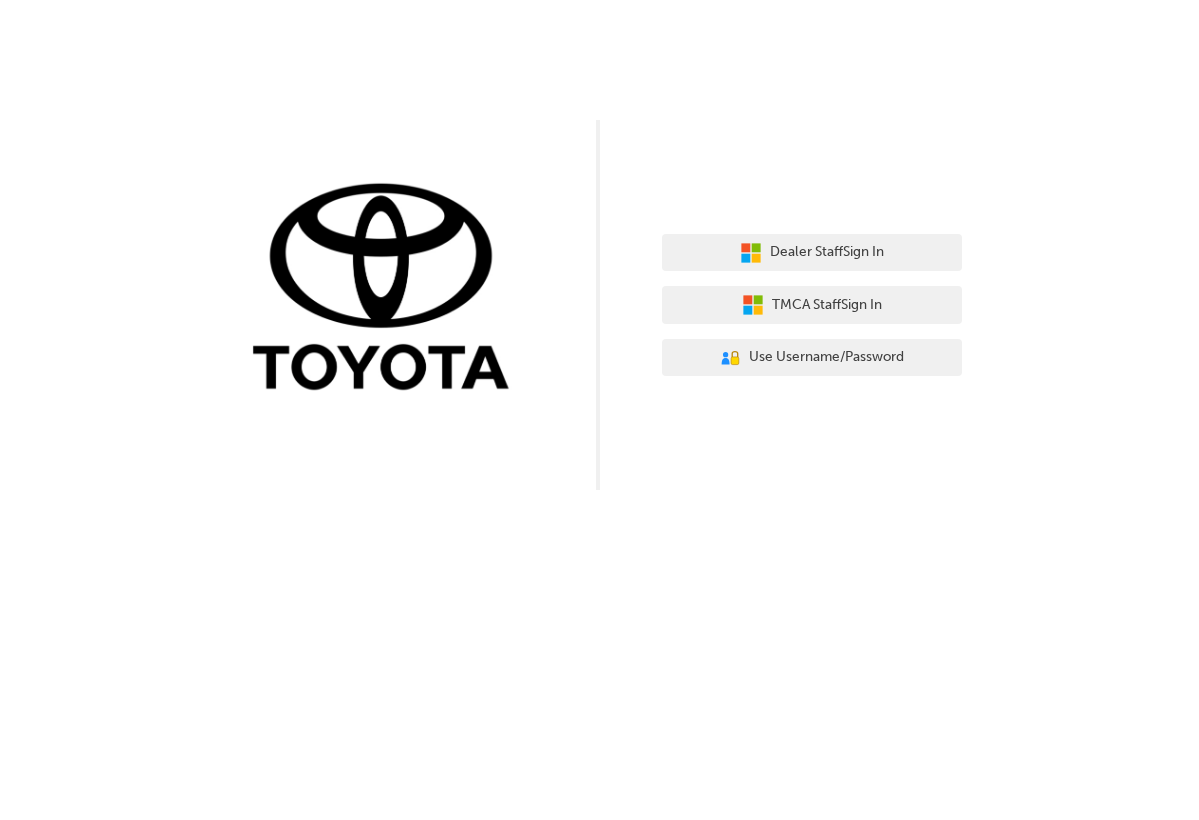scroll, scrollTop: 0, scrollLeft: 0, axis: both 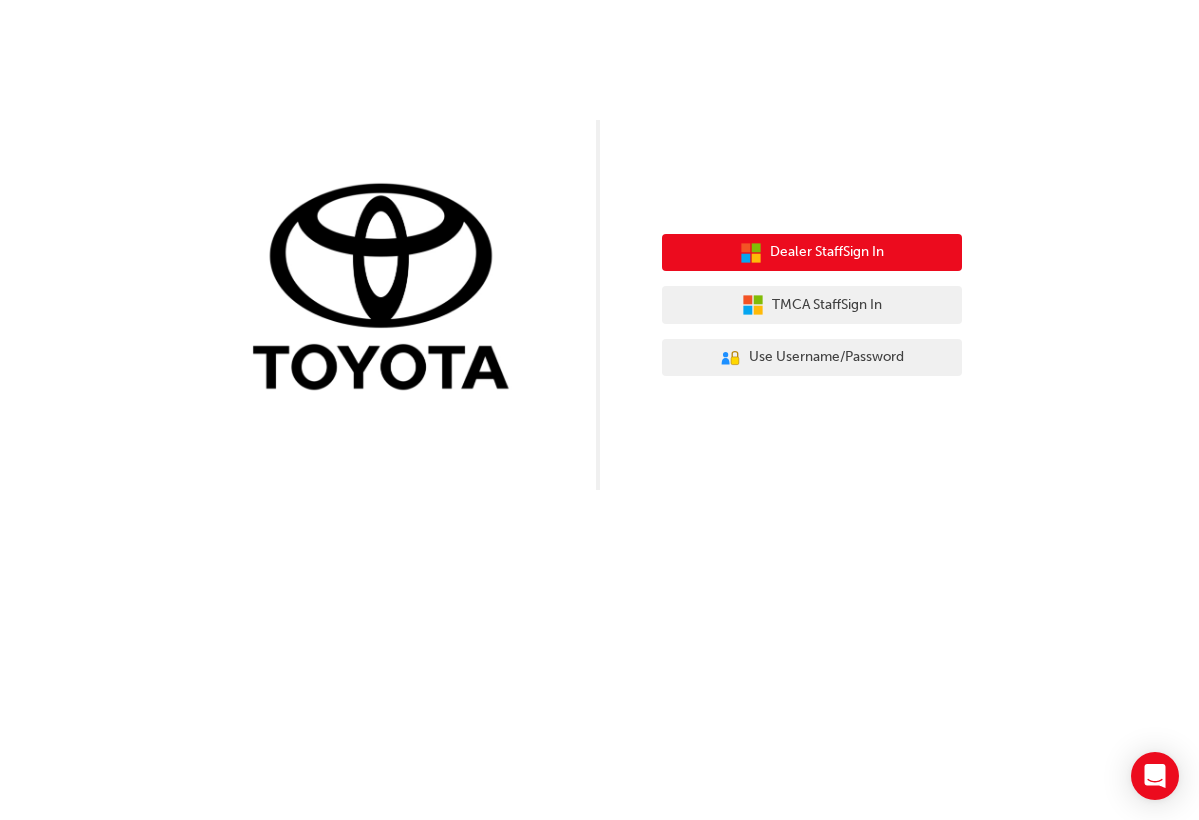 click on "Dealer Staff  Sign In" at bounding box center (812, 253) 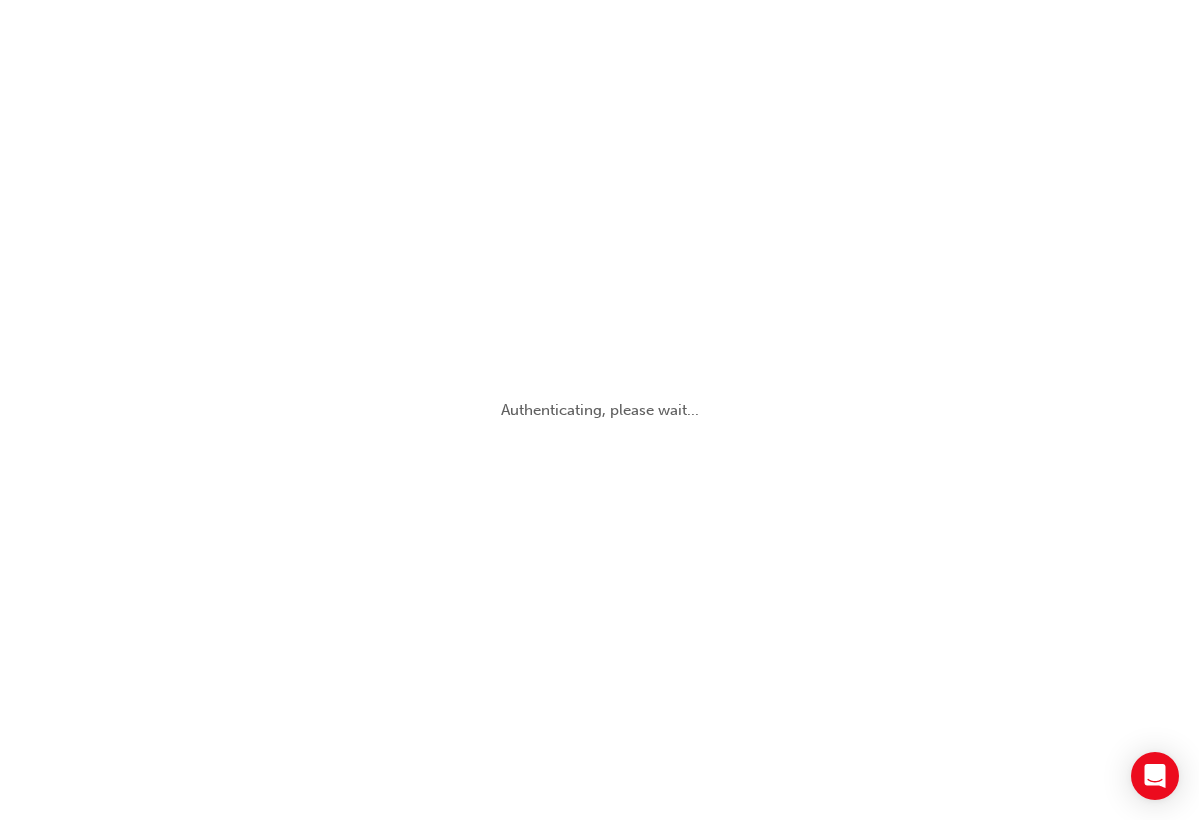 scroll, scrollTop: 0, scrollLeft: 0, axis: both 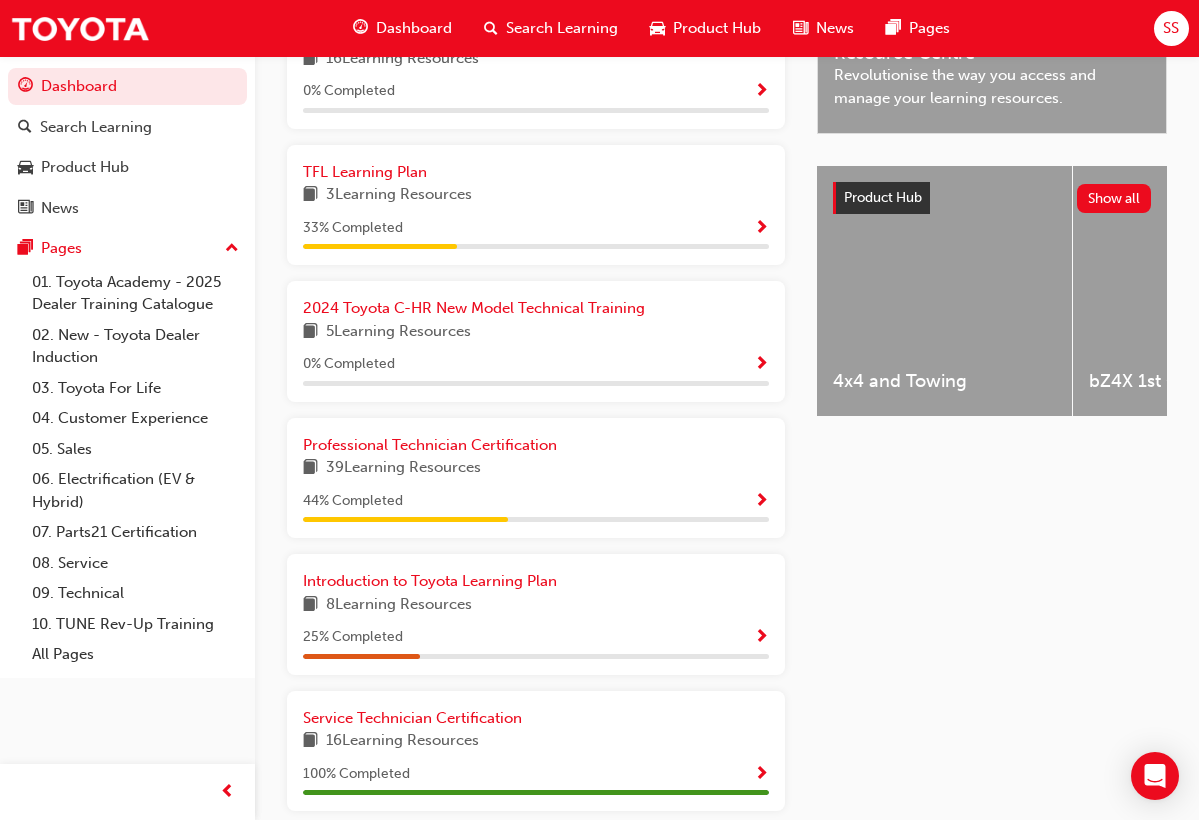 click at bounding box center (761, 502) 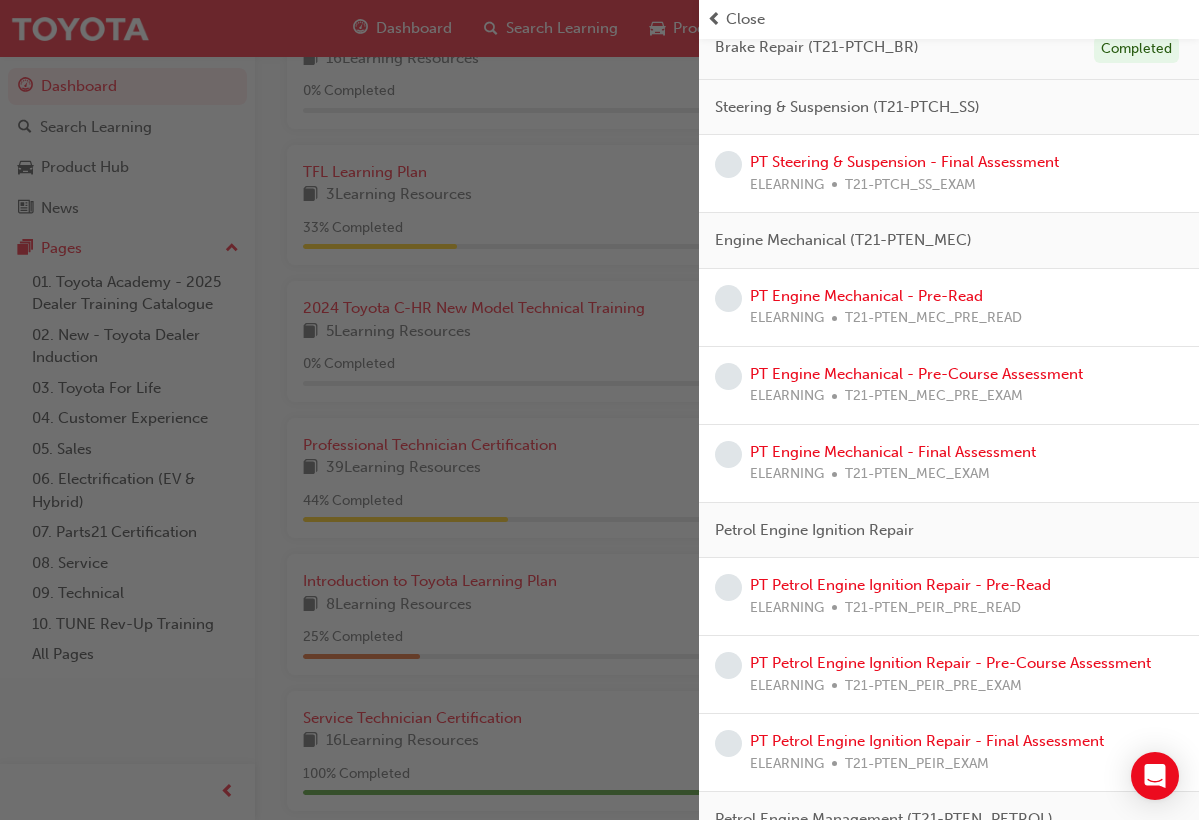 scroll, scrollTop: 456, scrollLeft: 0, axis: vertical 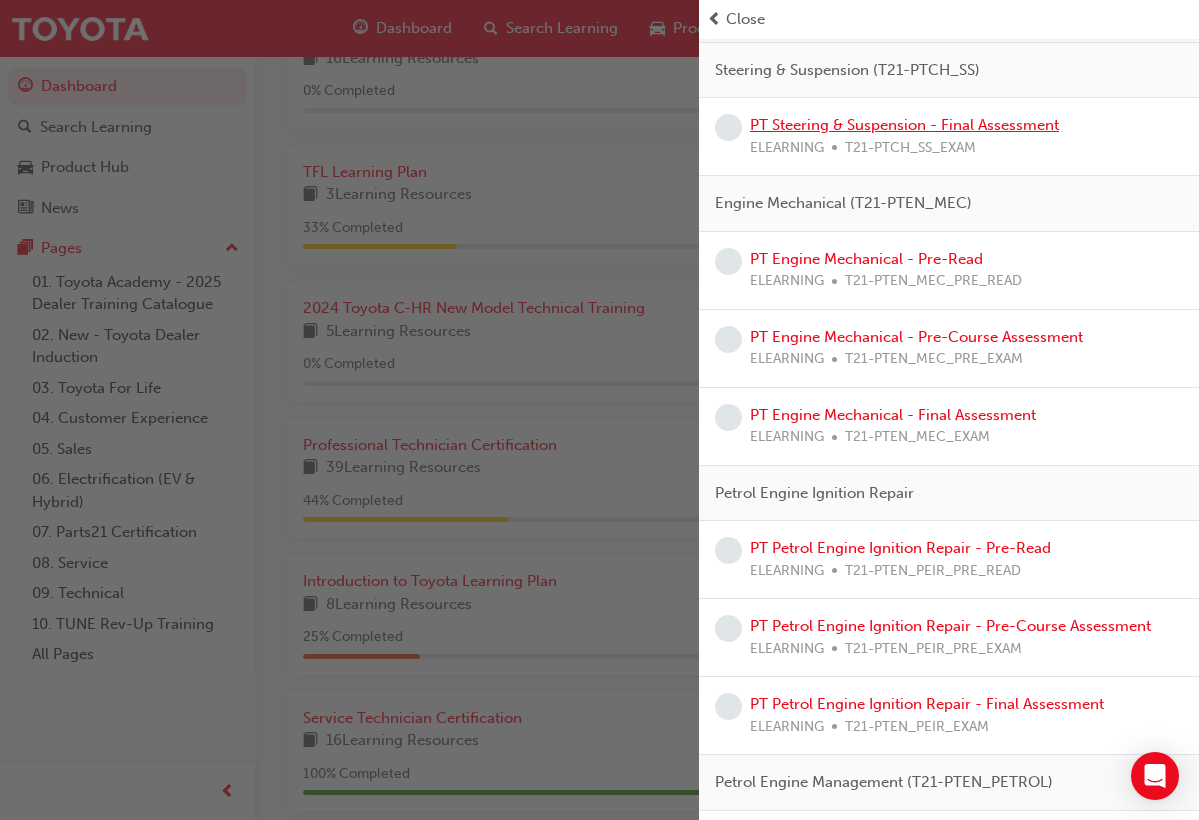 click on "PT Steering & Suspension - Final Assessment" at bounding box center [904, 125] 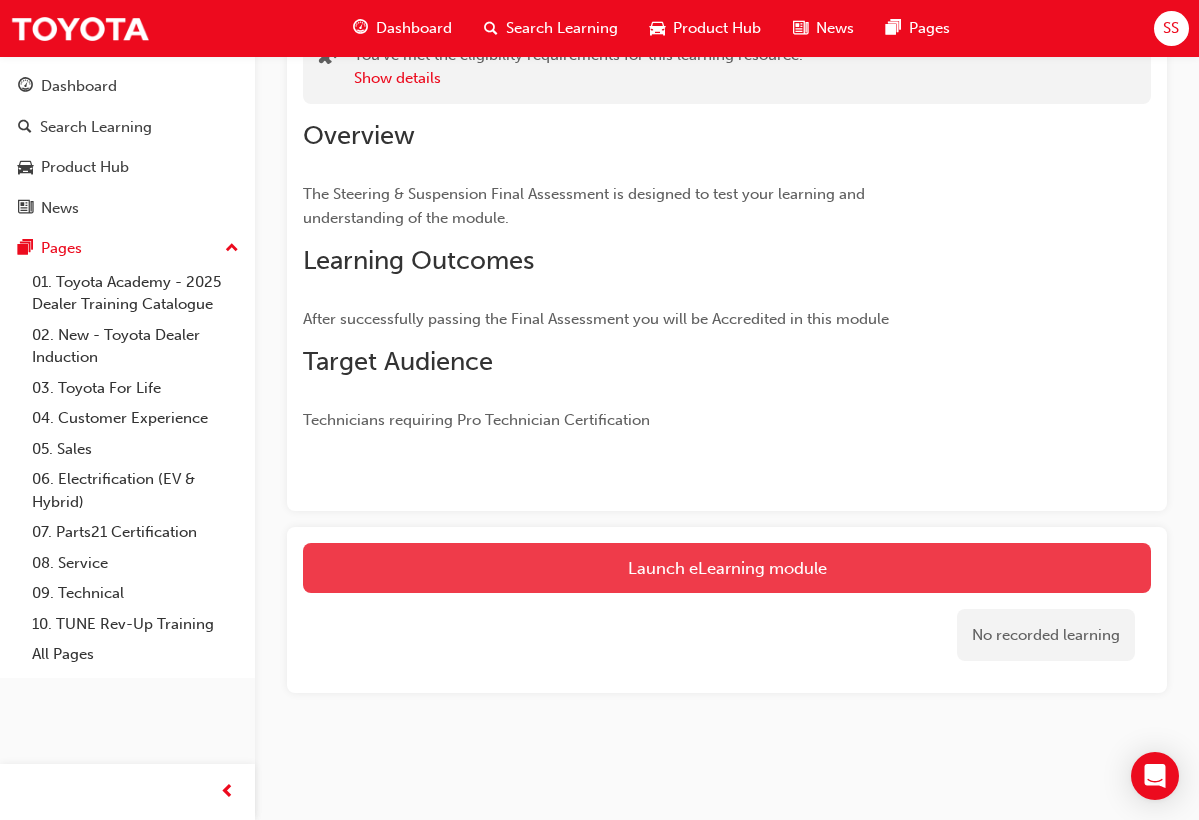 scroll, scrollTop: 165, scrollLeft: 0, axis: vertical 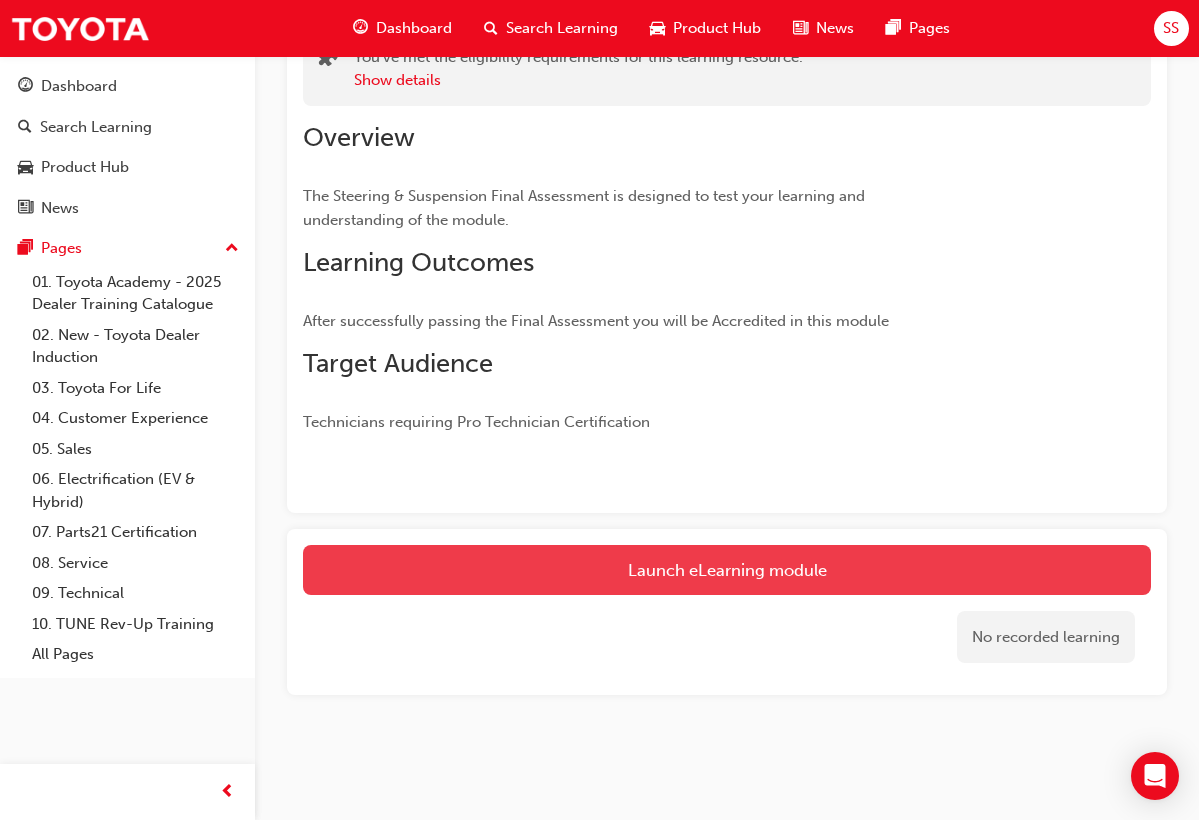 click on "Launch eLearning module" at bounding box center [727, 570] 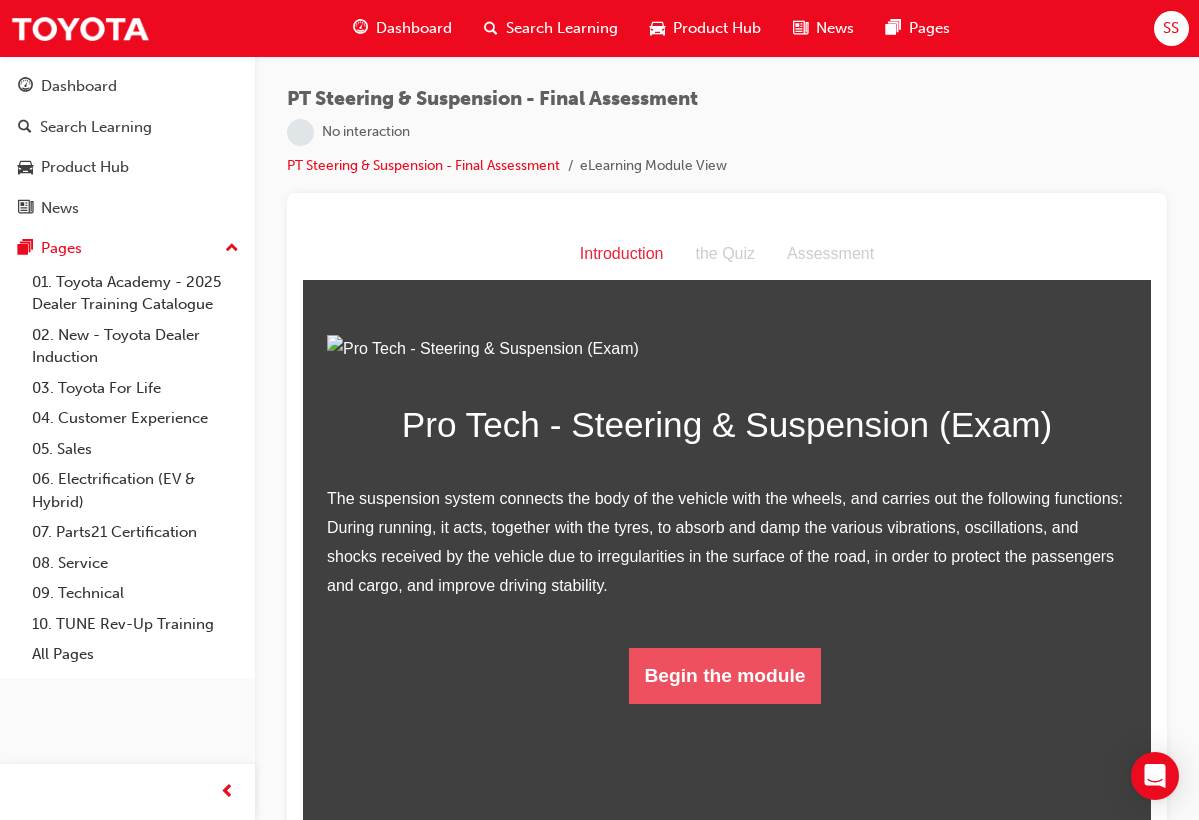 scroll, scrollTop: 73, scrollLeft: 0, axis: vertical 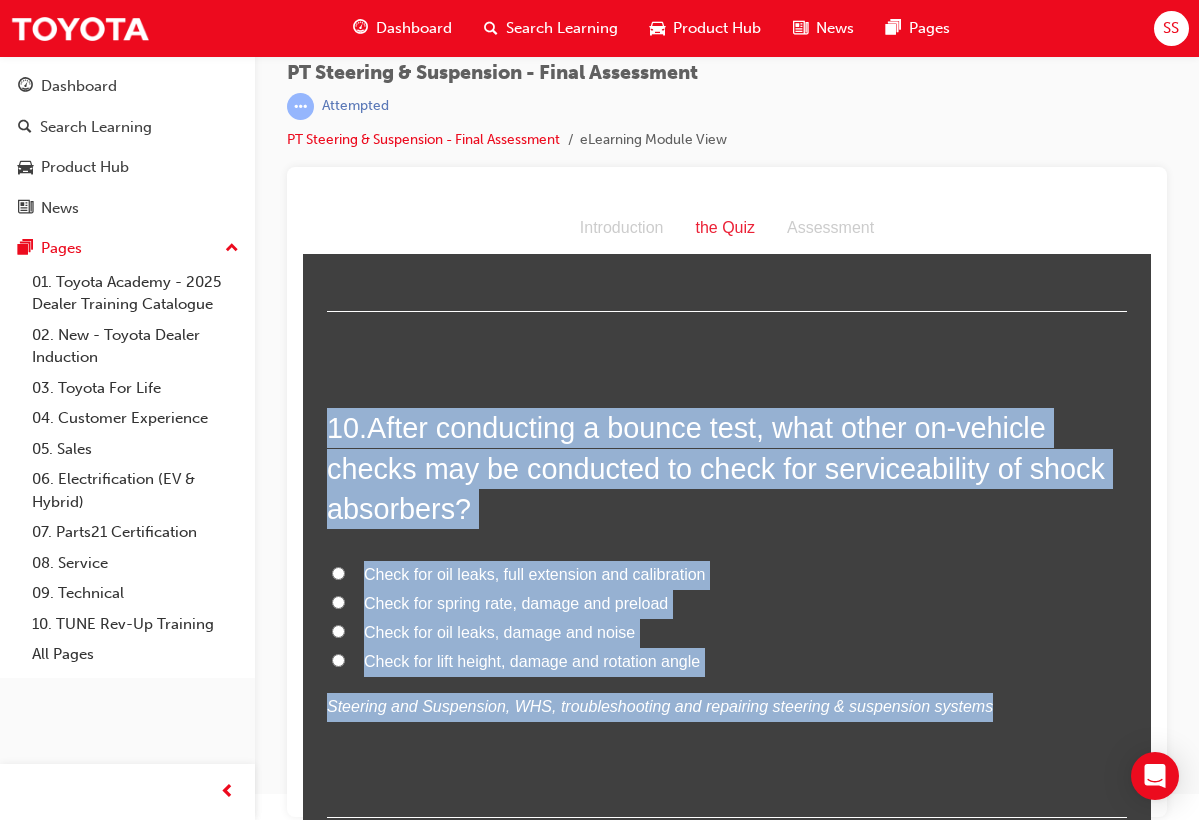 drag, startPoint x: 310, startPoint y: 392, endPoint x: 961, endPoint y: 654, distance: 701.74426 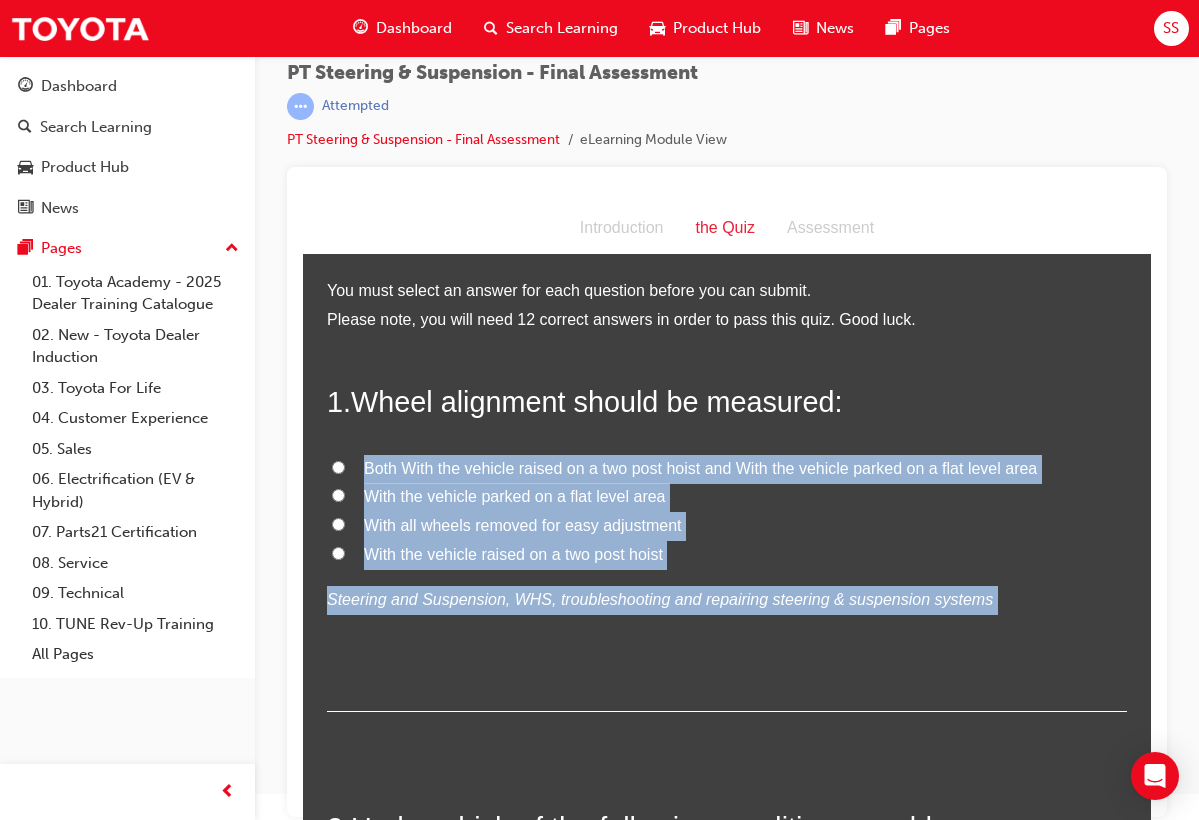 drag, startPoint x: 961, startPoint y: 654, endPoint x: 959, endPoint y: 820, distance: 166.01205 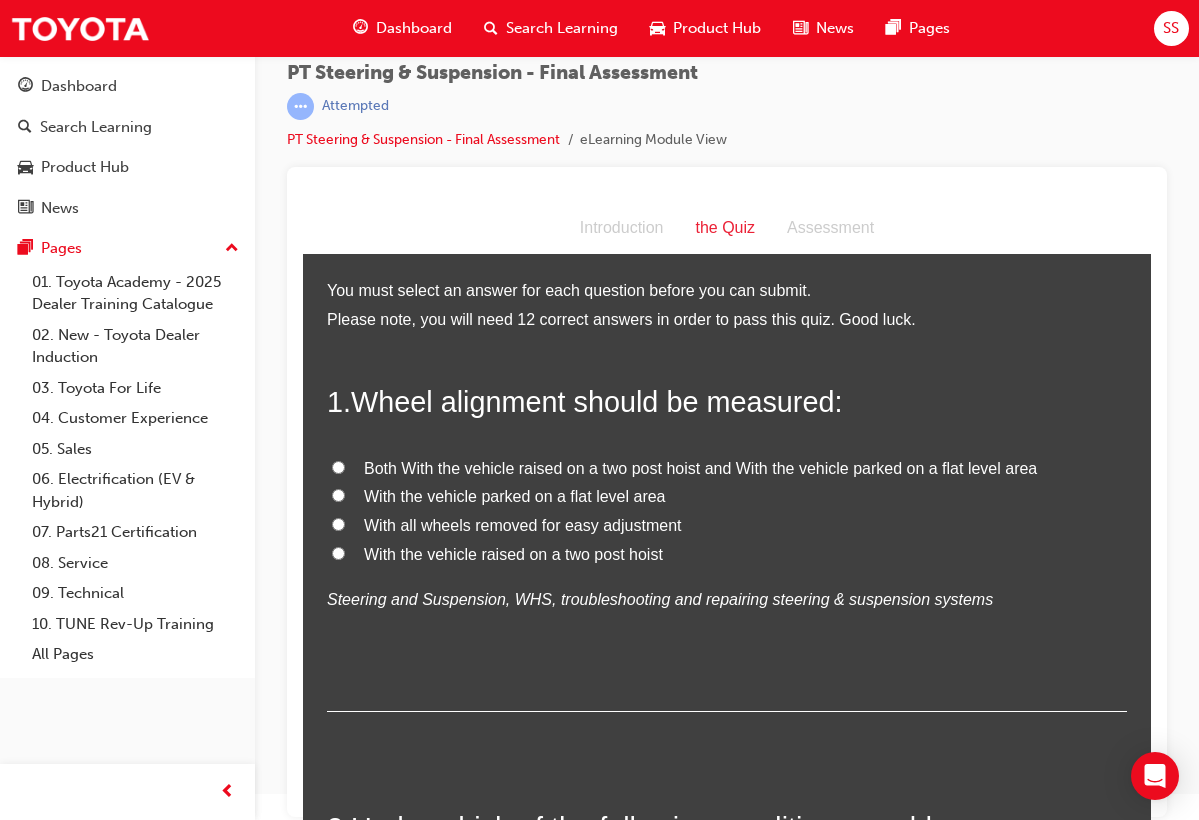 scroll, scrollTop: 0, scrollLeft: 0, axis: both 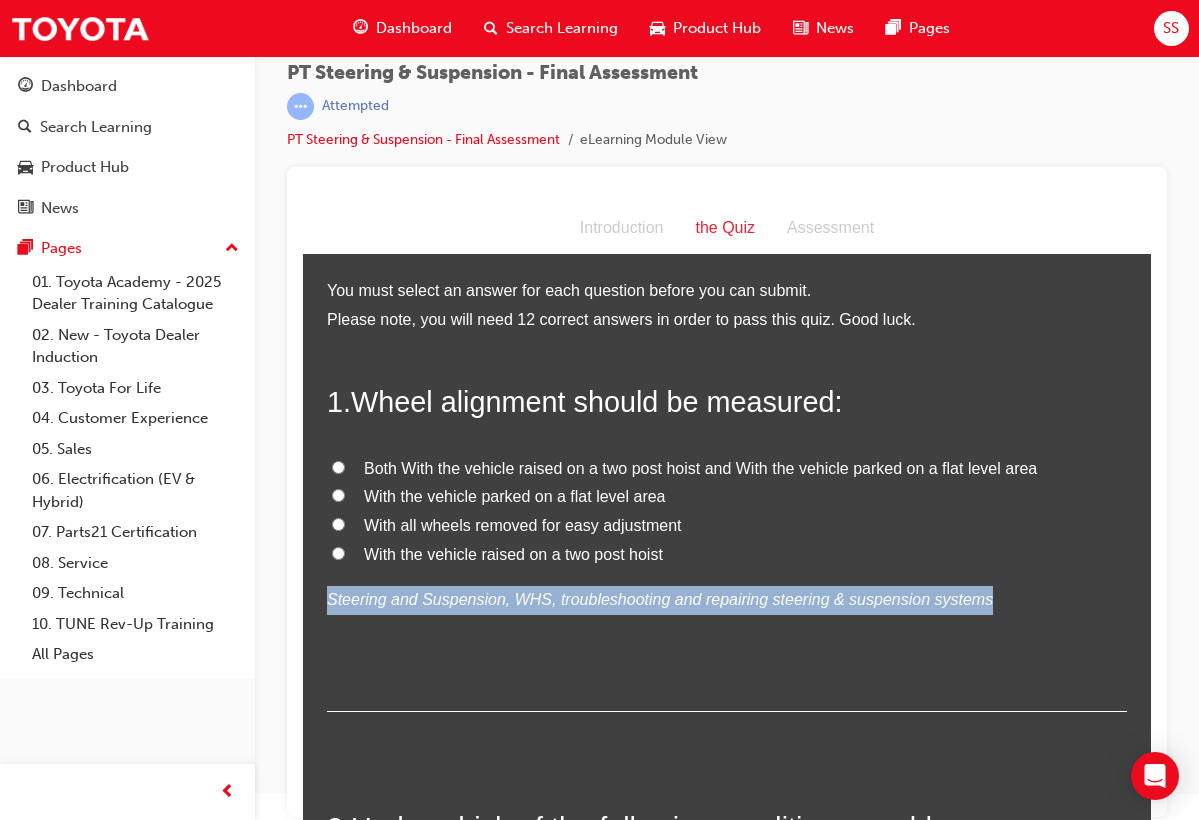click on "Both With the vehicle raised on a two post hoist and With the vehicle parked on a flat level area With the vehicle parked on a flat level area With all wheels removed for easy adjustment With the vehicle raised on a two post hoist
Steering and Suspension, WHS, troubleshooting and repairing steering & suspension systems" at bounding box center (727, 535) 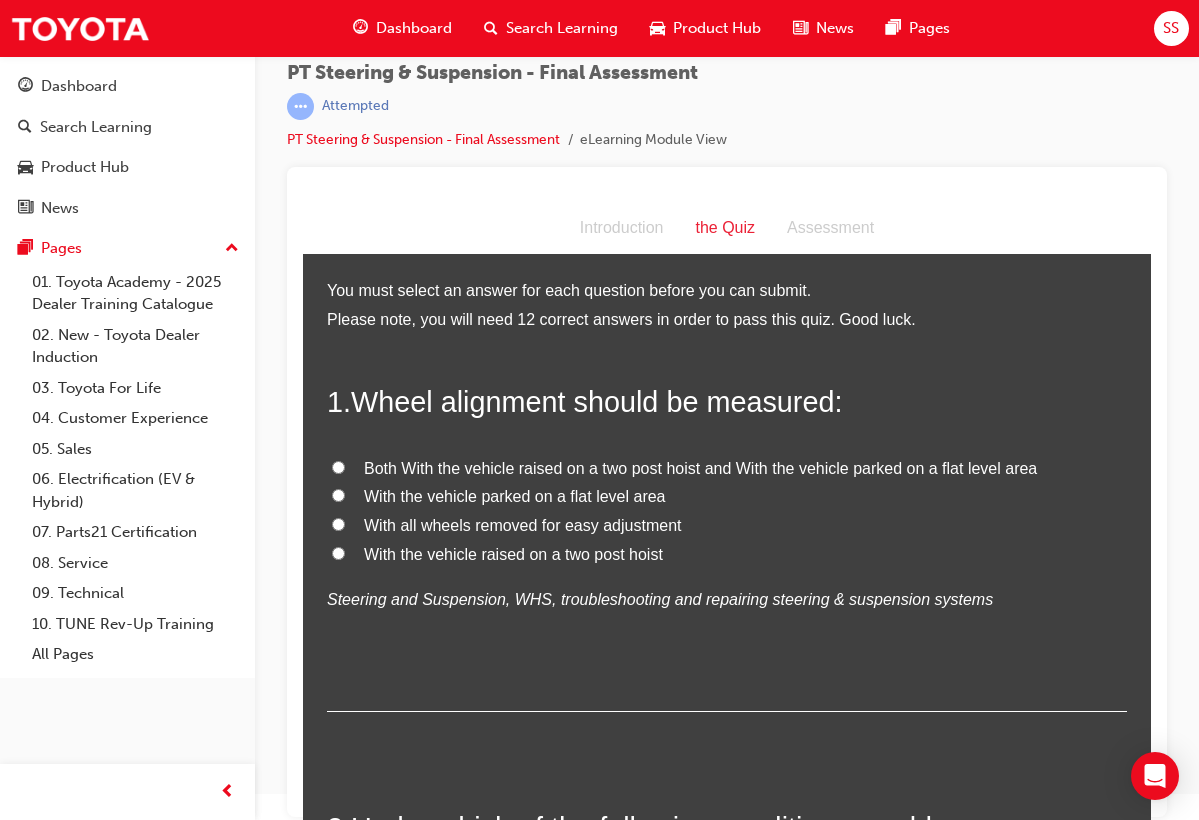 click on "Both With the vehicle raised on a two post hoist and With the vehicle parked on a flat level area" at bounding box center [700, 468] 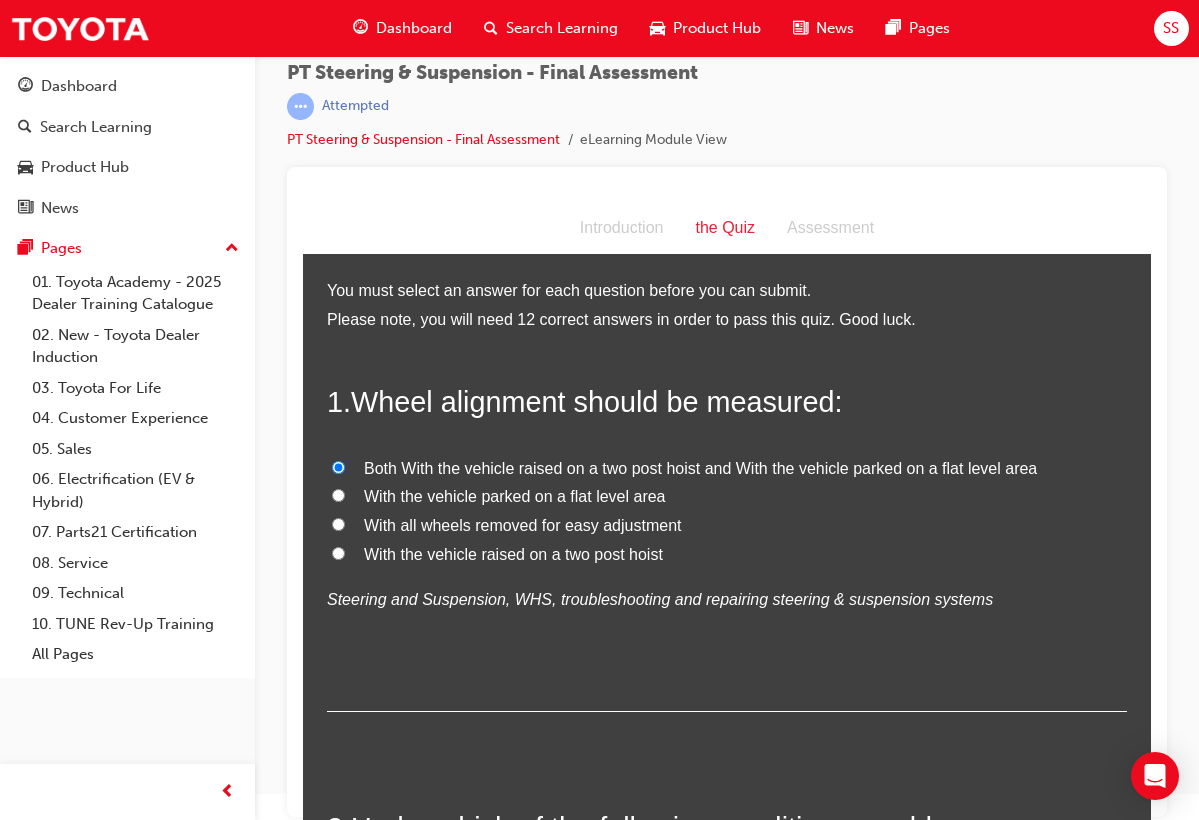 click on "With the vehicle parked on a flat level area" at bounding box center (727, 497) 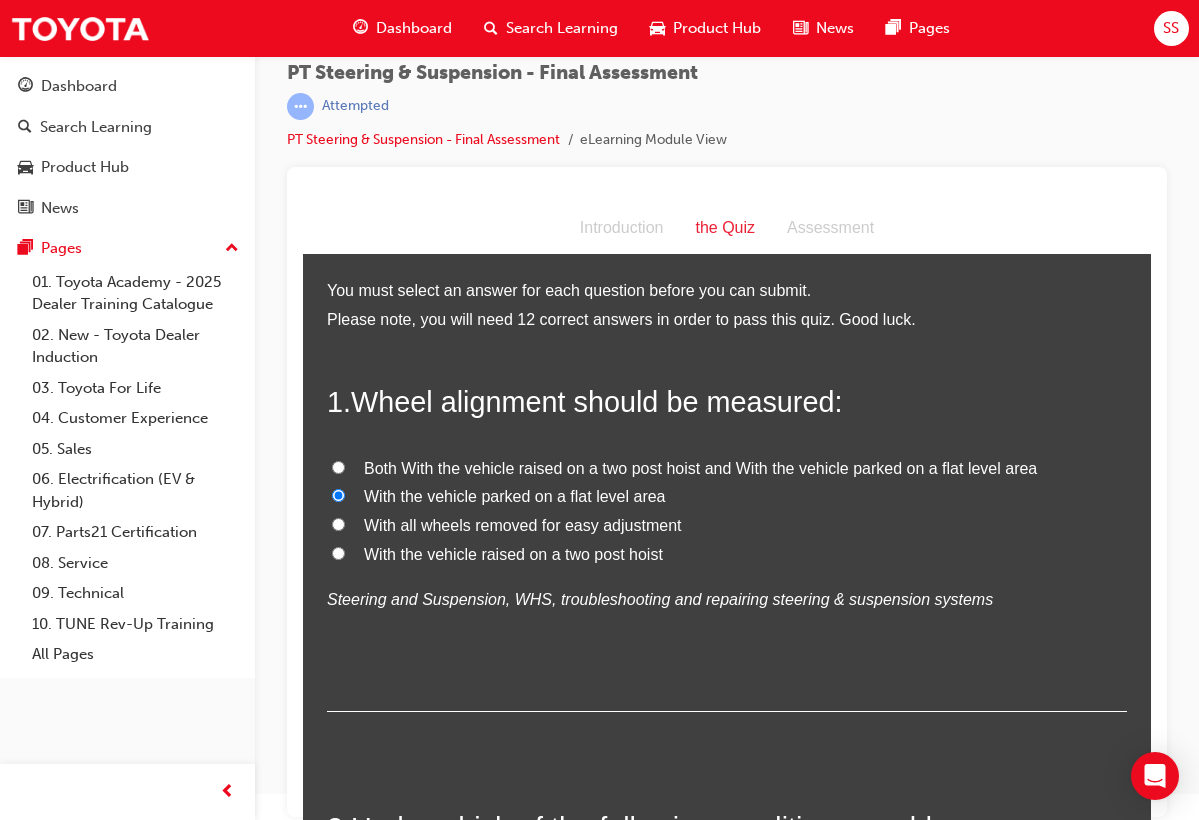 click on "With the vehicle parked on a flat level area" at bounding box center [515, 496] 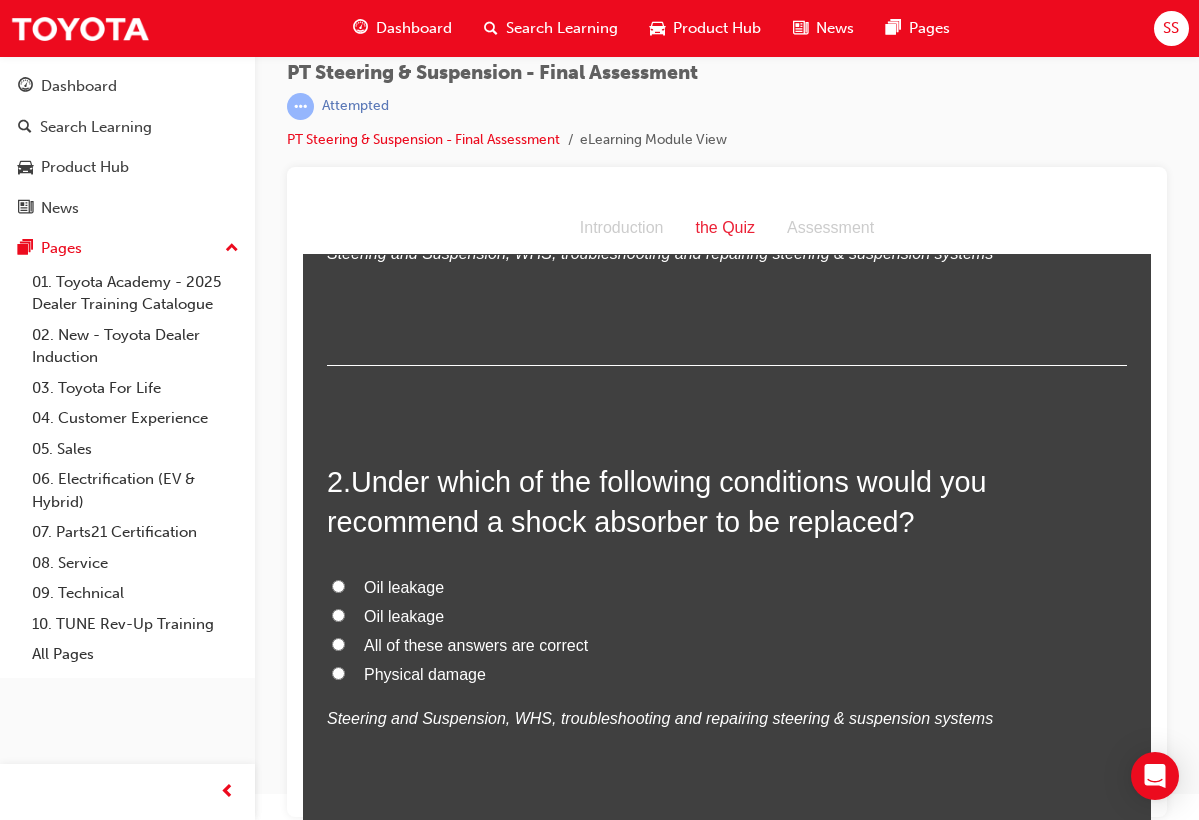 scroll, scrollTop: 349, scrollLeft: 0, axis: vertical 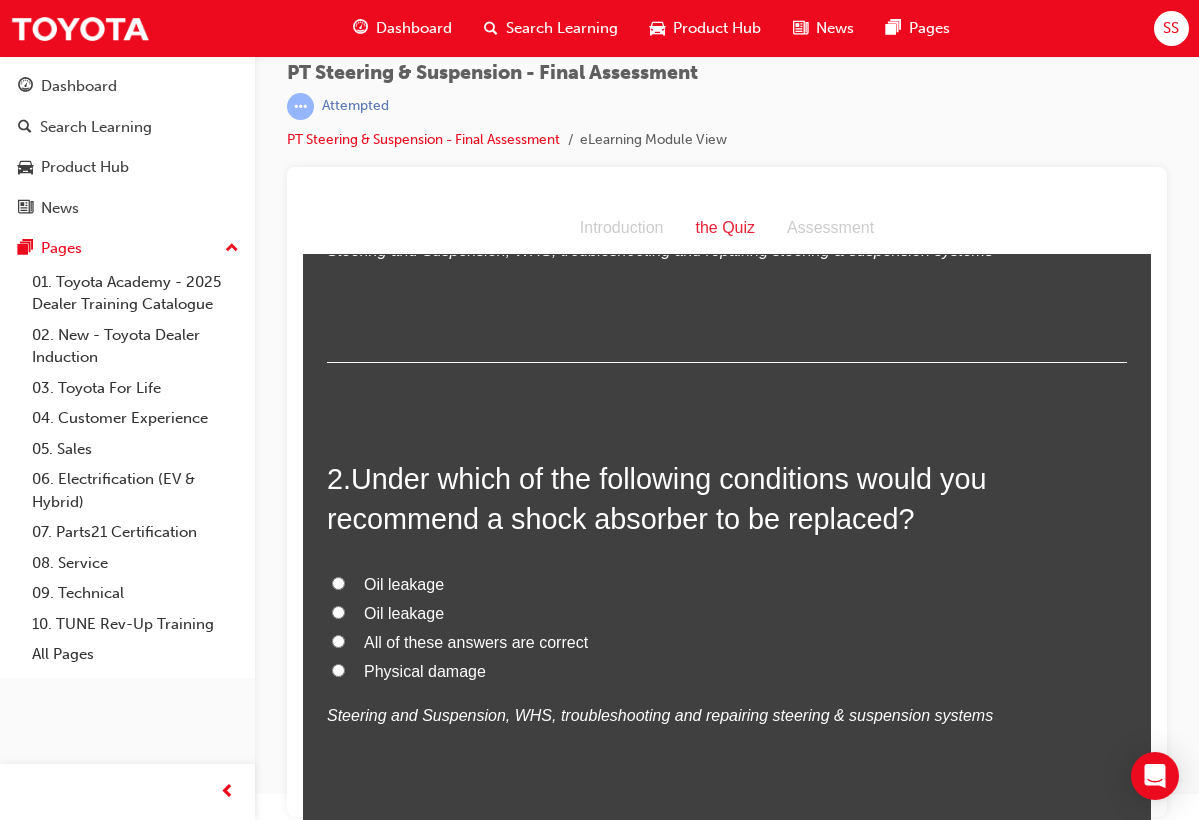 click on "All of these answers are correct" at bounding box center [476, 642] 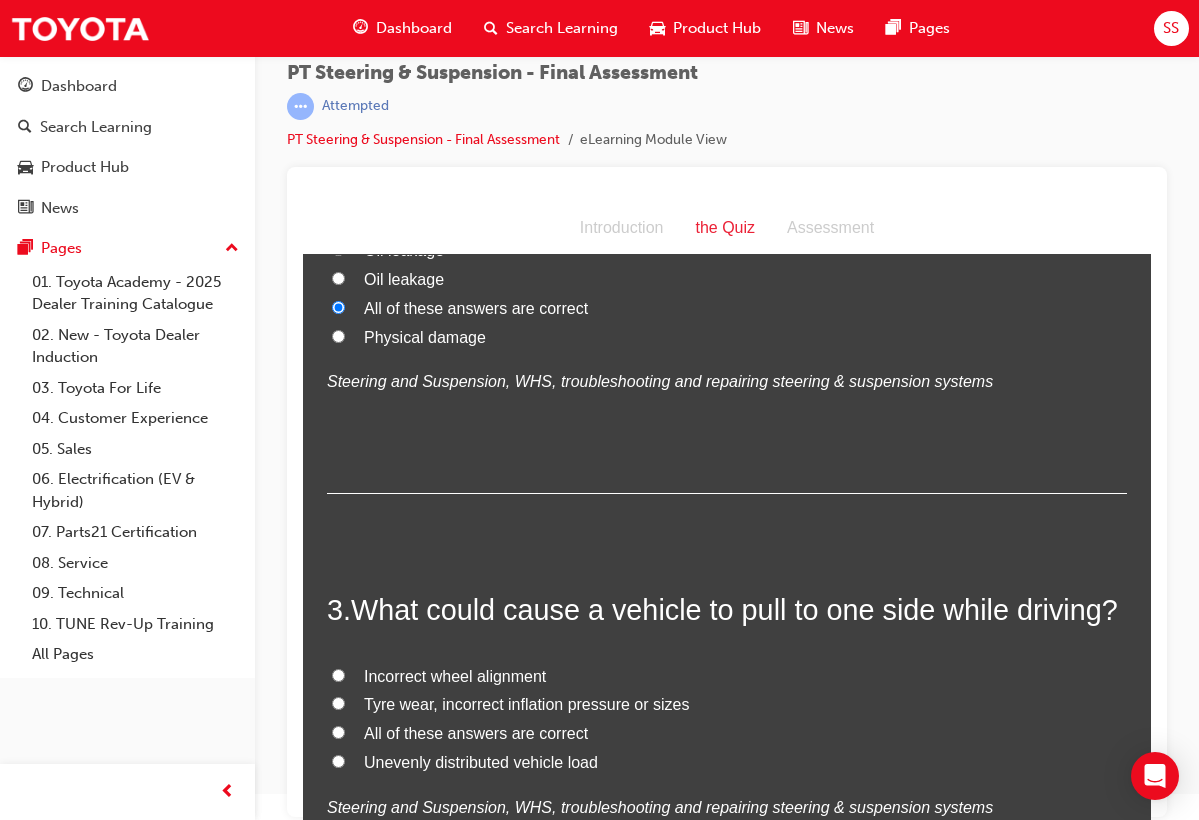 scroll, scrollTop: 708, scrollLeft: 0, axis: vertical 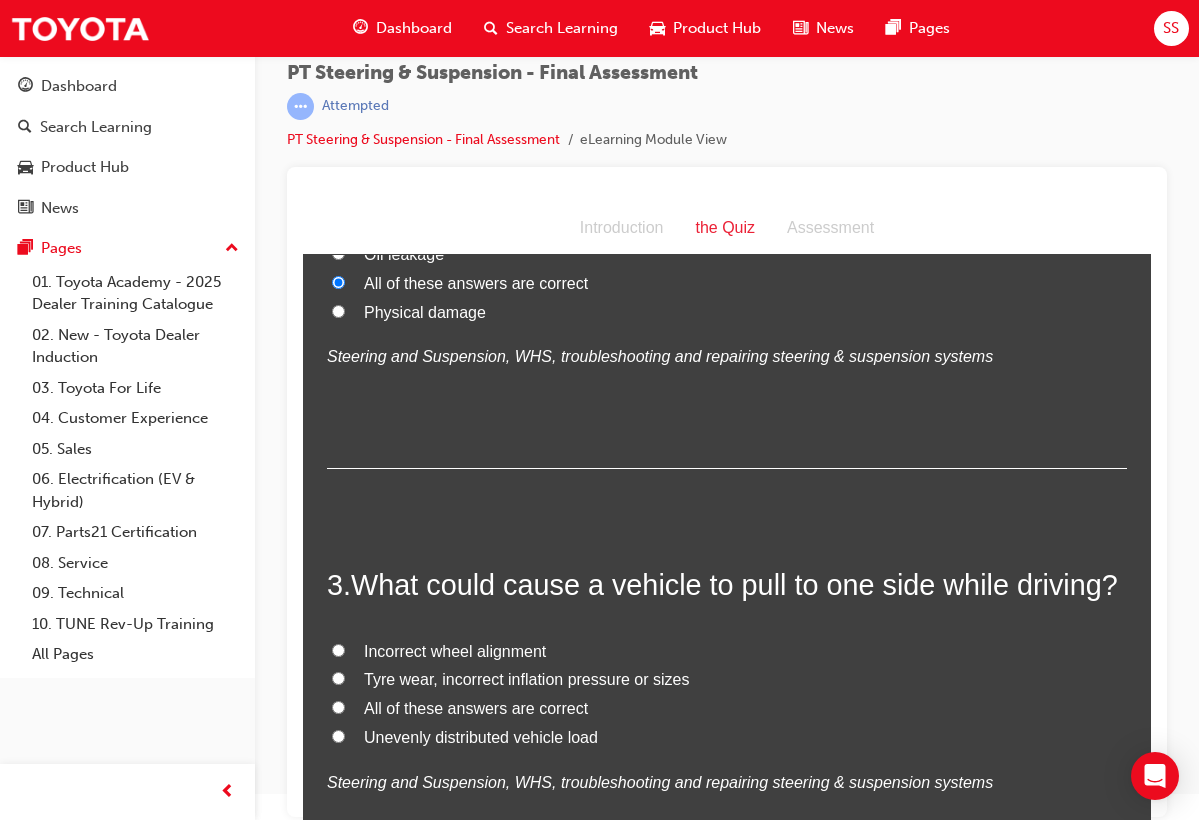 click on "Incorrect wheel alignment" at bounding box center (455, 651) 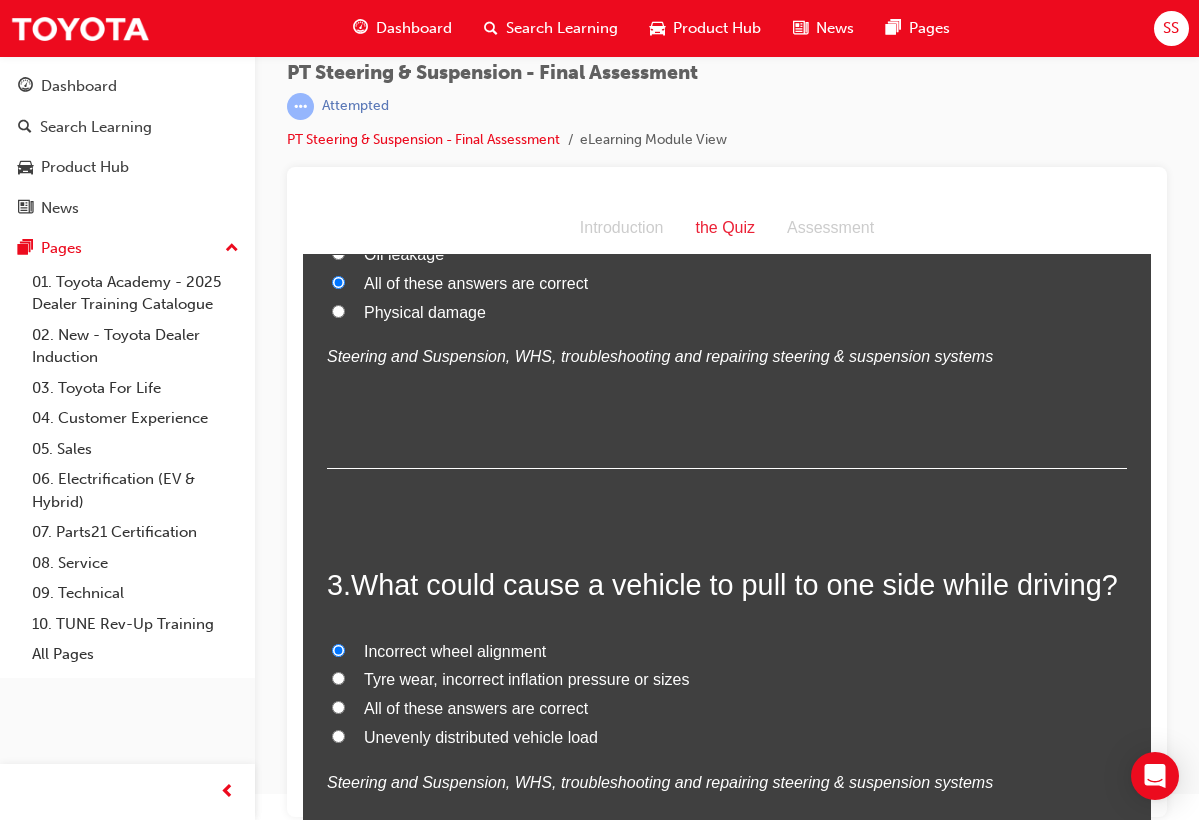 click on "All of these answers are correct" at bounding box center (476, 708) 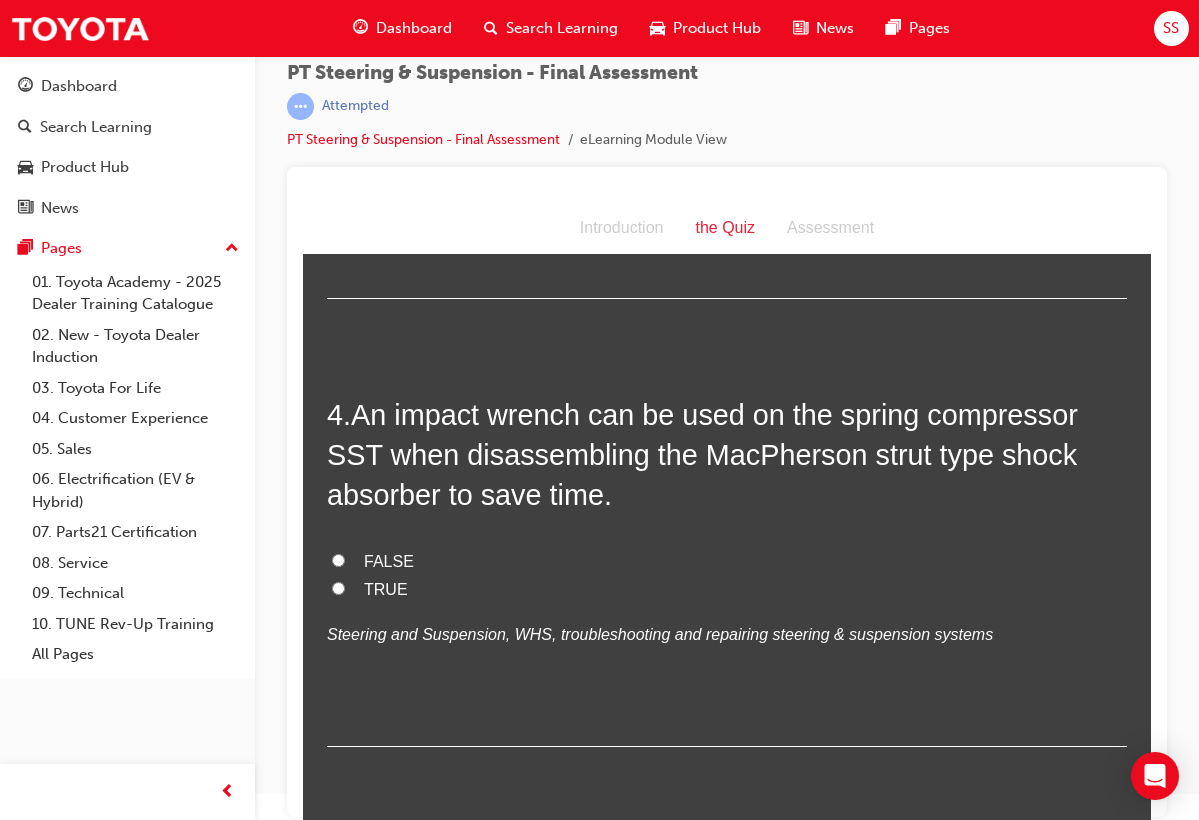 scroll, scrollTop: 1308, scrollLeft: 0, axis: vertical 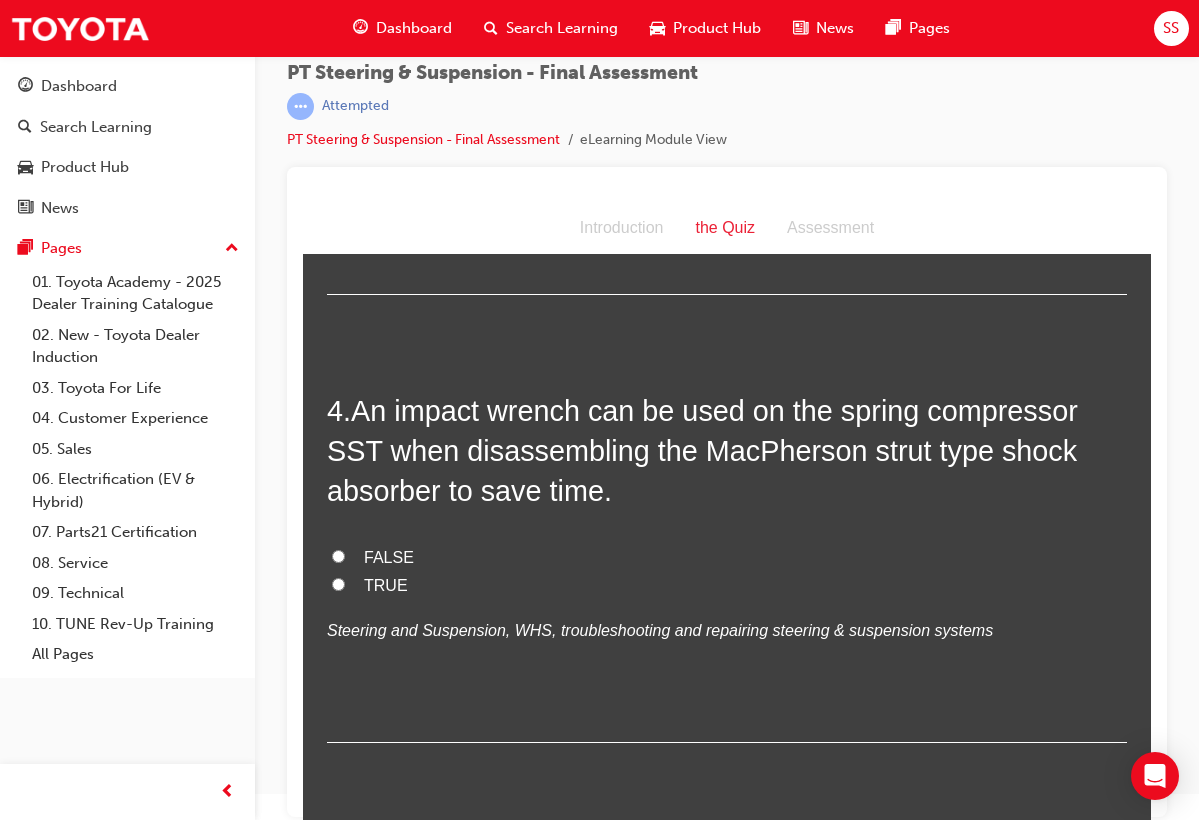 click on "4 .  An impact wrench can be used on the spring compressor SST when disassembling the MacPherson strut type shock absorber to save time. FALSE TRUE
Steering and Suspension, WHS, troubleshooting and repairing steering & suspension systems" at bounding box center (727, 567) 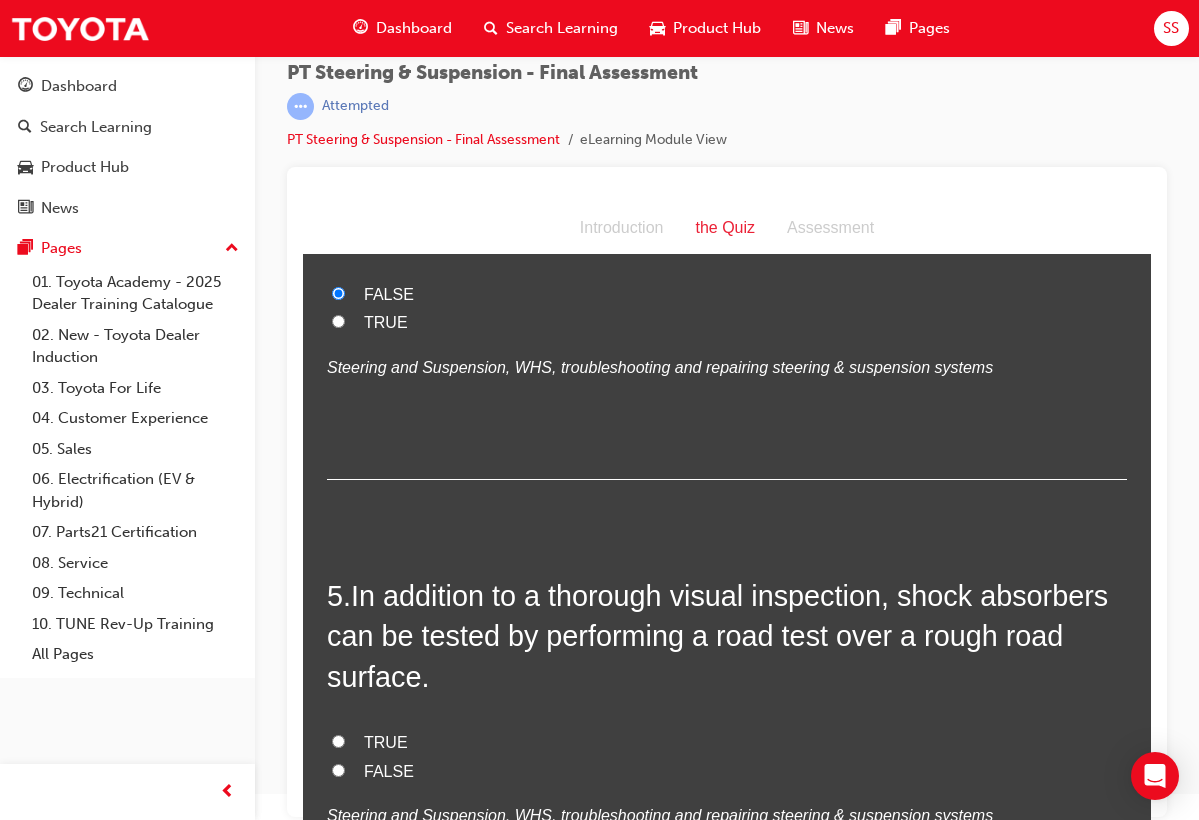 scroll, scrollTop: 1578, scrollLeft: 0, axis: vertical 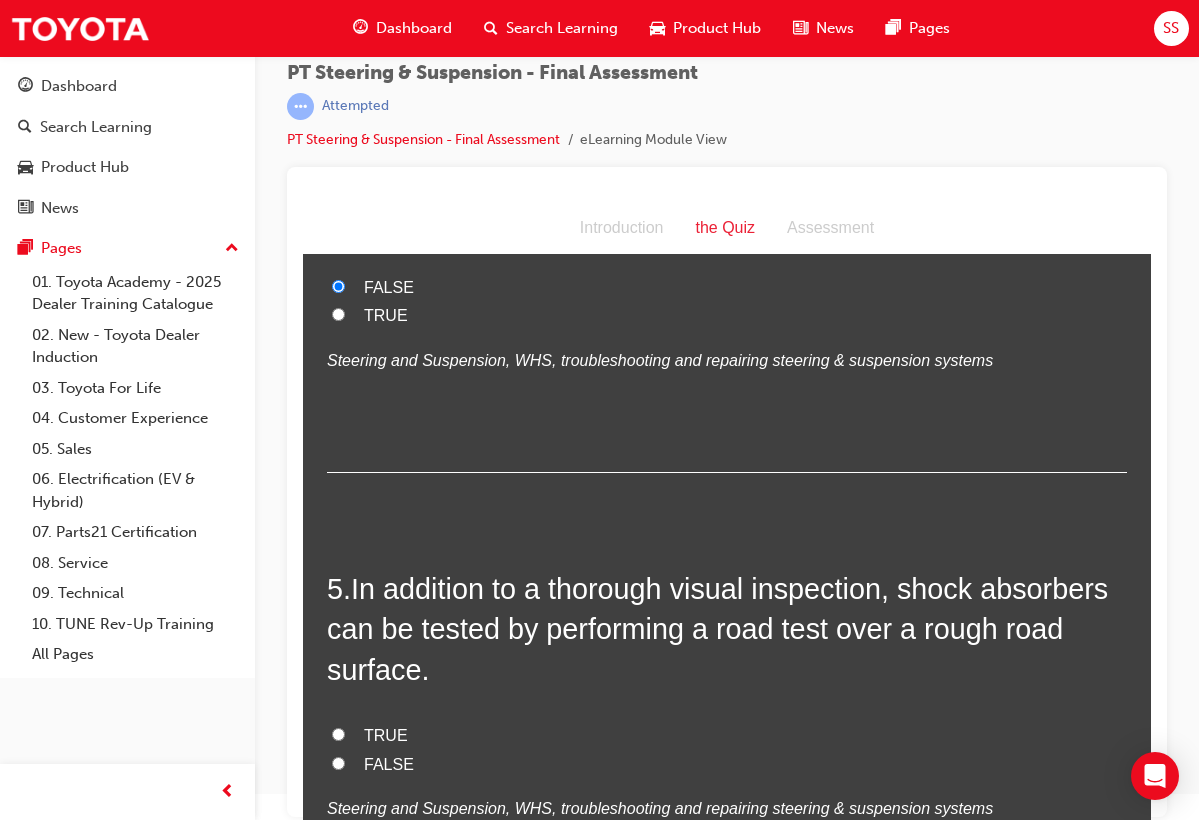 click on "TRUE" at bounding box center (727, 736) 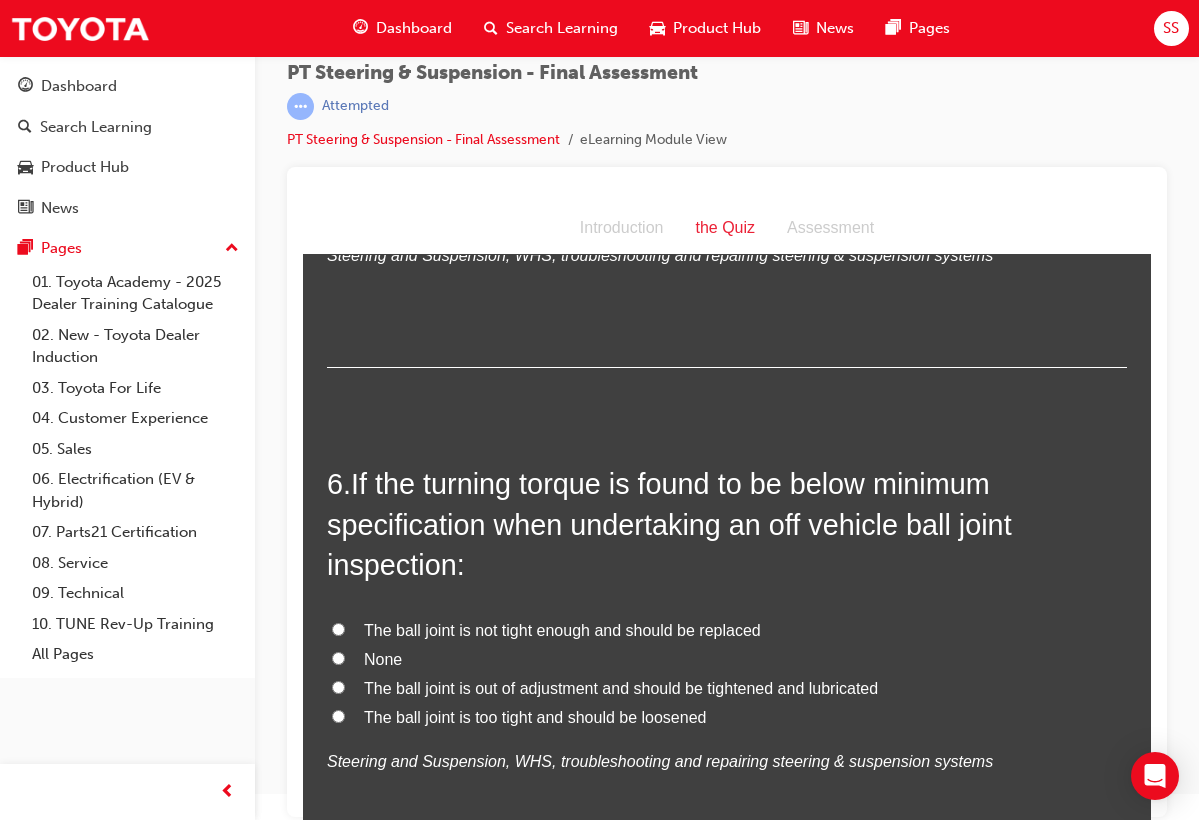 scroll, scrollTop: 2134, scrollLeft: 0, axis: vertical 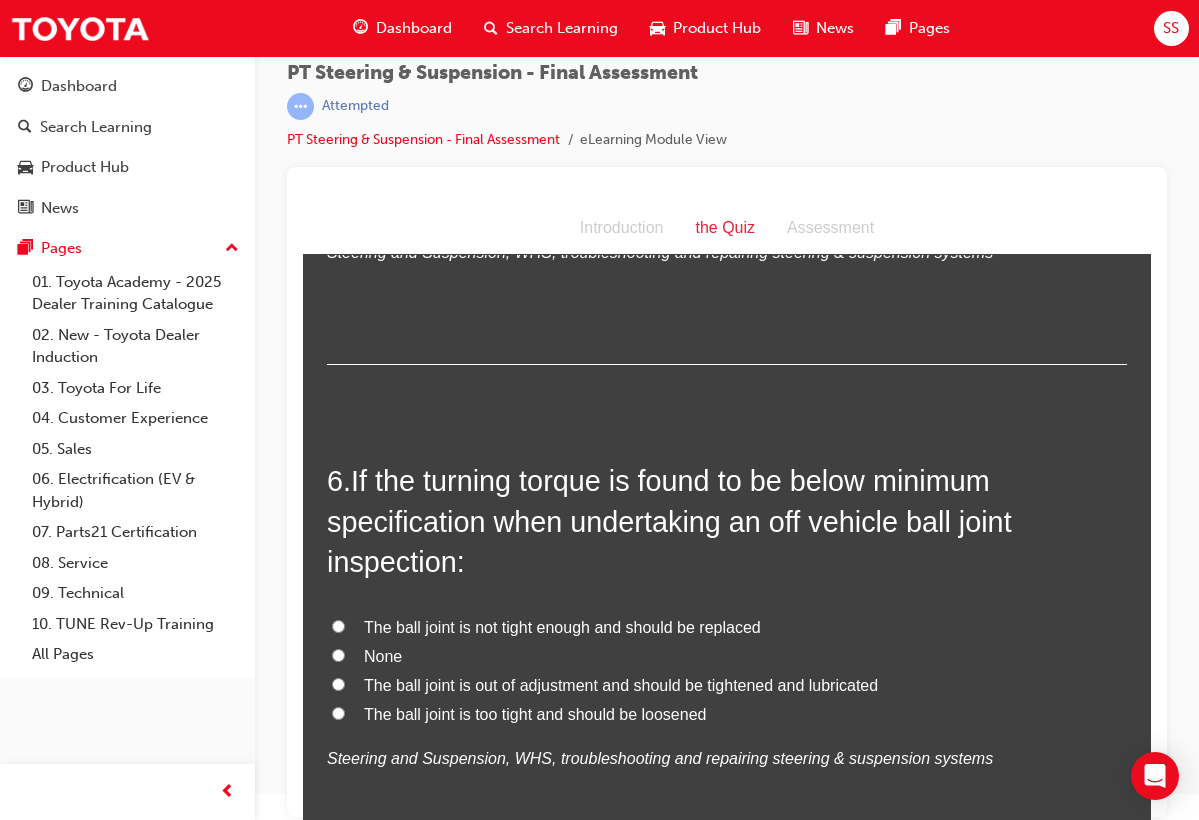 click on "The ball joint is not tight enough and should be replaced" at bounding box center (562, 627) 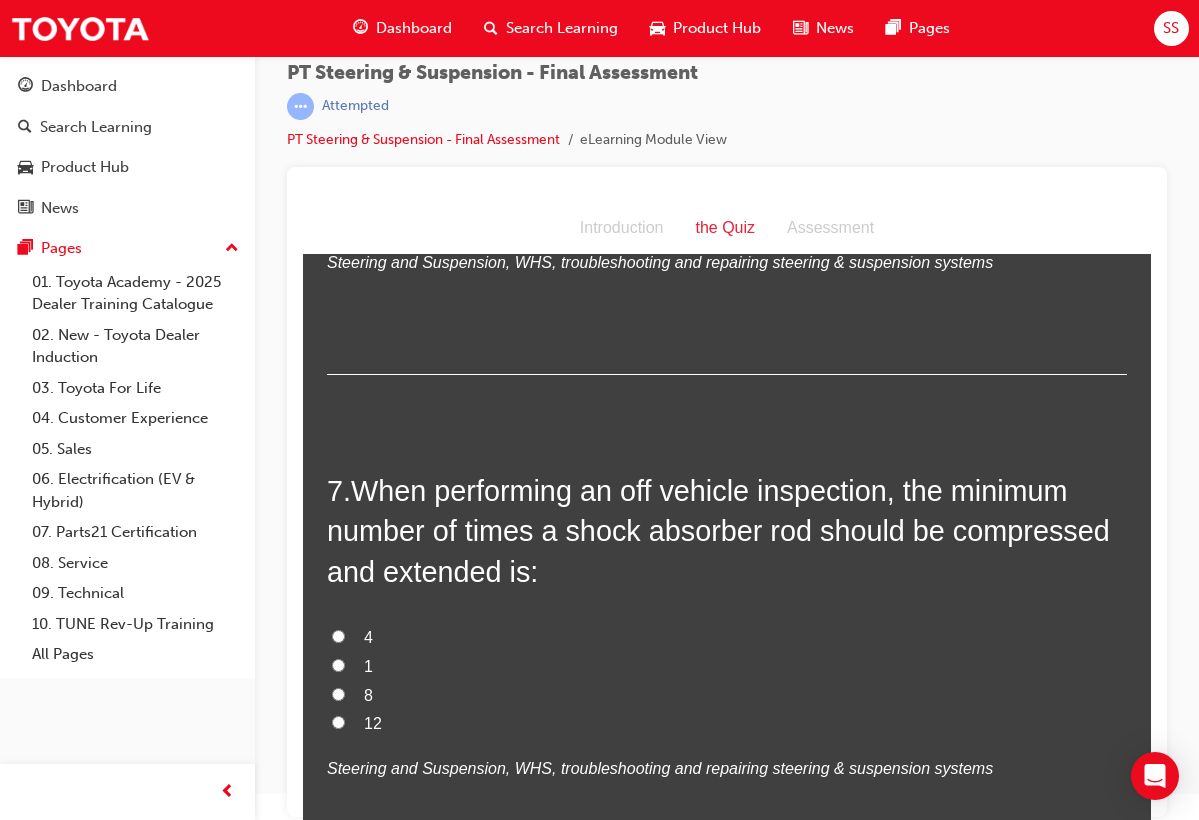 scroll, scrollTop: 2632, scrollLeft: 0, axis: vertical 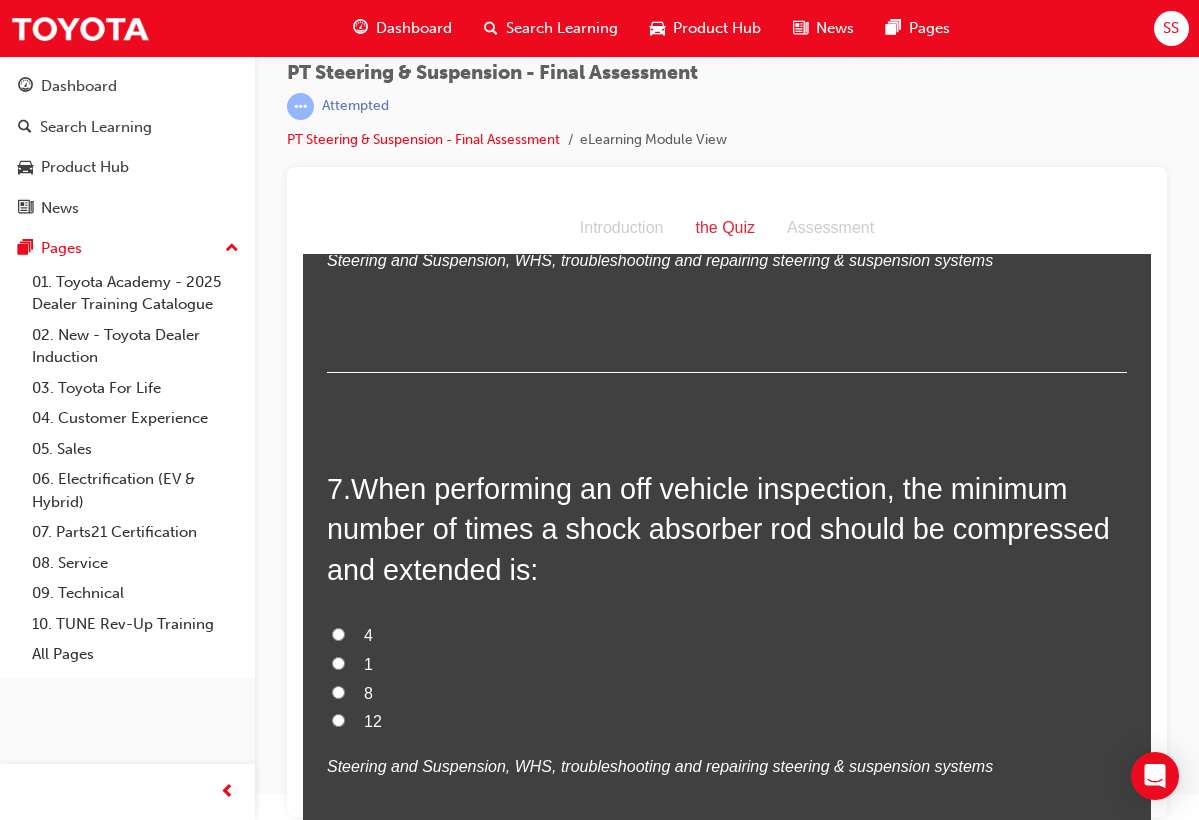 click on "4" at bounding box center (727, 636) 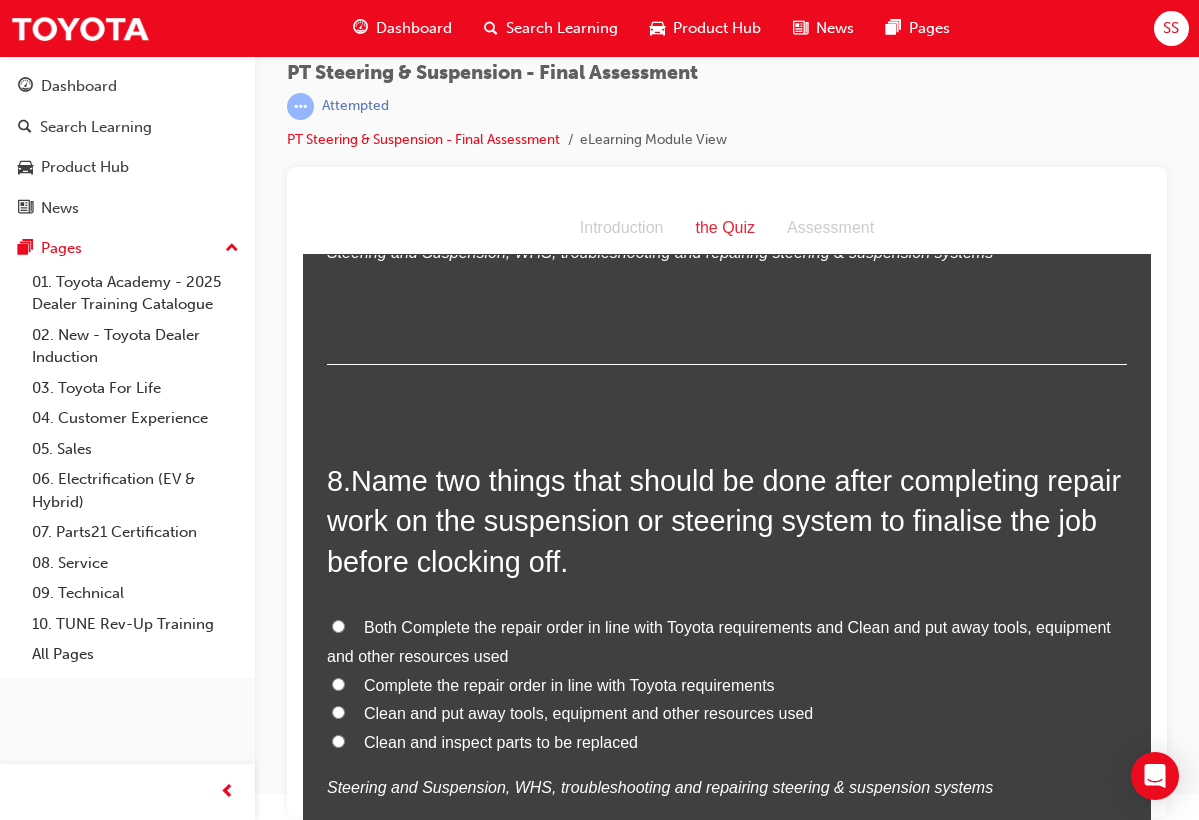 scroll, scrollTop: 3148, scrollLeft: 0, axis: vertical 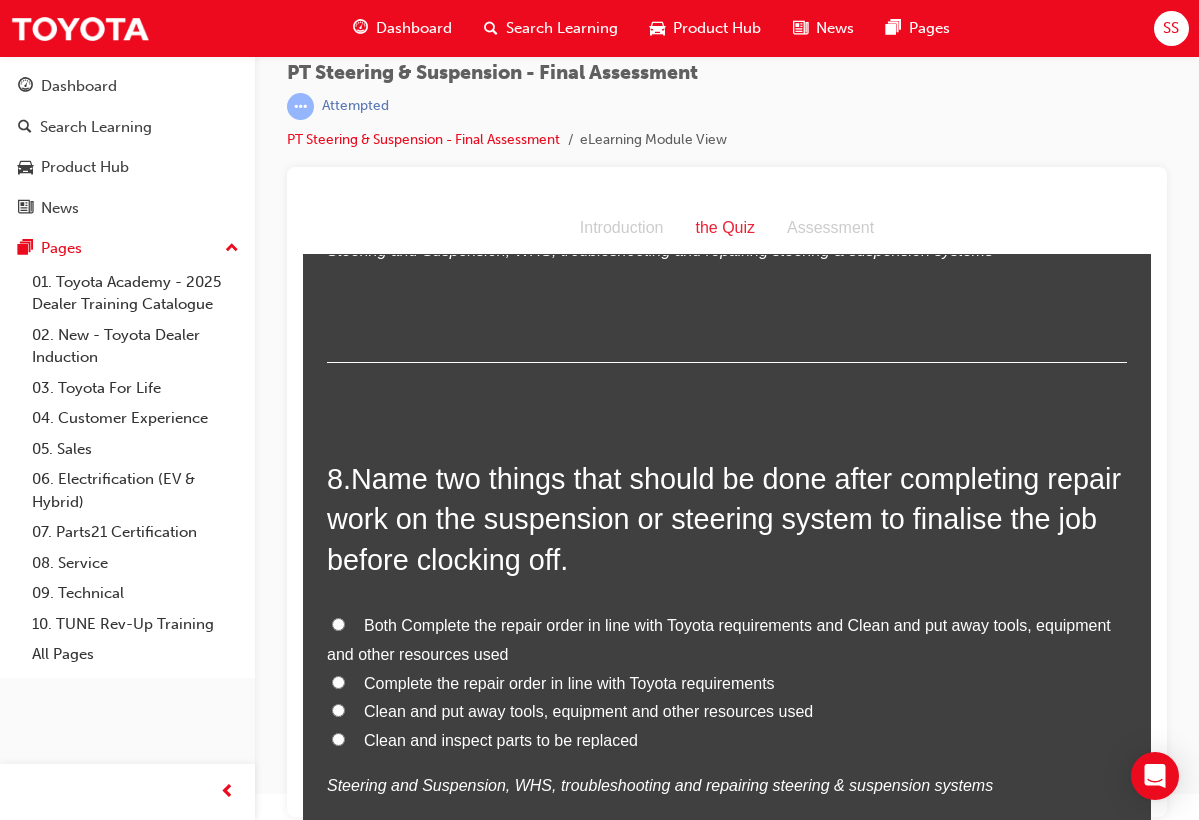 click on "Both Complete the repair order in line with Toyota requirements and Clean and put away tools, equipment and other resources used" at bounding box center [719, 640] 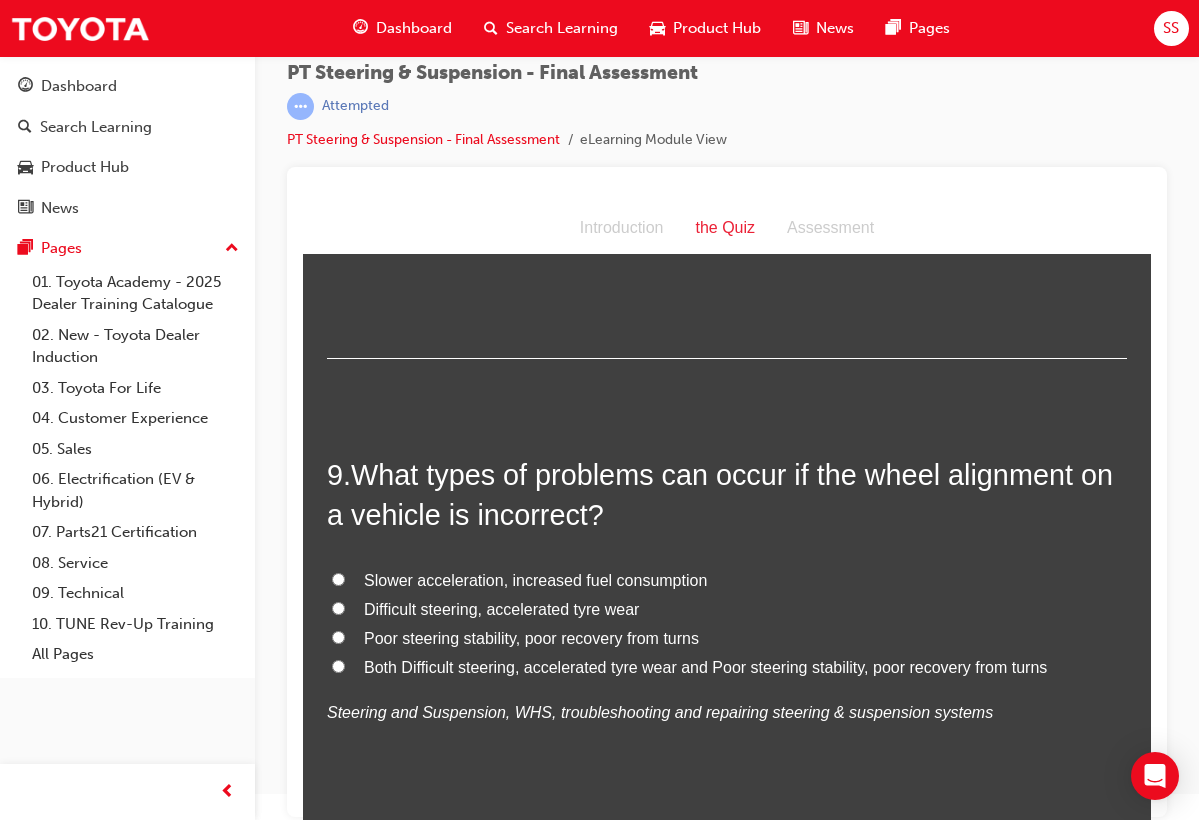 scroll, scrollTop: 3690, scrollLeft: 0, axis: vertical 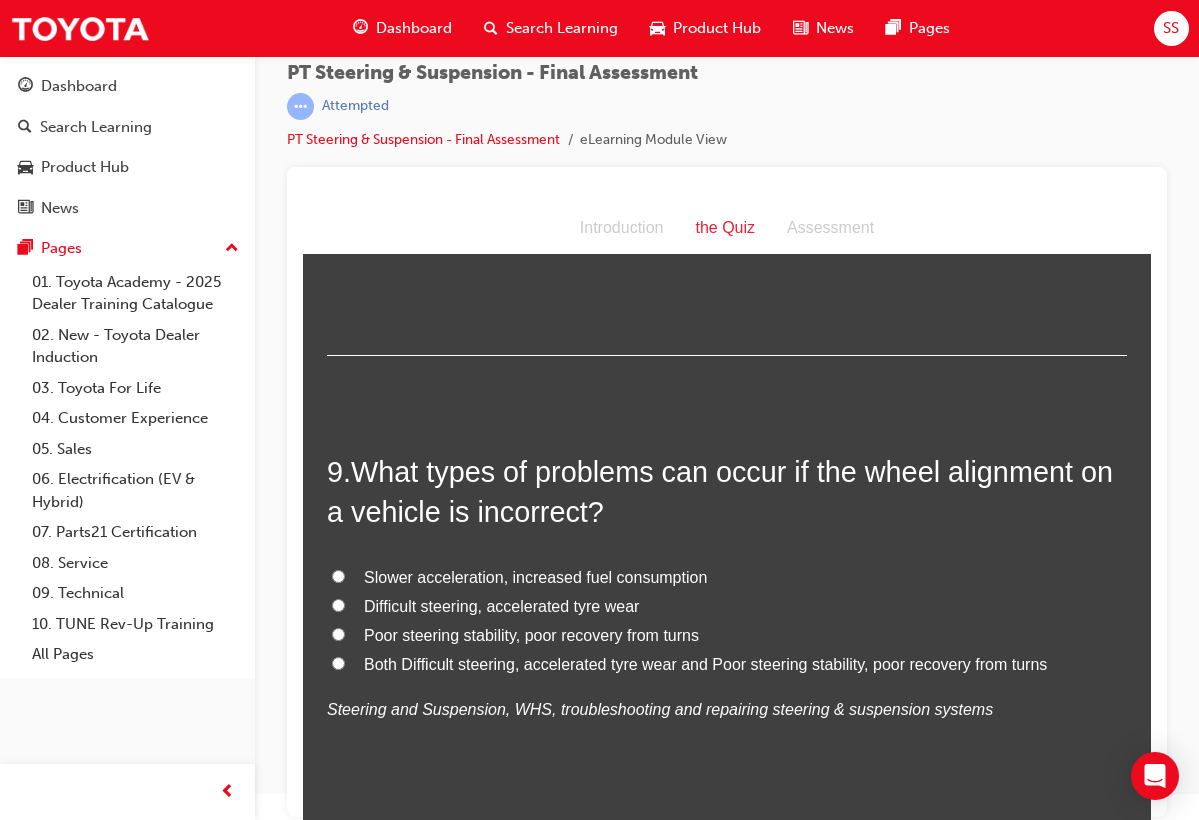 click on "Difficult steering, accelerated tyre wear" at bounding box center (727, 607) 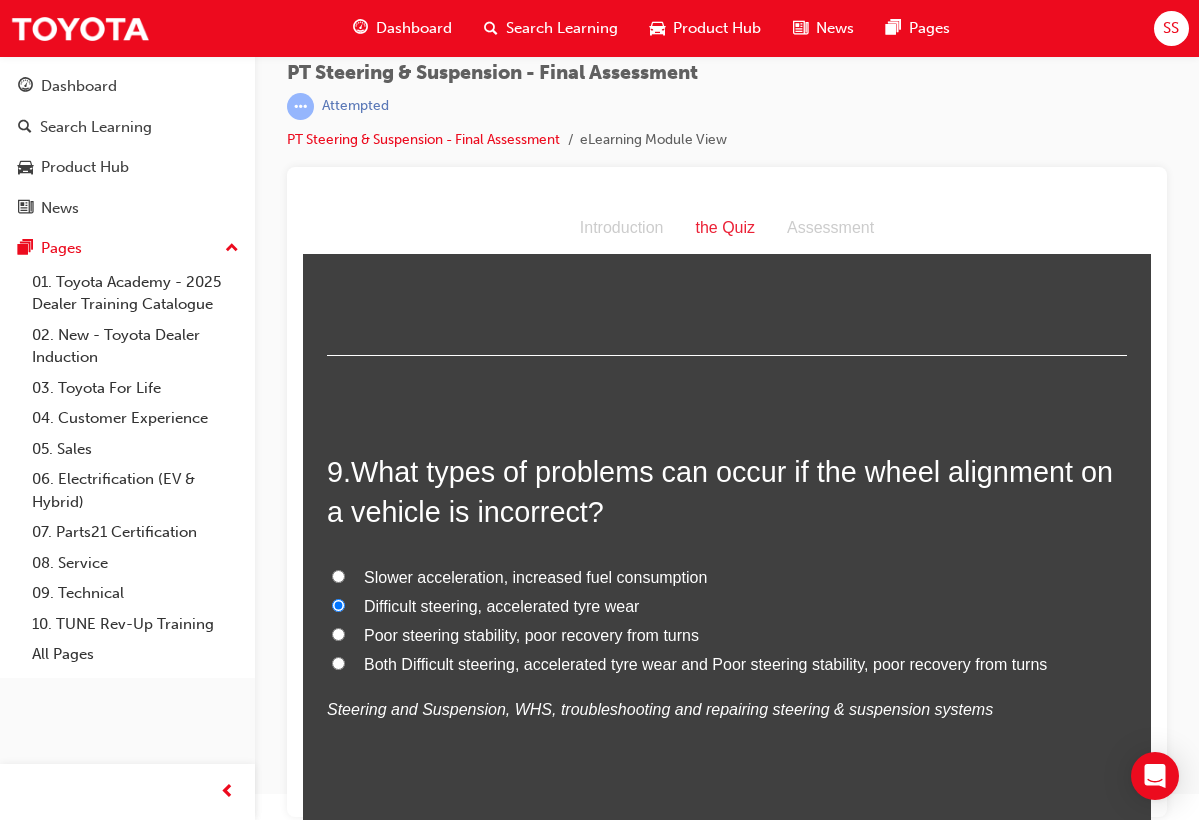 click on "Both Difficult steering, accelerated tyre wear and Poor steering stability, poor recovery from turns" at bounding box center (705, 664) 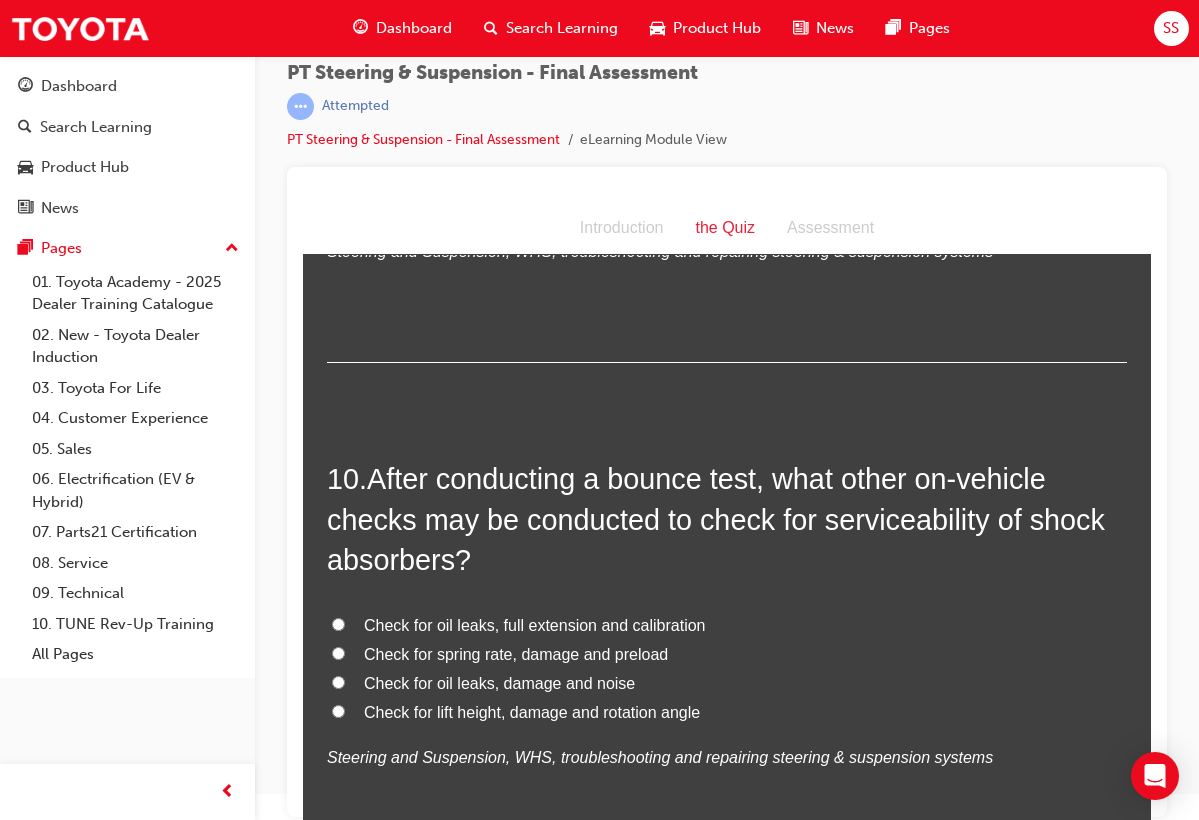 scroll, scrollTop: 4154, scrollLeft: 0, axis: vertical 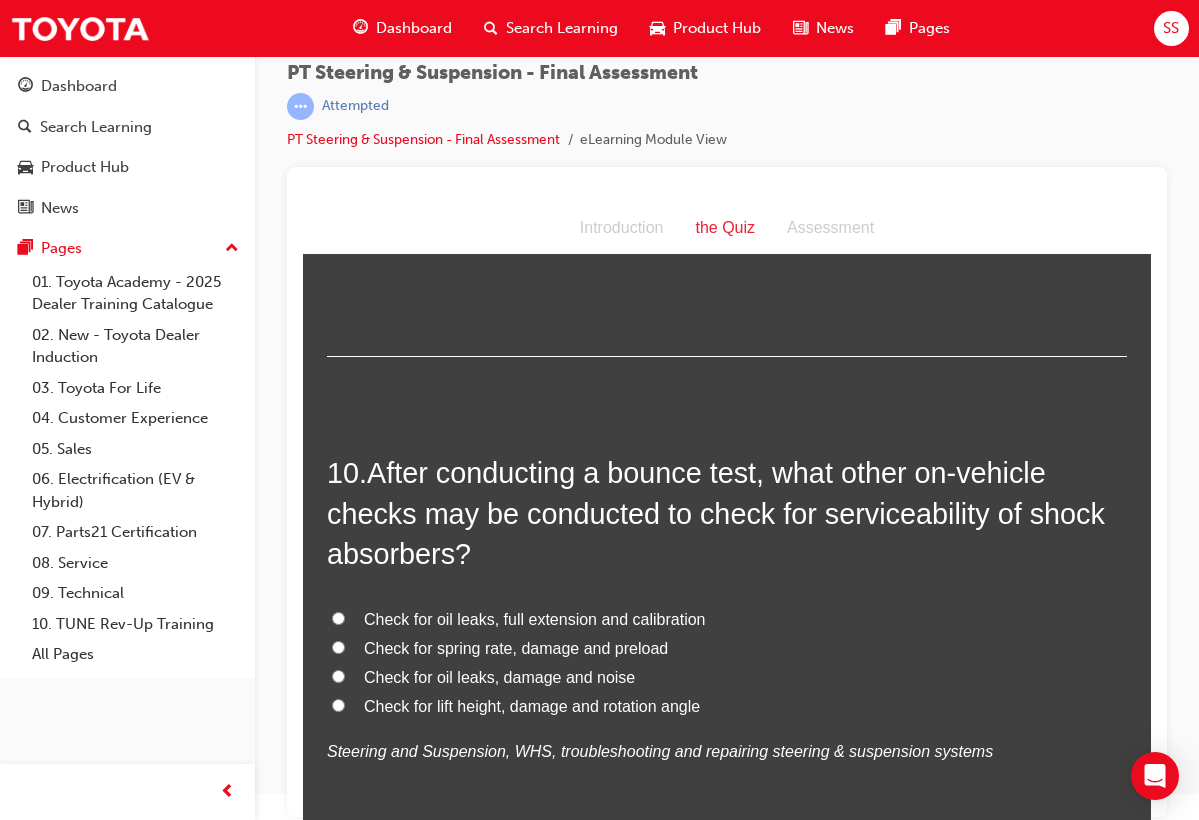 click on "Check for oil leaks, damage and noise" at bounding box center (499, 677) 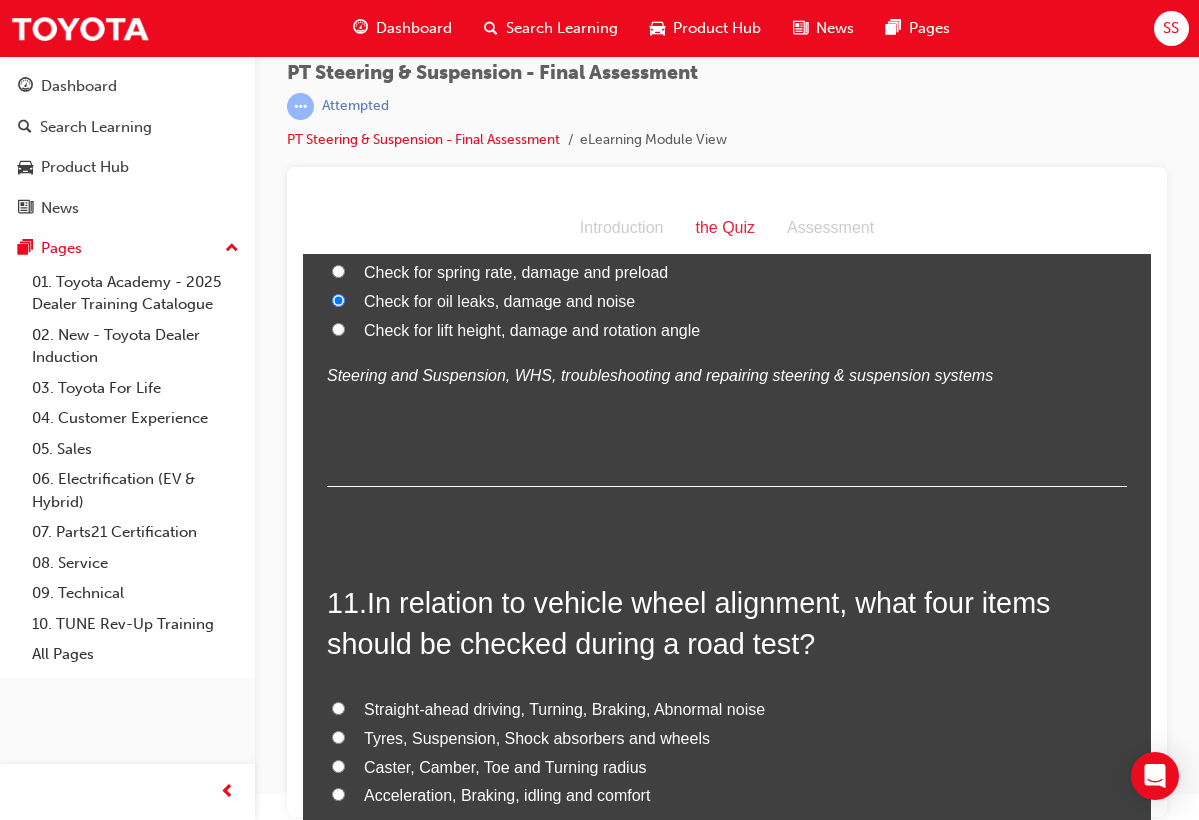 scroll, scrollTop: 4536, scrollLeft: 0, axis: vertical 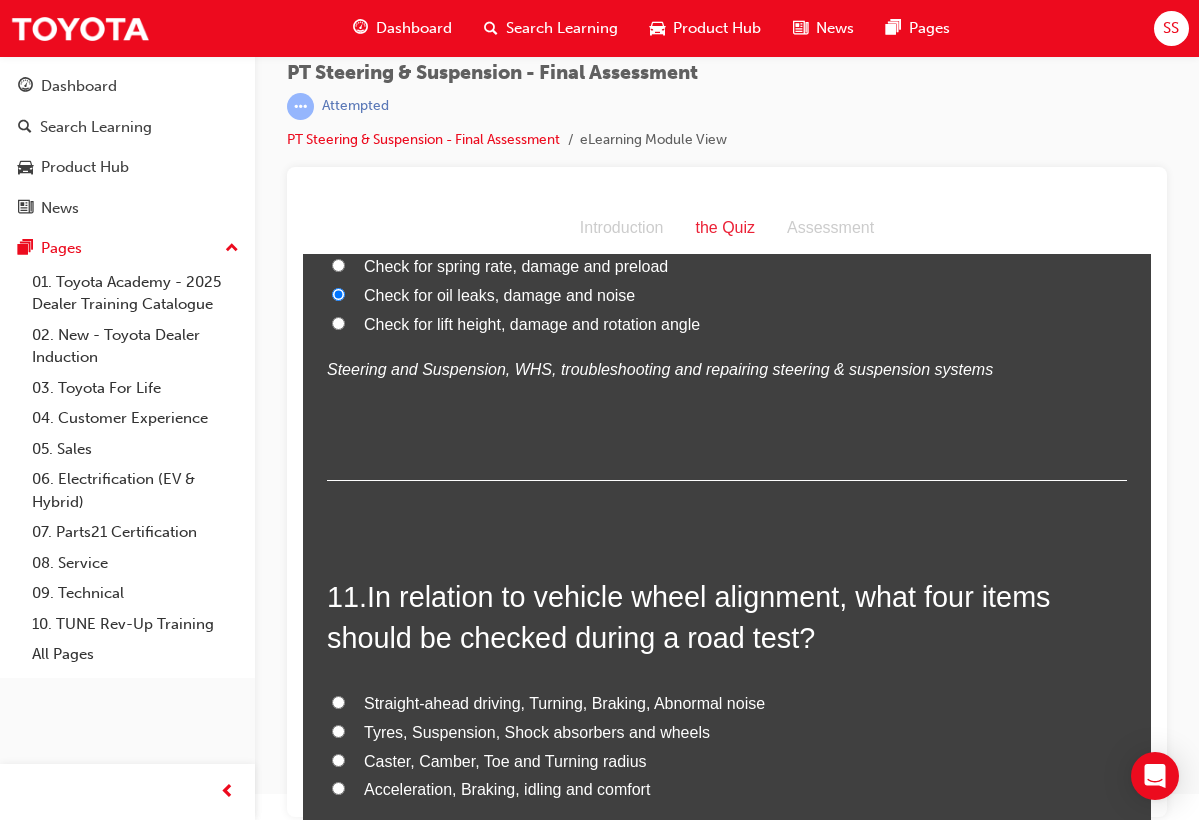 click on "11 .  In relation to vehicle wheel alignment, what four items should be checked during a road test?" at bounding box center [727, 617] 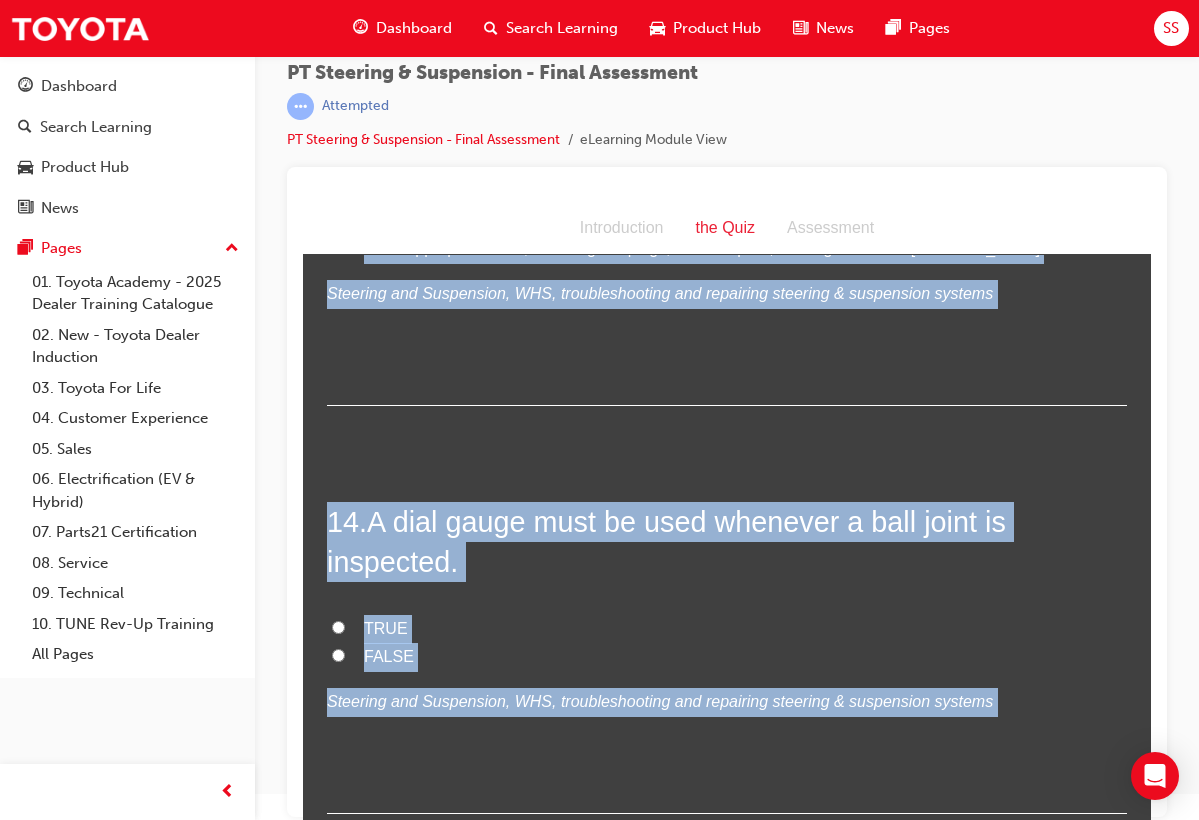 scroll, scrollTop: 6044, scrollLeft: 0, axis: vertical 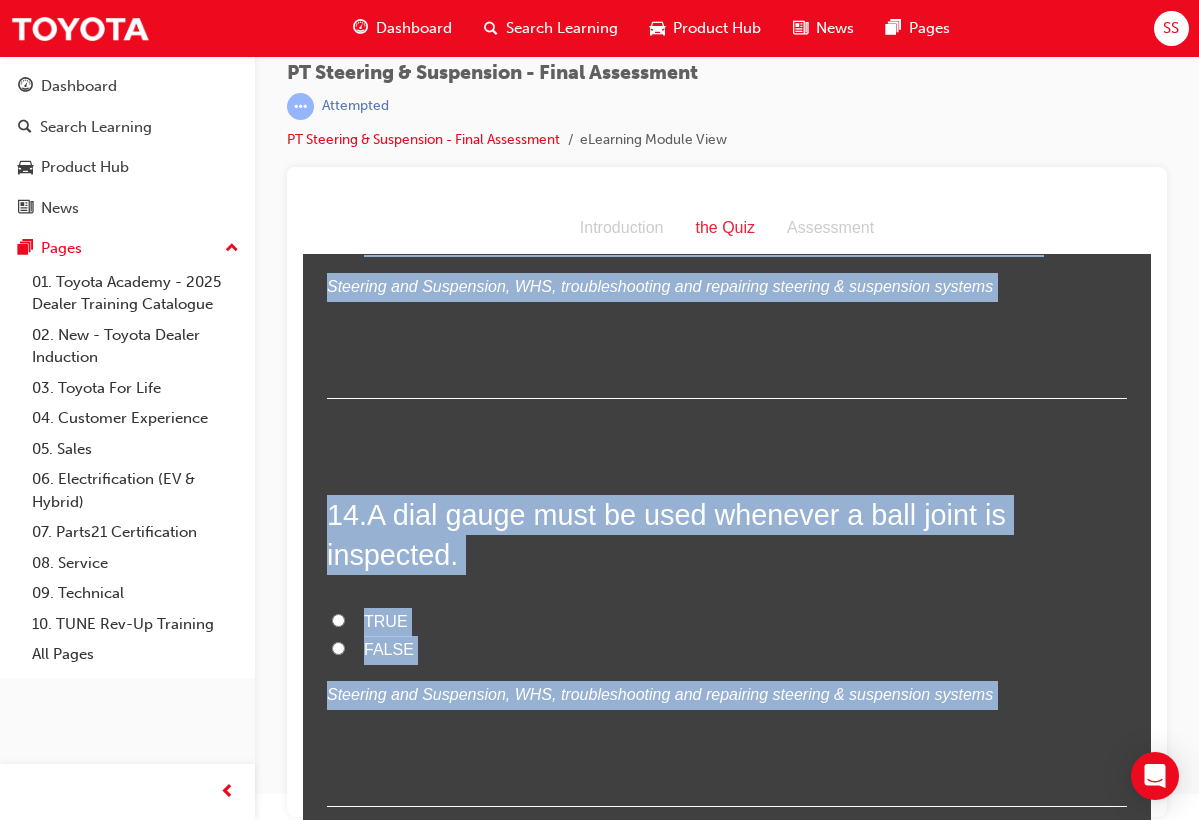 drag, startPoint x: 333, startPoint y: 548, endPoint x: 821, endPoint y: 779, distance: 539.91205 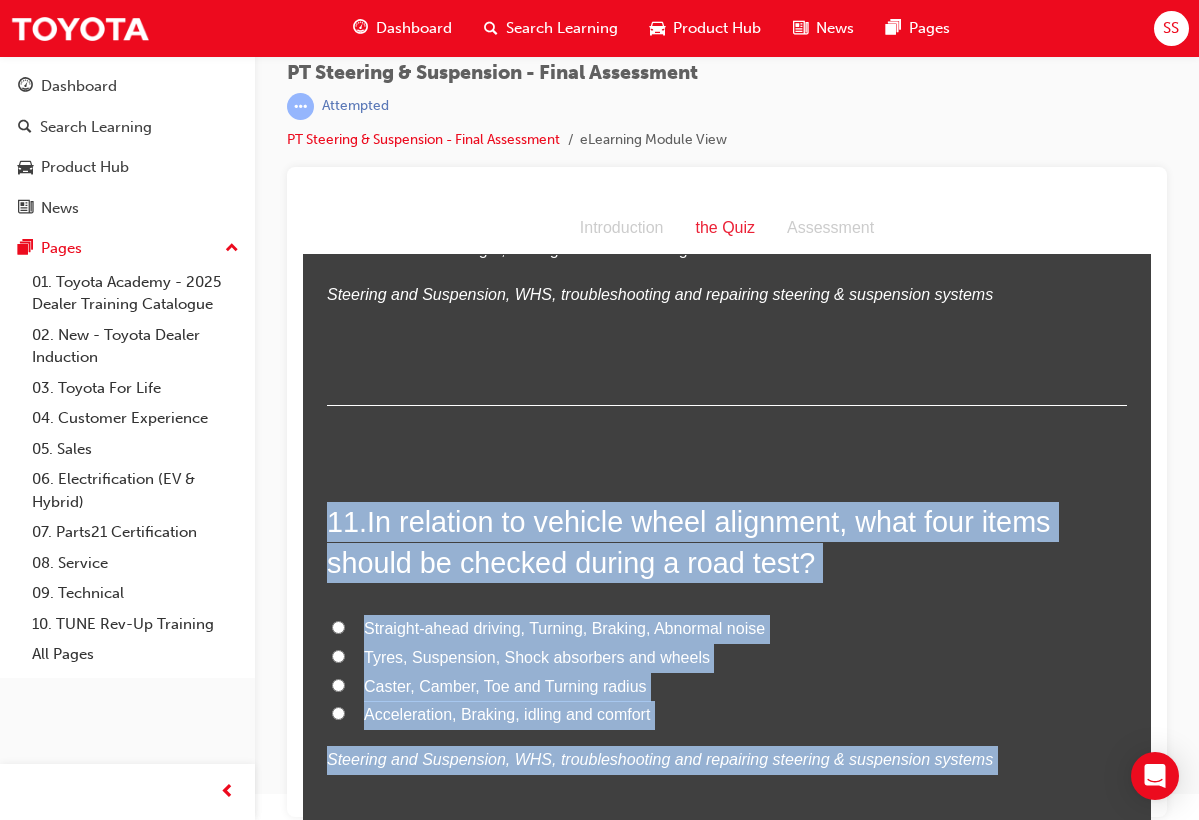 scroll, scrollTop: 4617, scrollLeft: 0, axis: vertical 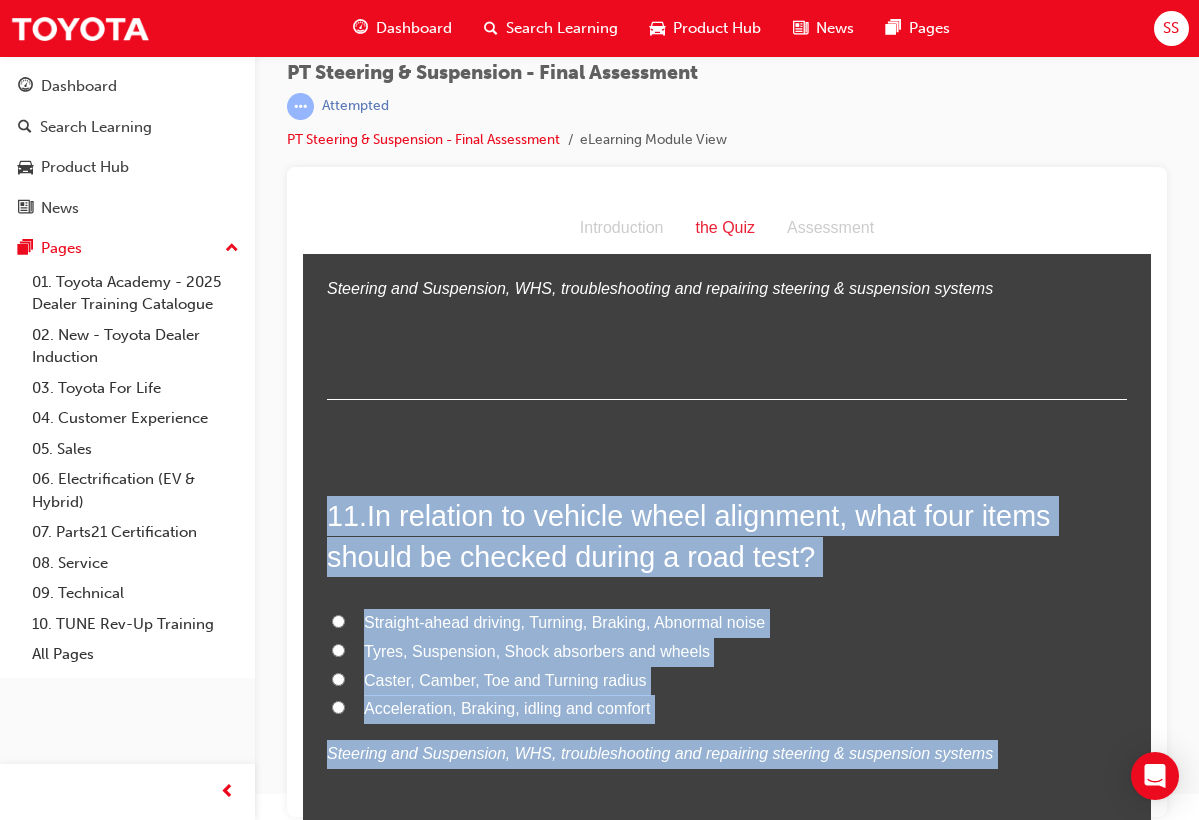 click on "11 .  In relation to vehicle wheel alignment, what four items should be checked during a road test? Straight-ahead driving, Turning, Braking, Abnormal noise Tyres, Suspension, Shock absorbers and wheels Caster, Camber, Toe and Turning radius Acceleration, Braking, idling and comfort
Steering and Suspension, WHS, troubleshooting and repairing steering & suspension systems" at bounding box center (727, 681) 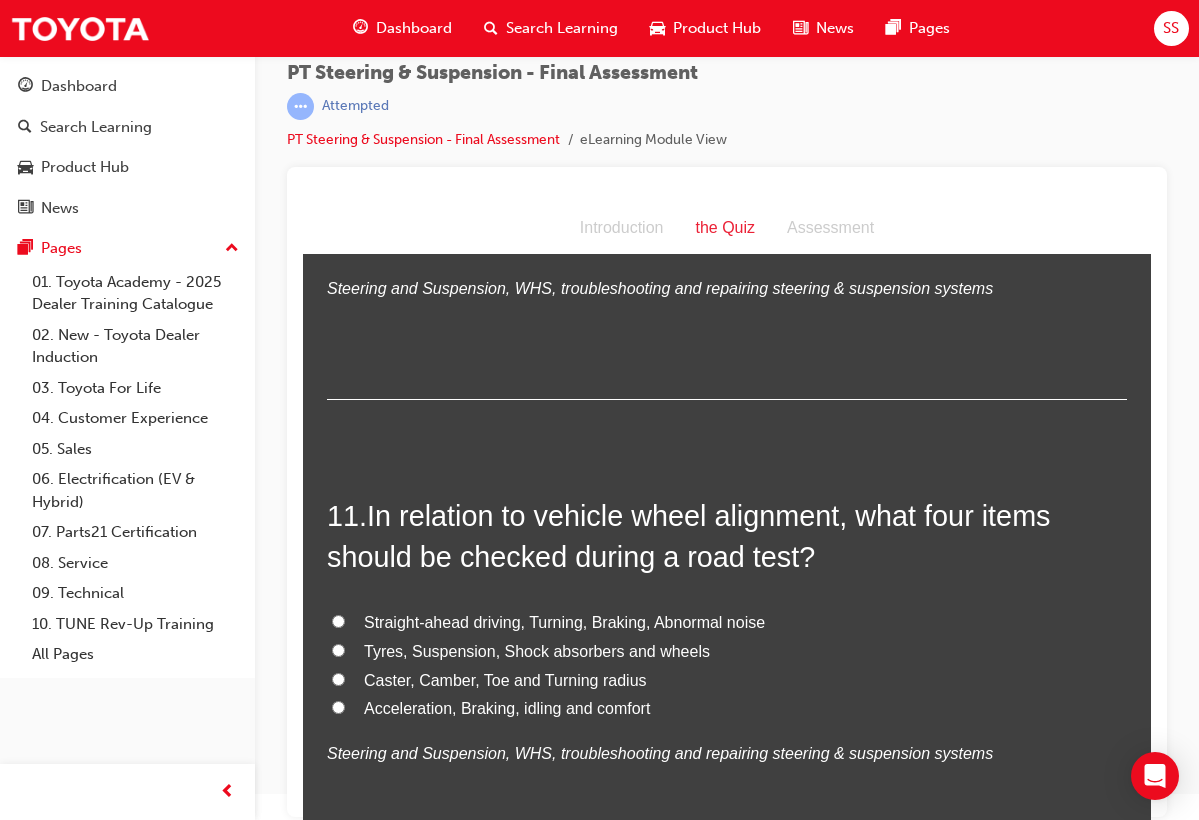 click on "Straight-ahead driving, Turning, Braking, Abnormal noise Tyres, Suspension, Shock absorbers and wheels Caster, Camber, Toe and Turning radius Acceleration, Braking, idling and comfort
Steering and Suspension, WHS, troubleshooting and repairing steering & suspension systems" at bounding box center (727, 689) 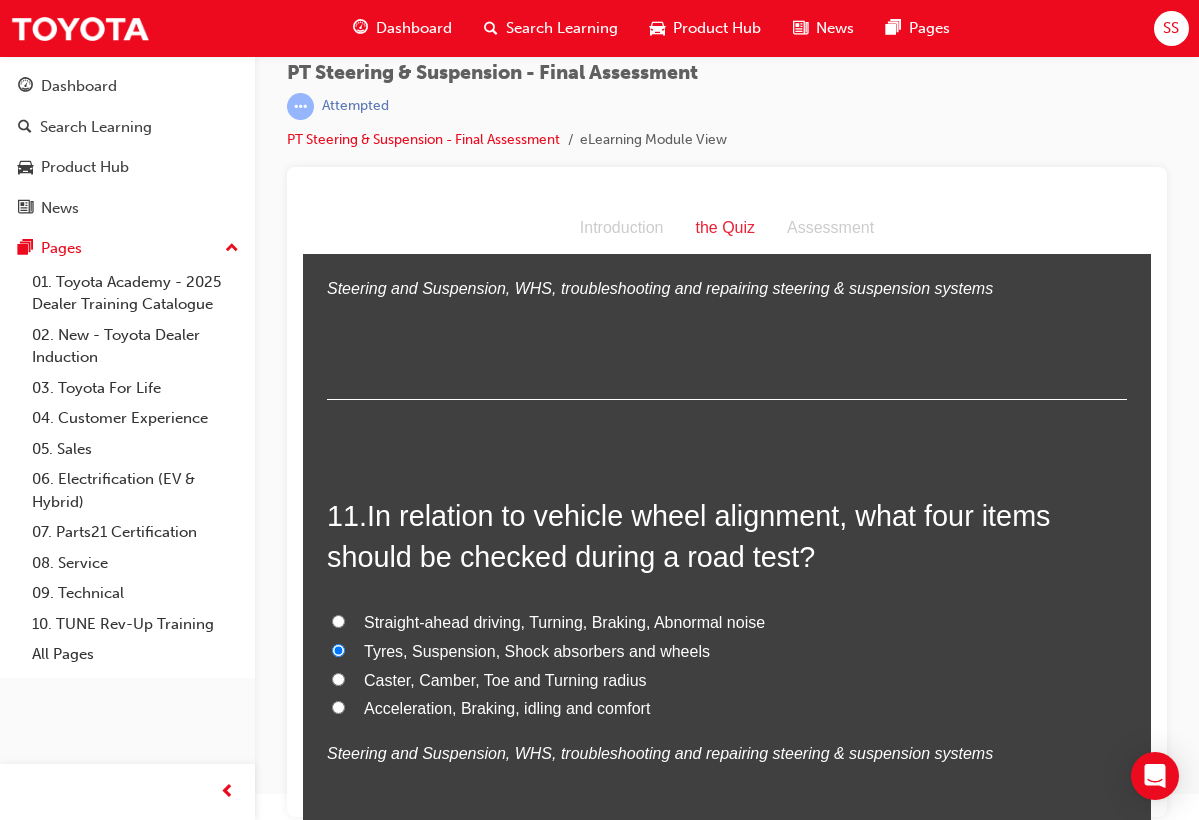 click on "Straight-ahead driving, Turning, Braking, Abnormal noise" at bounding box center [727, 623] 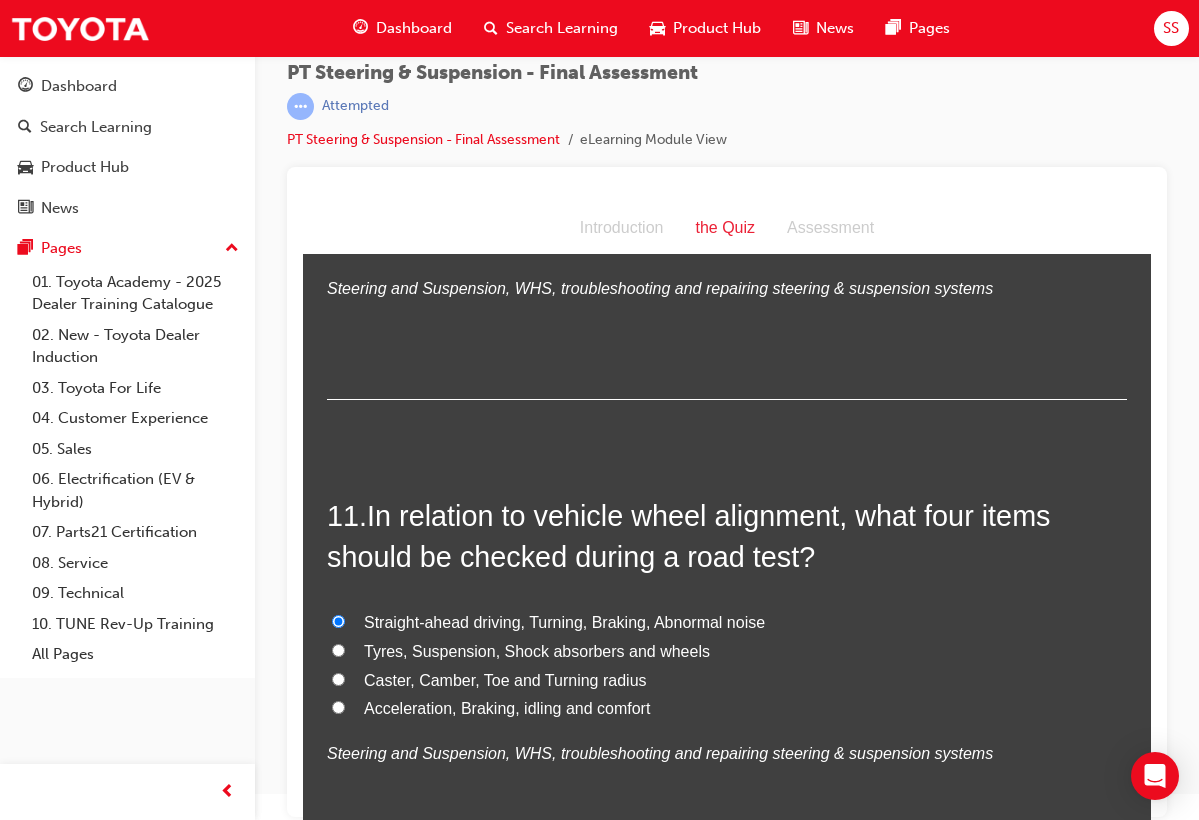 click on "Tyres, Suspension, Shock absorbers and wheels" at bounding box center (727, 652) 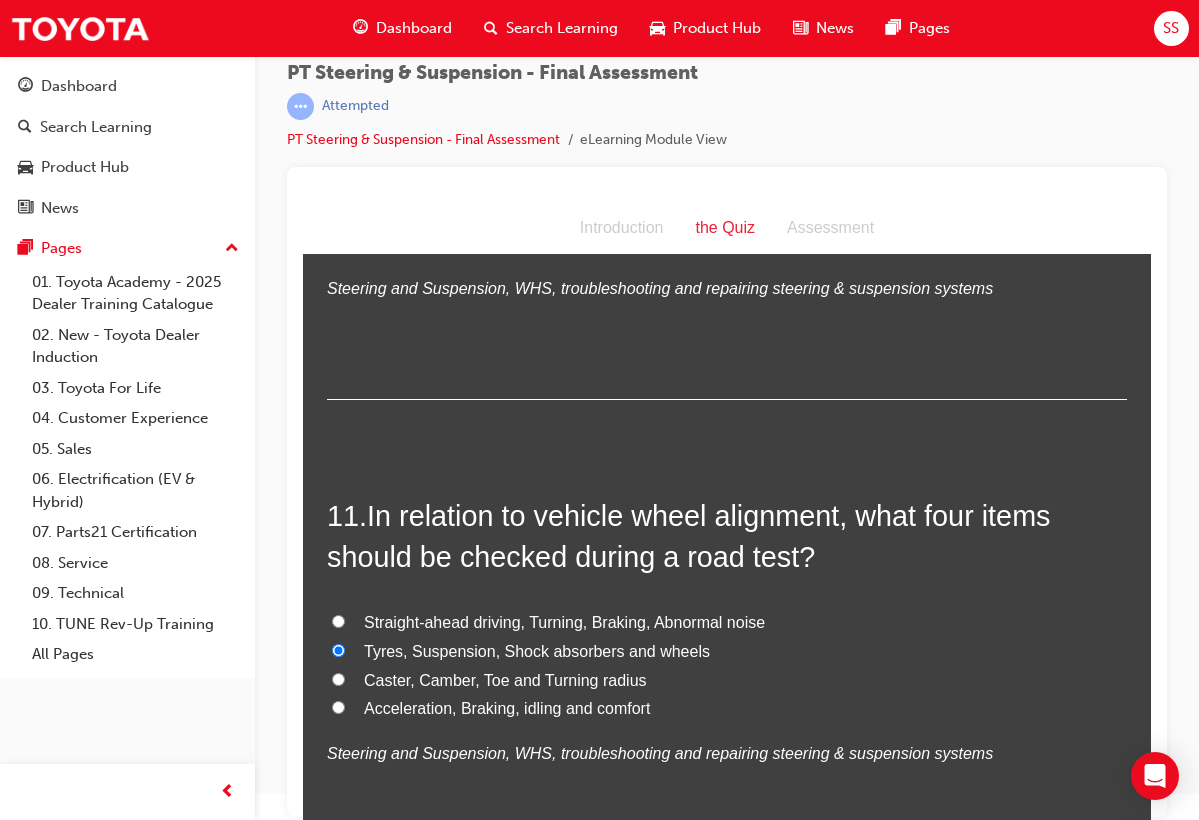 click on "Caster, Camber, Toe and Turning radius" at bounding box center (727, 681) 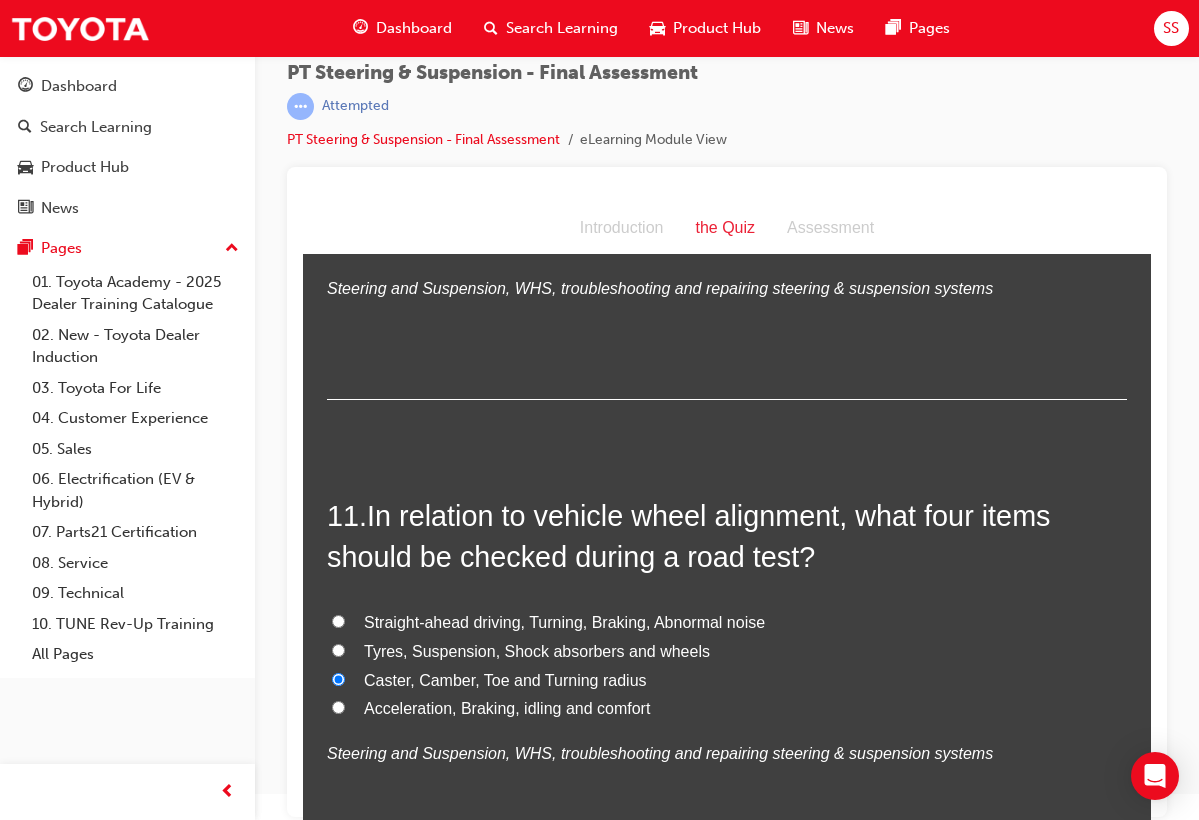 click on "Straight-ahead driving, Turning, Braking, Abnormal noise" at bounding box center [564, 622] 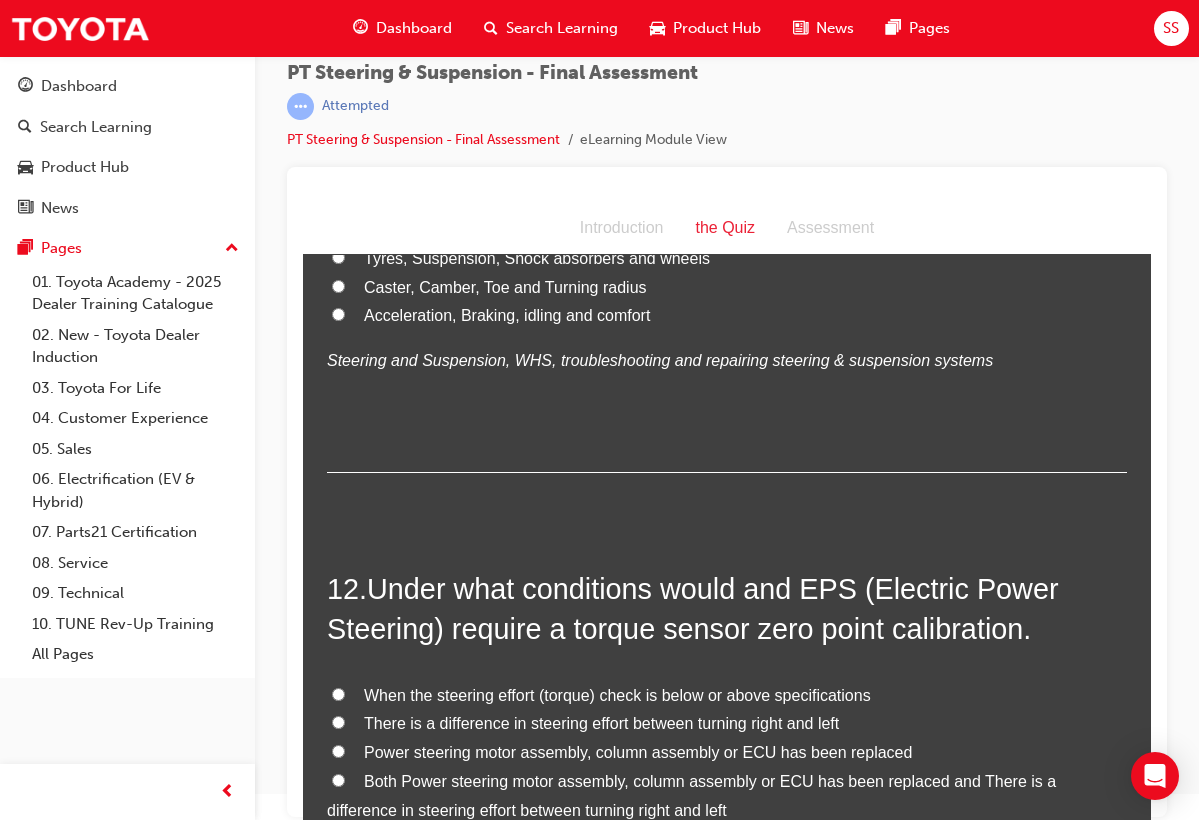 scroll, scrollTop: 5011, scrollLeft: 0, axis: vertical 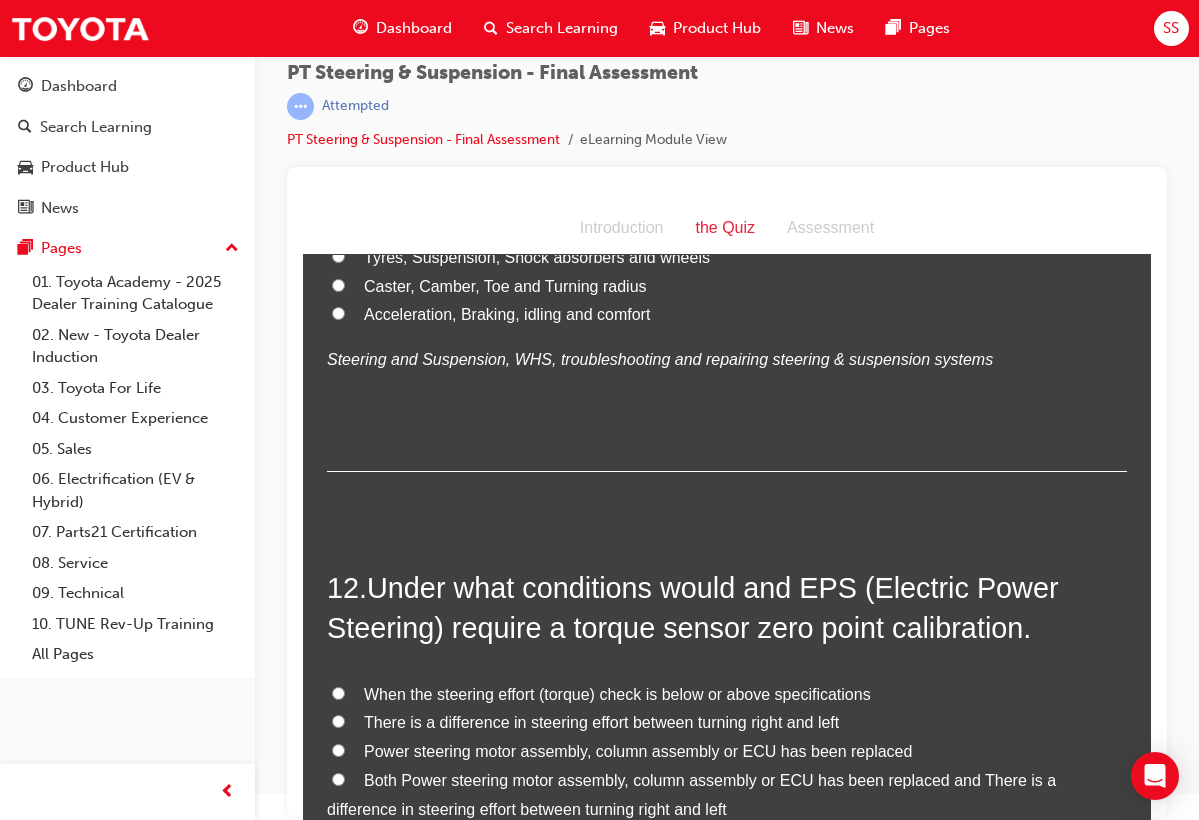click on "Both Power steering motor assembly, column assembly or ECU has been replaced and There is a difference in steering effort between turning right and left" at bounding box center [691, 795] 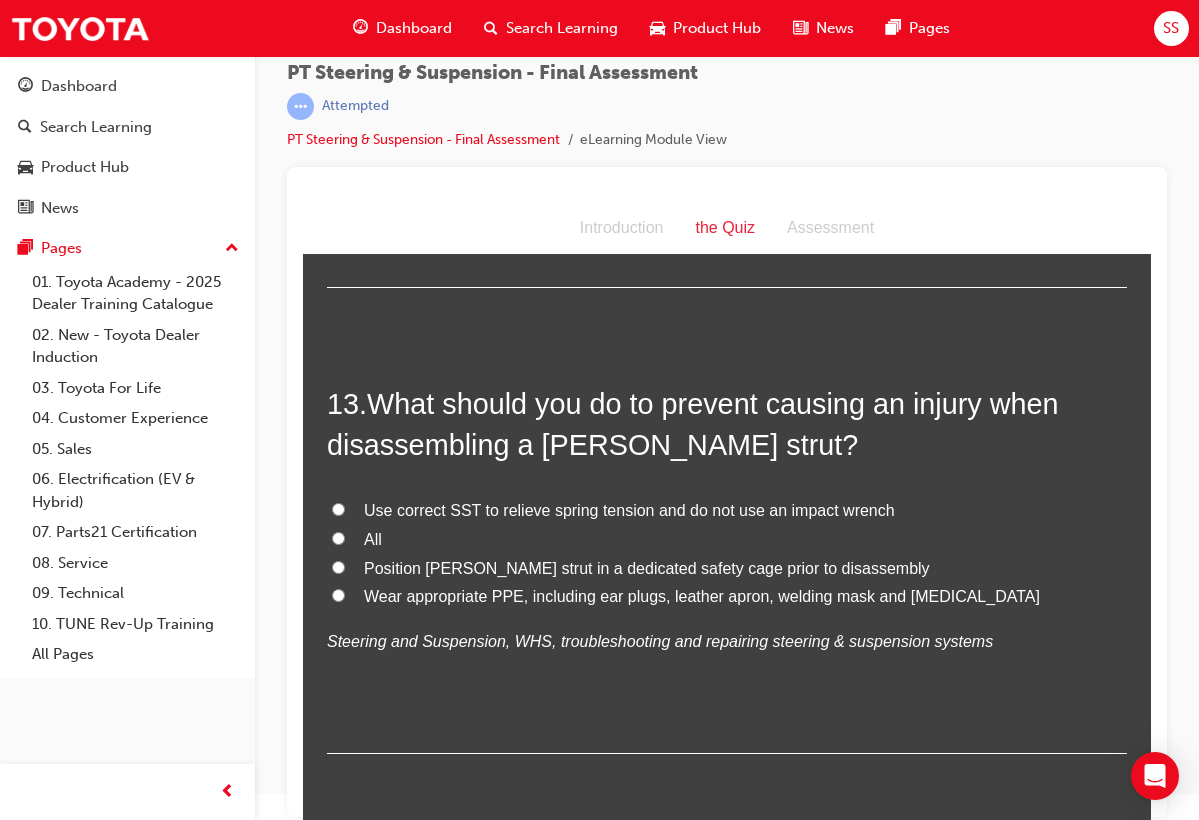 scroll, scrollTop: 5721, scrollLeft: 0, axis: vertical 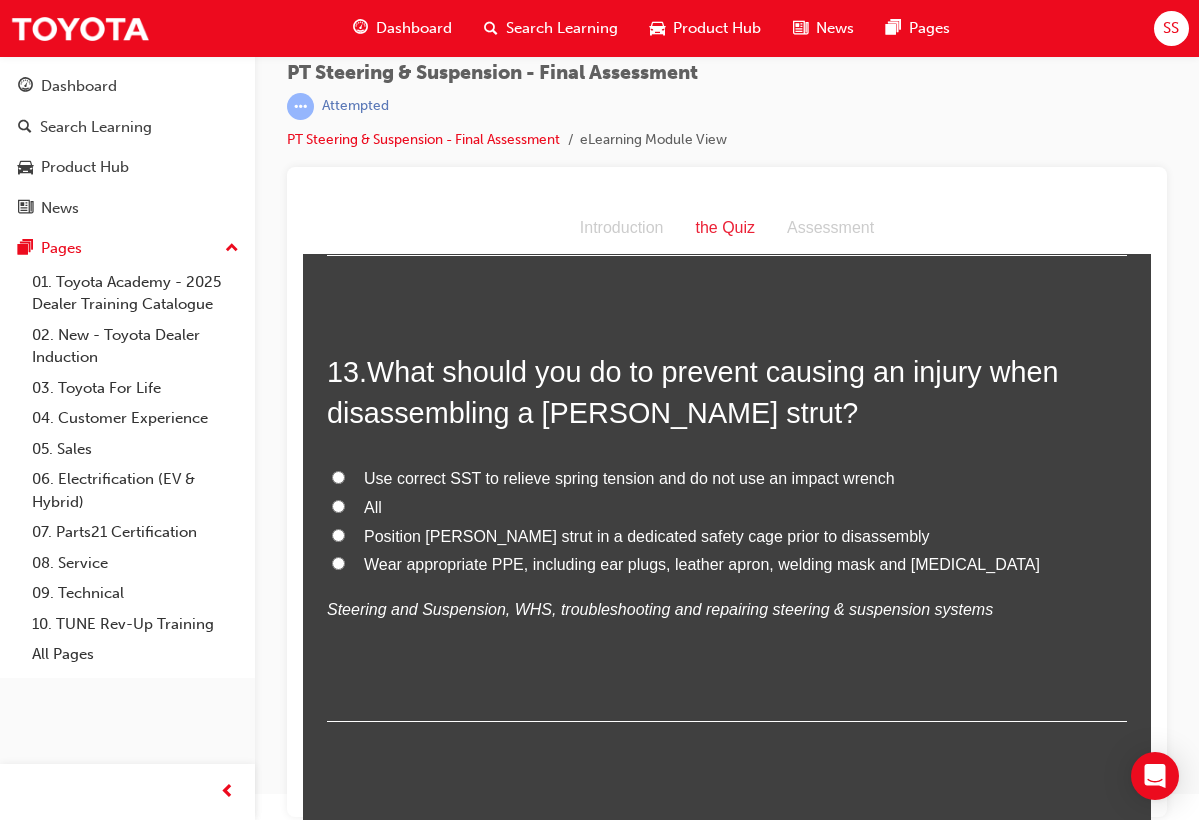click on "Use correct SST to relieve spring tension and do not use an impact wrench" at bounding box center (629, 478) 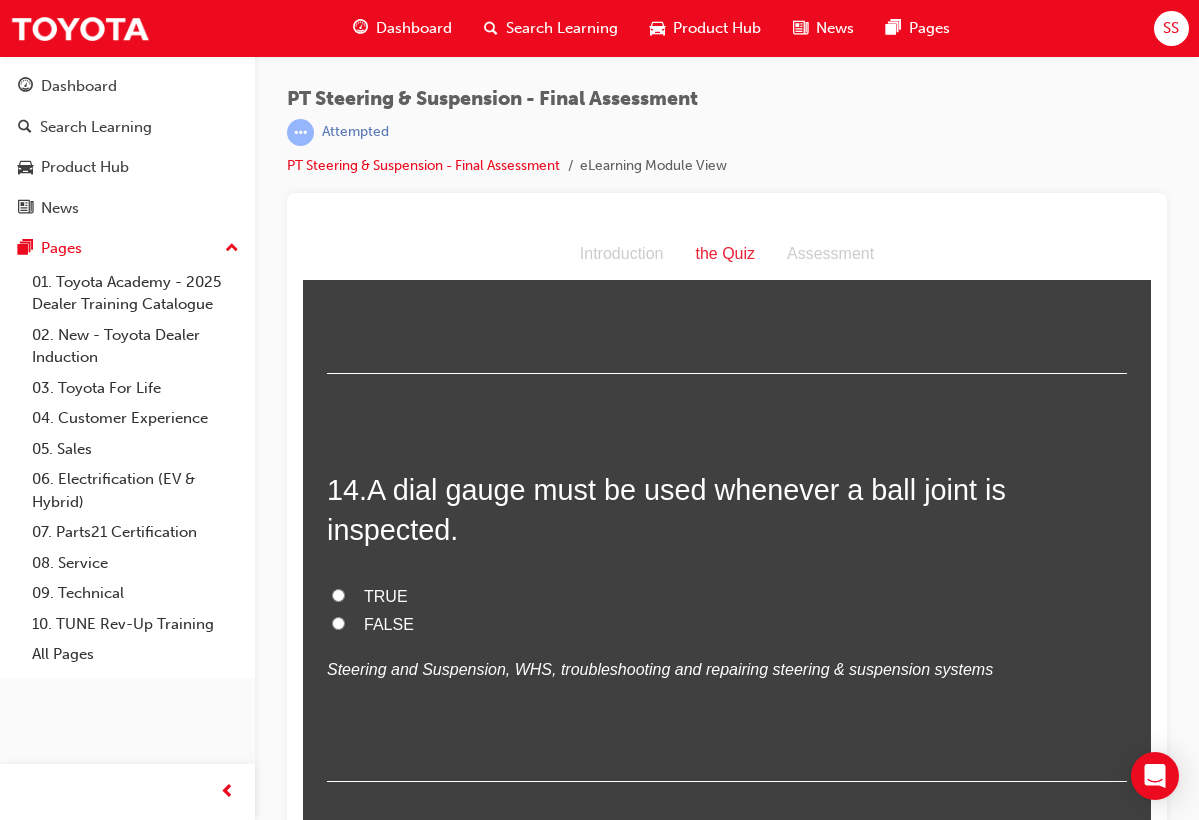 scroll, scrollTop: 6096, scrollLeft: 0, axis: vertical 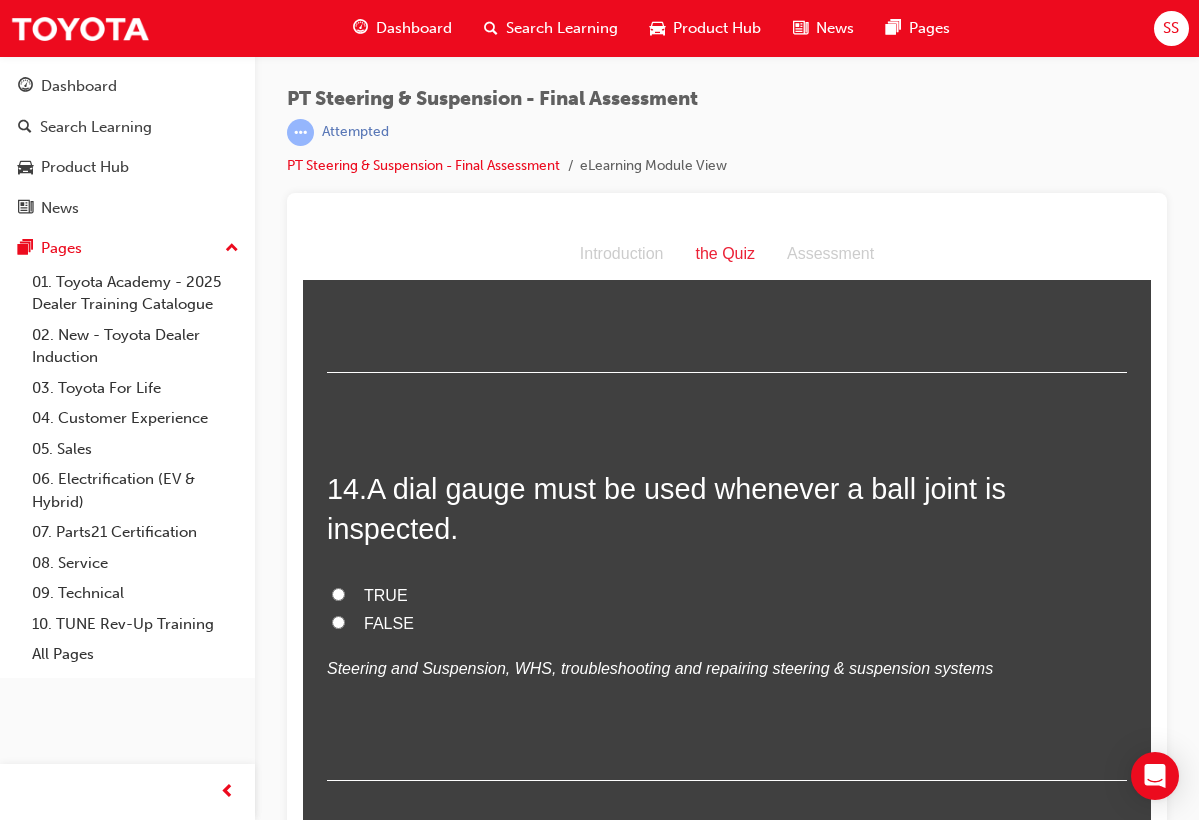 click on "TRUE" at bounding box center [386, 595] 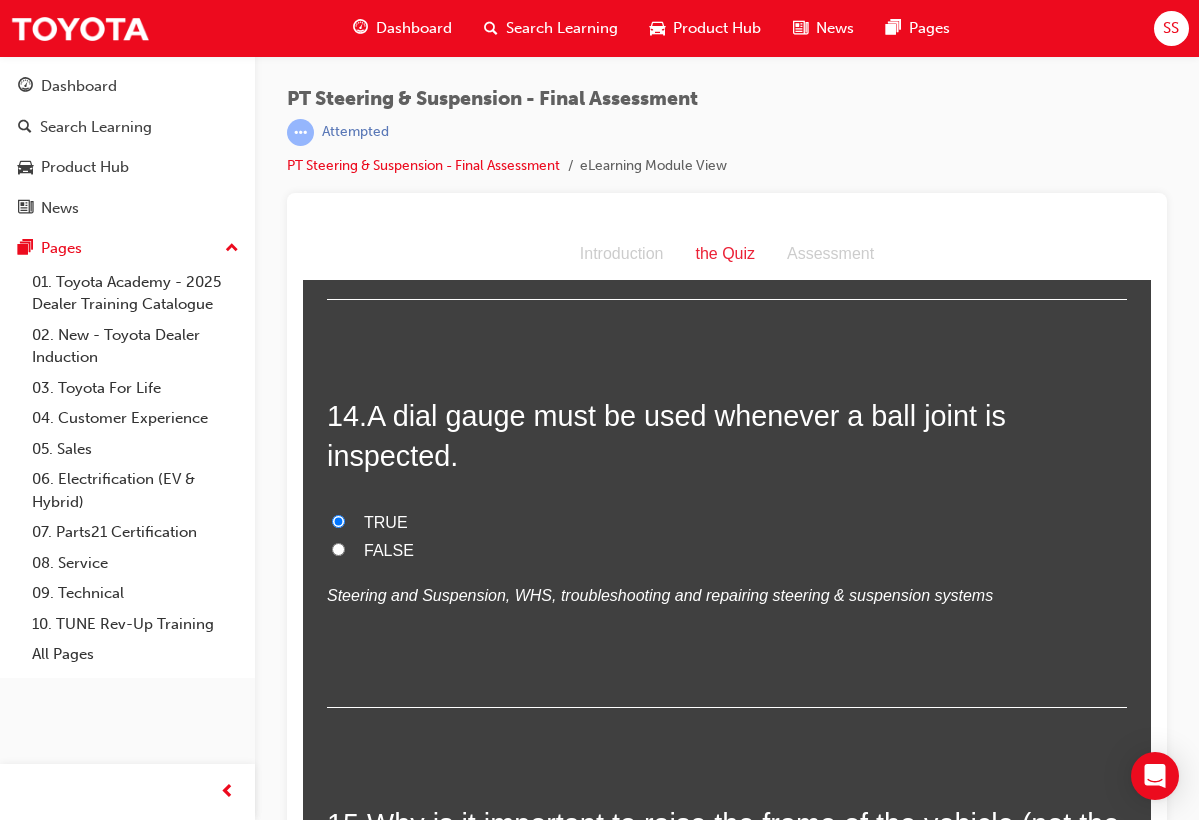 scroll, scrollTop: 6131, scrollLeft: 0, axis: vertical 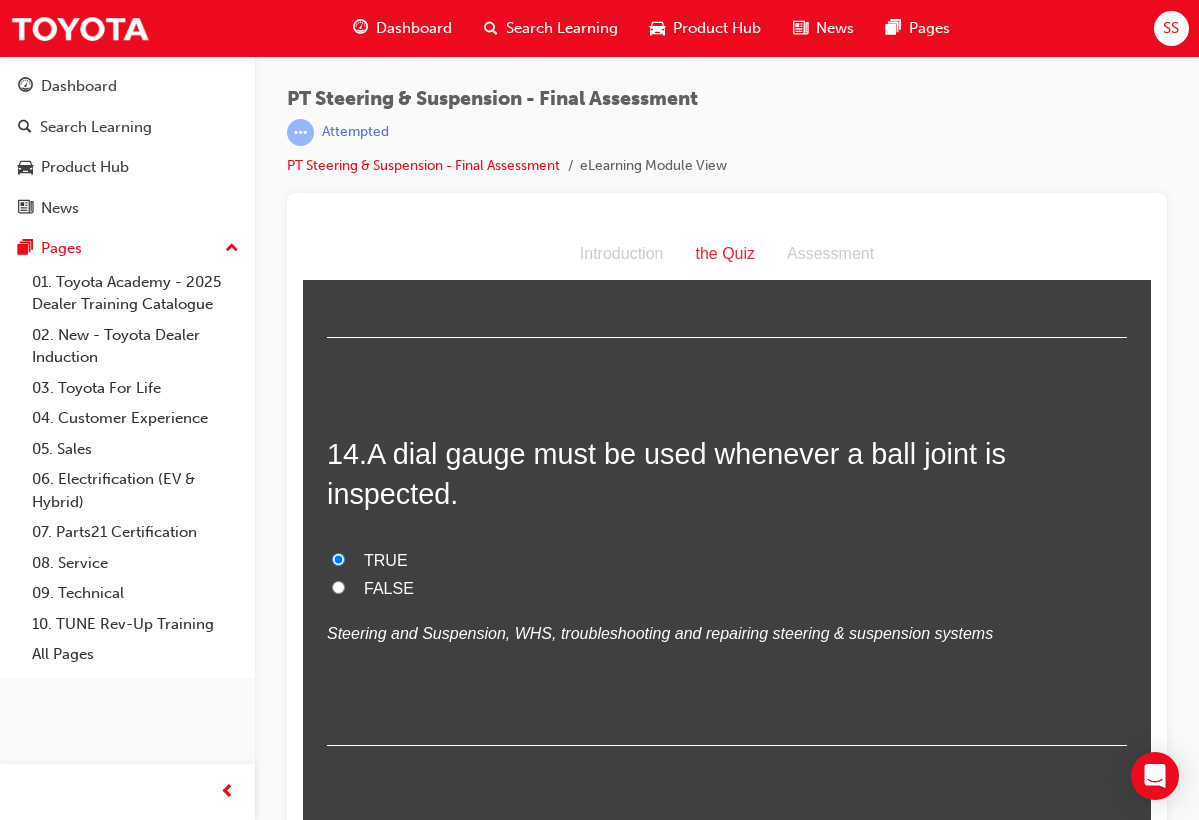 click on "FALSE" at bounding box center [389, 588] 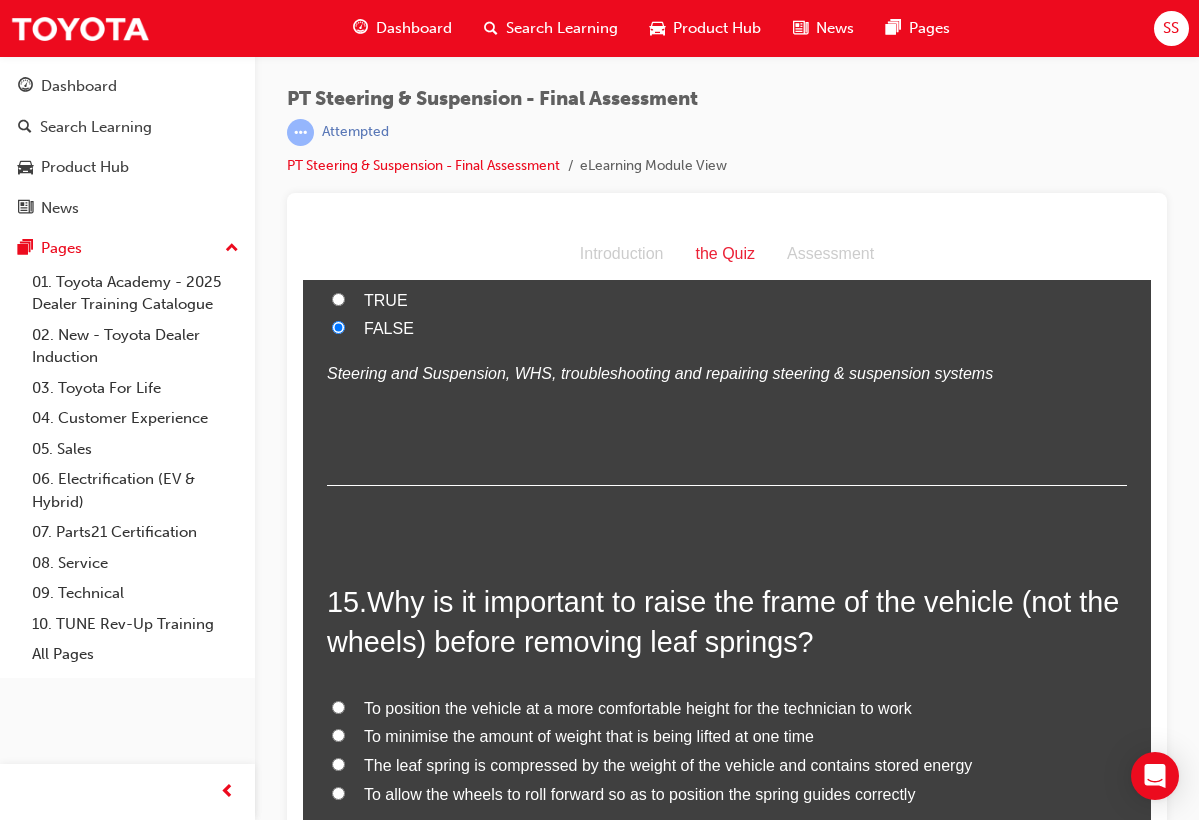 scroll, scrollTop: 6407, scrollLeft: 0, axis: vertical 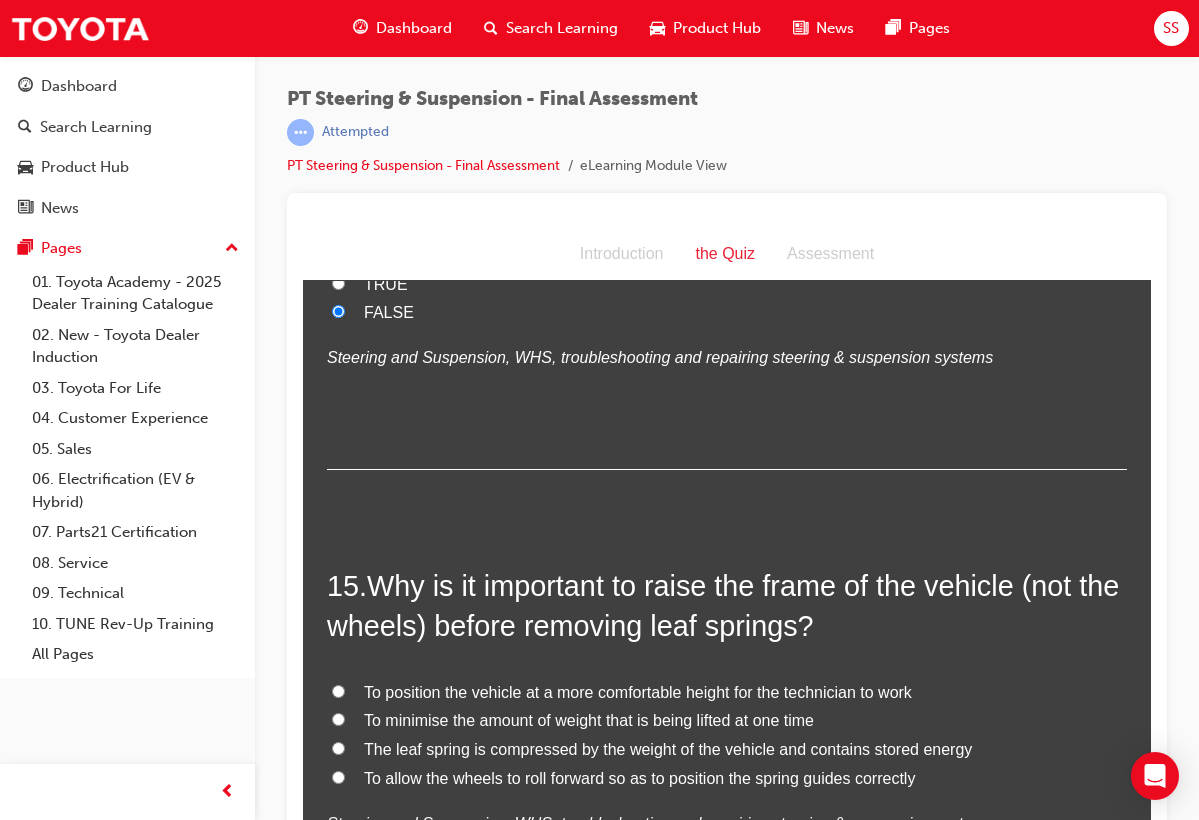 drag, startPoint x: 373, startPoint y: 524, endPoint x: 925, endPoint y: 710, distance: 582.4946 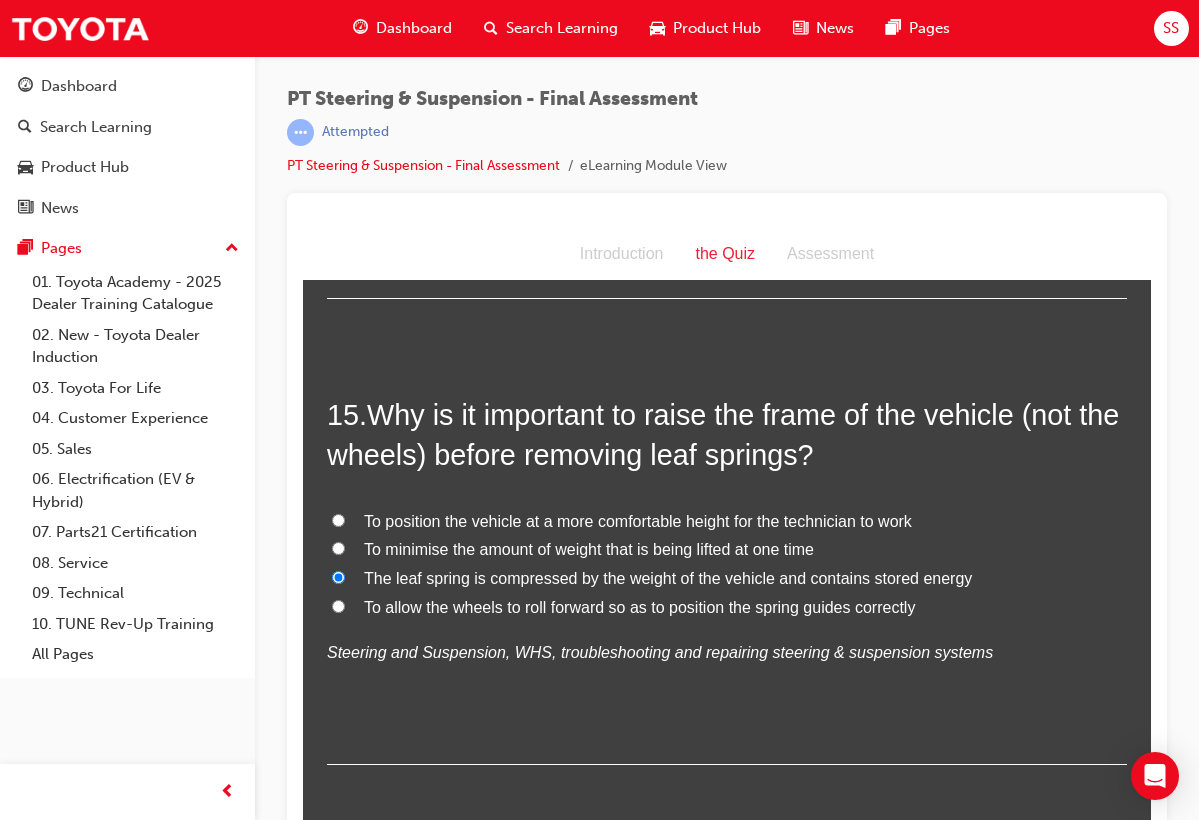 scroll, scrollTop: 6577, scrollLeft: 0, axis: vertical 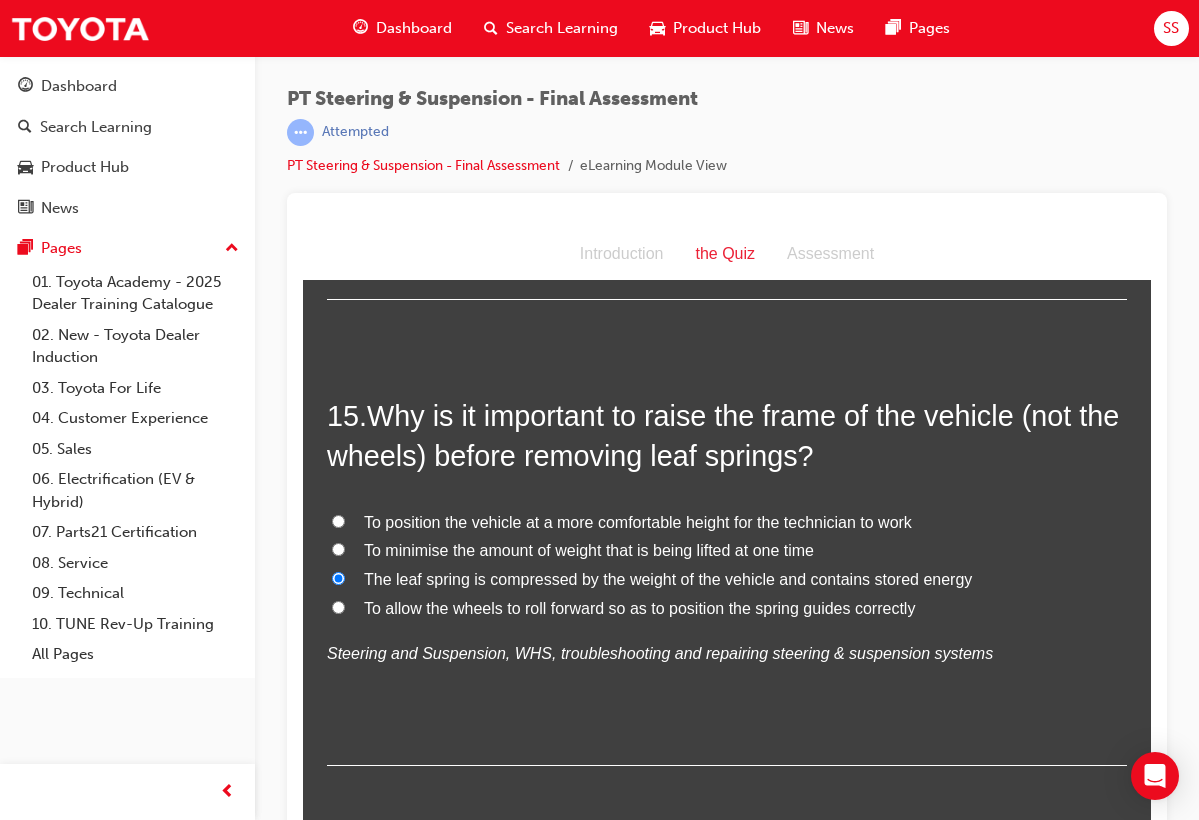 click on "Submit Answers" at bounding box center [725, 890] 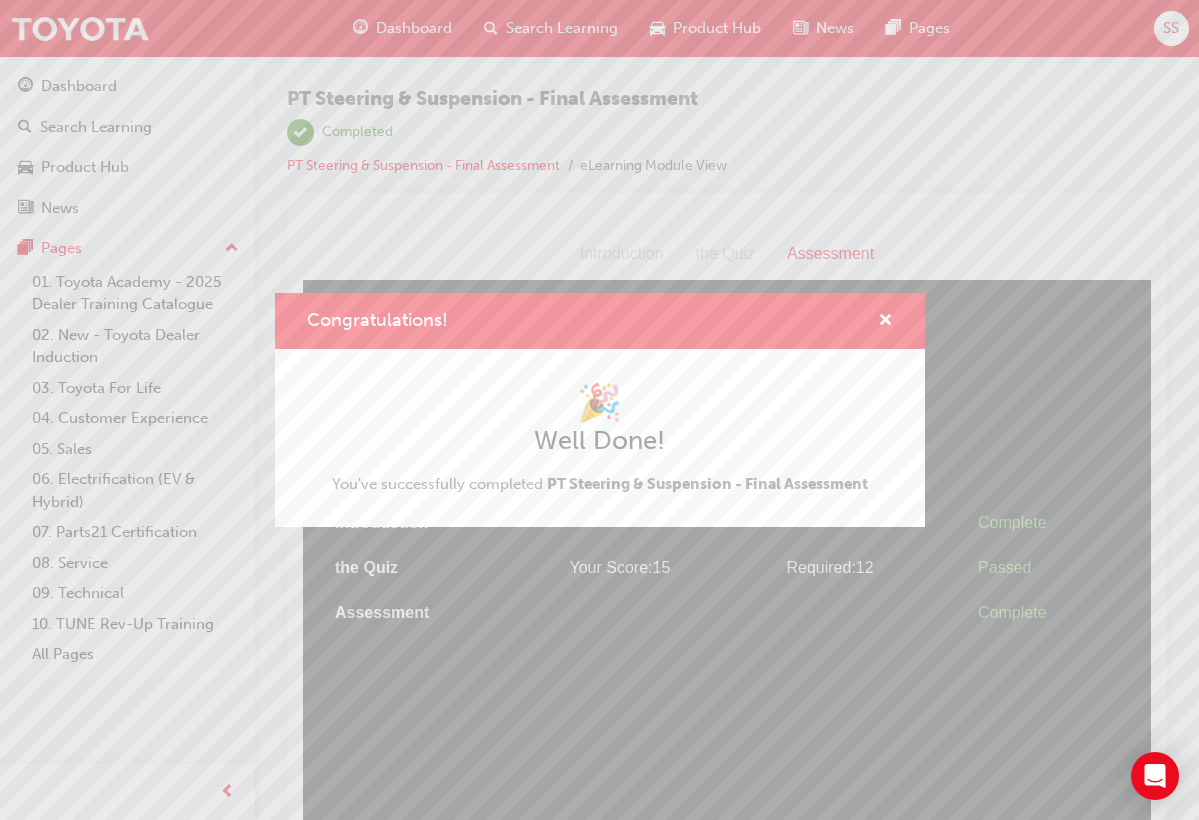 scroll, scrollTop: 0, scrollLeft: 0, axis: both 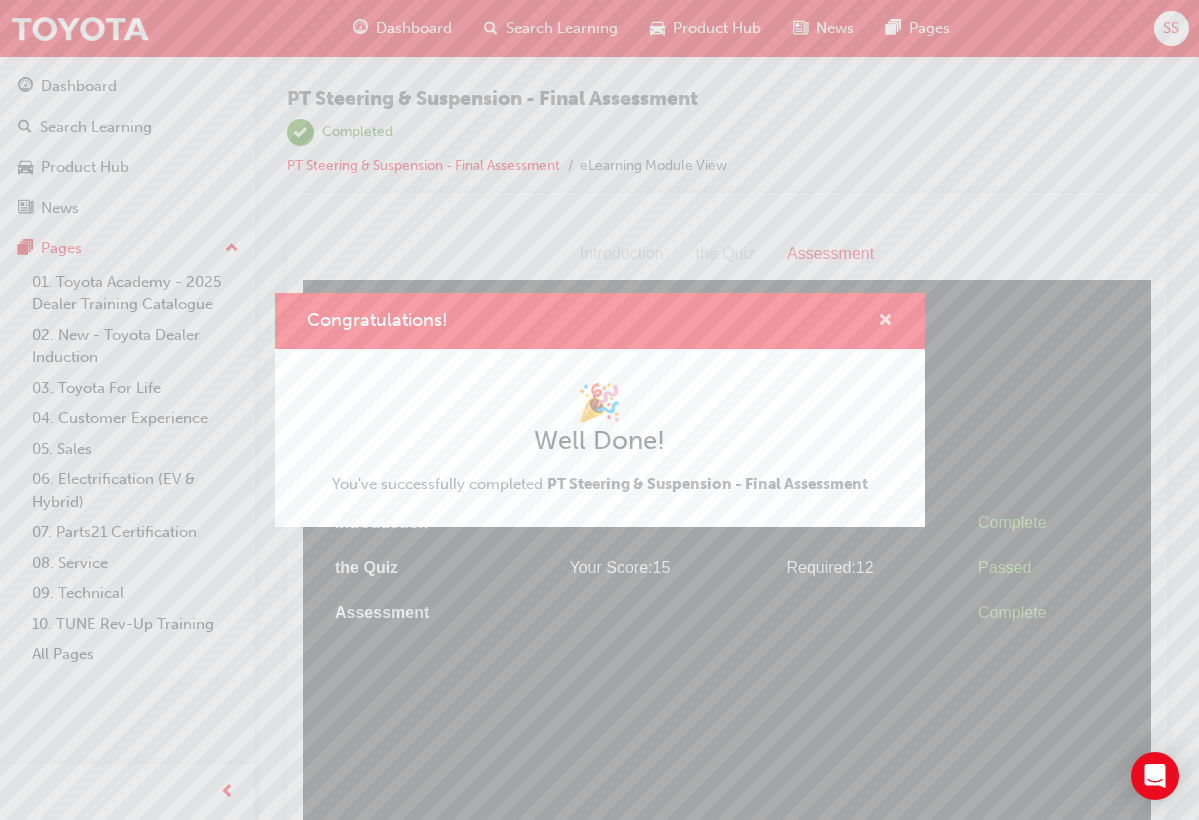 click at bounding box center (885, 322) 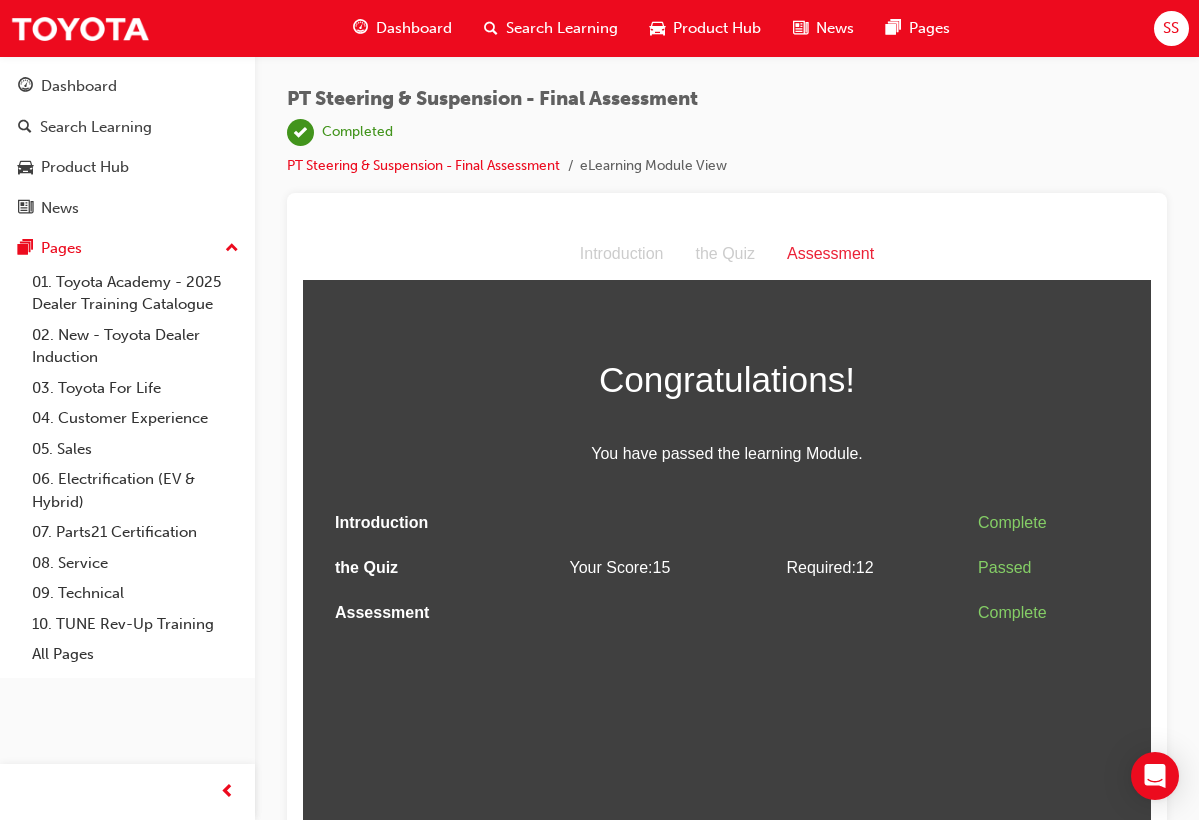 click on "SS" at bounding box center (1171, 28) 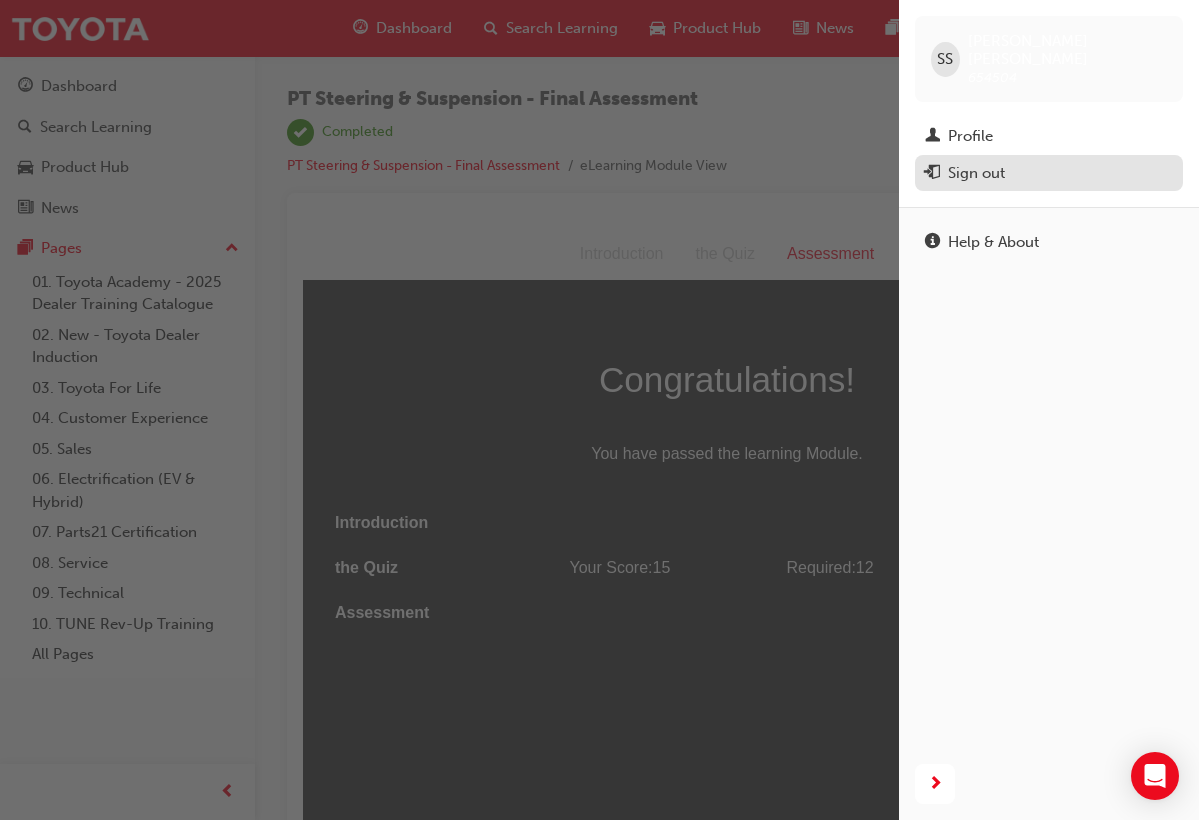 click on "Sign out" at bounding box center (1049, 173) 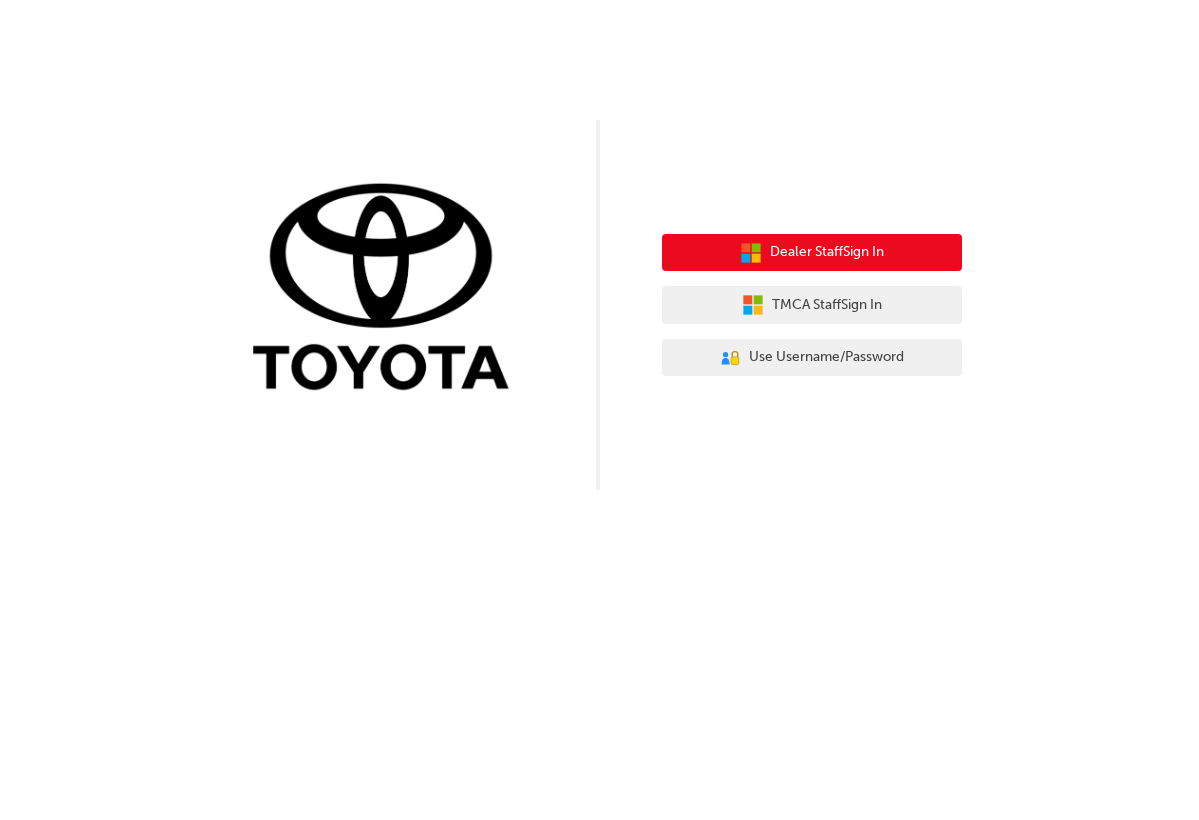 scroll, scrollTop: 0, scrollLeft: 0, axis: both 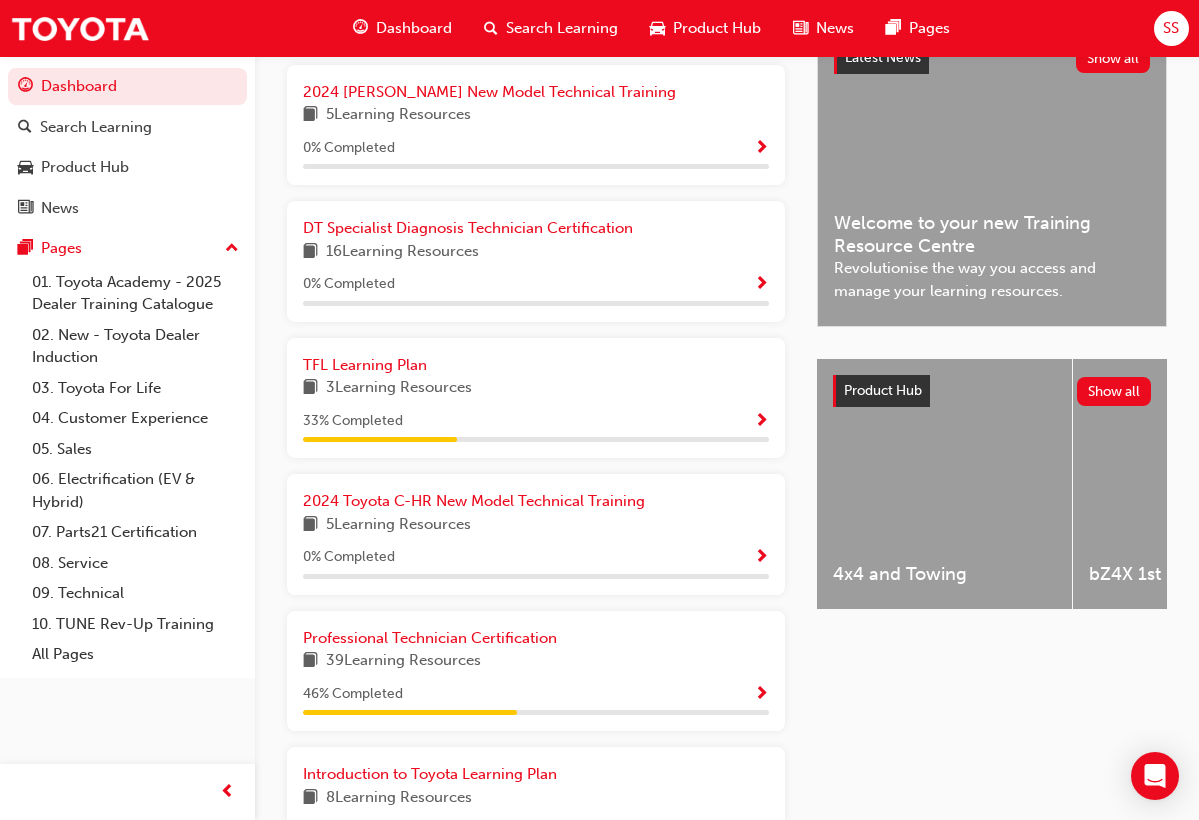 click at bounding box center [761, 695] 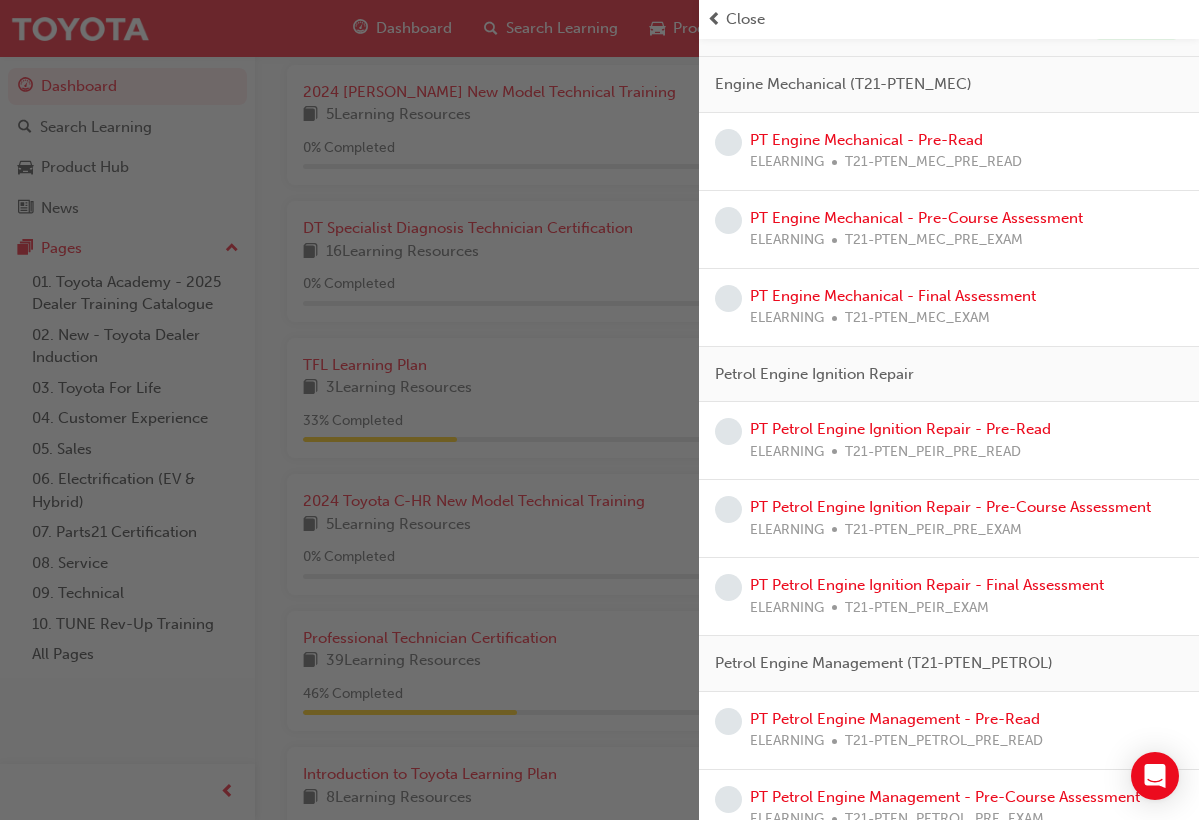 scroll, scrollTop: 354, scrollLeft: 0, axis: vertical 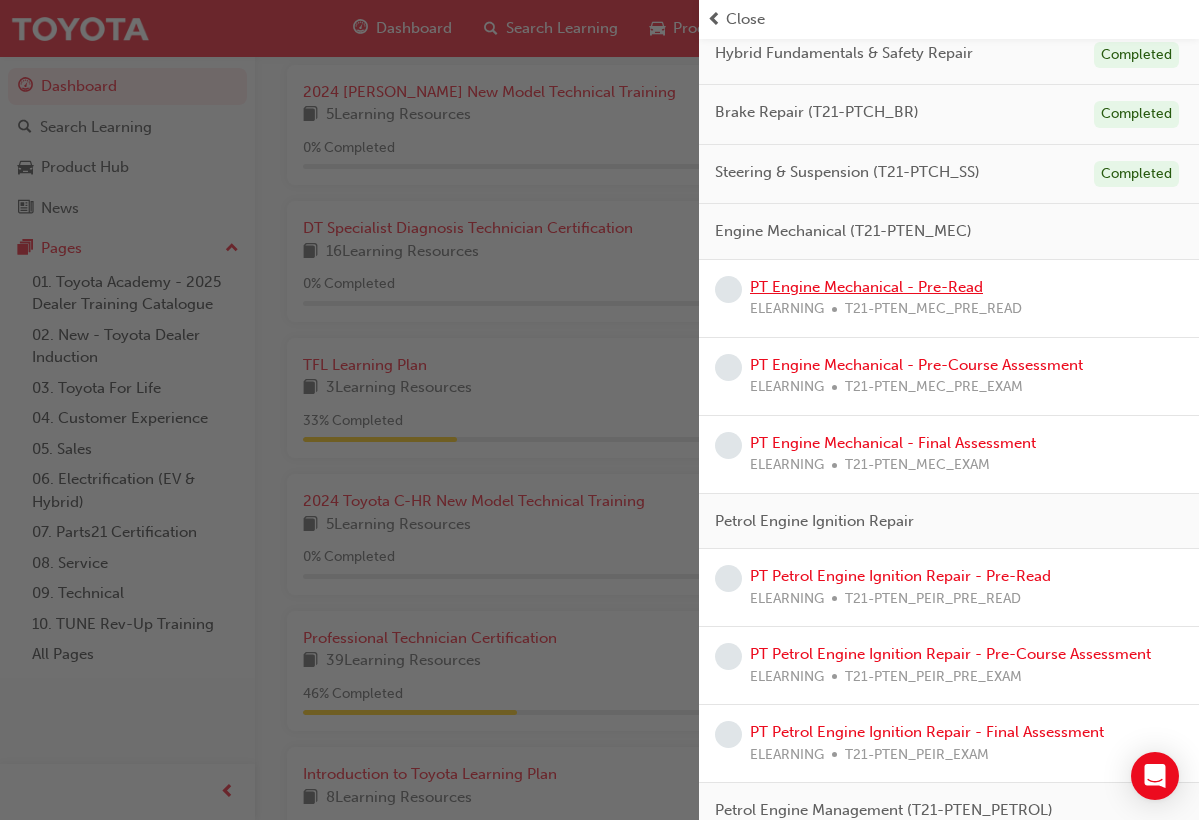 click on "PT Engine Mechanical - Pre-Read" at bounding box center [866, 287] 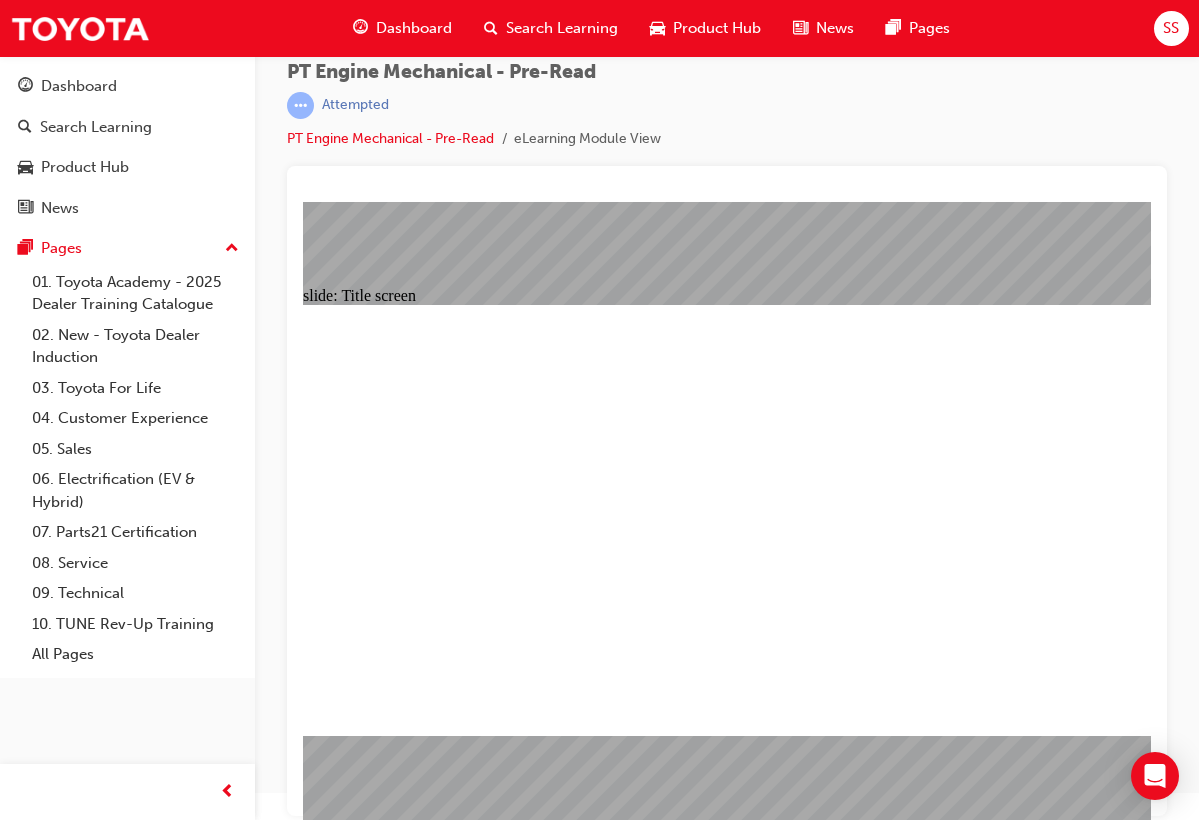 scroll, scrollTop: 26, scrollLeft: 0, axis: vertical 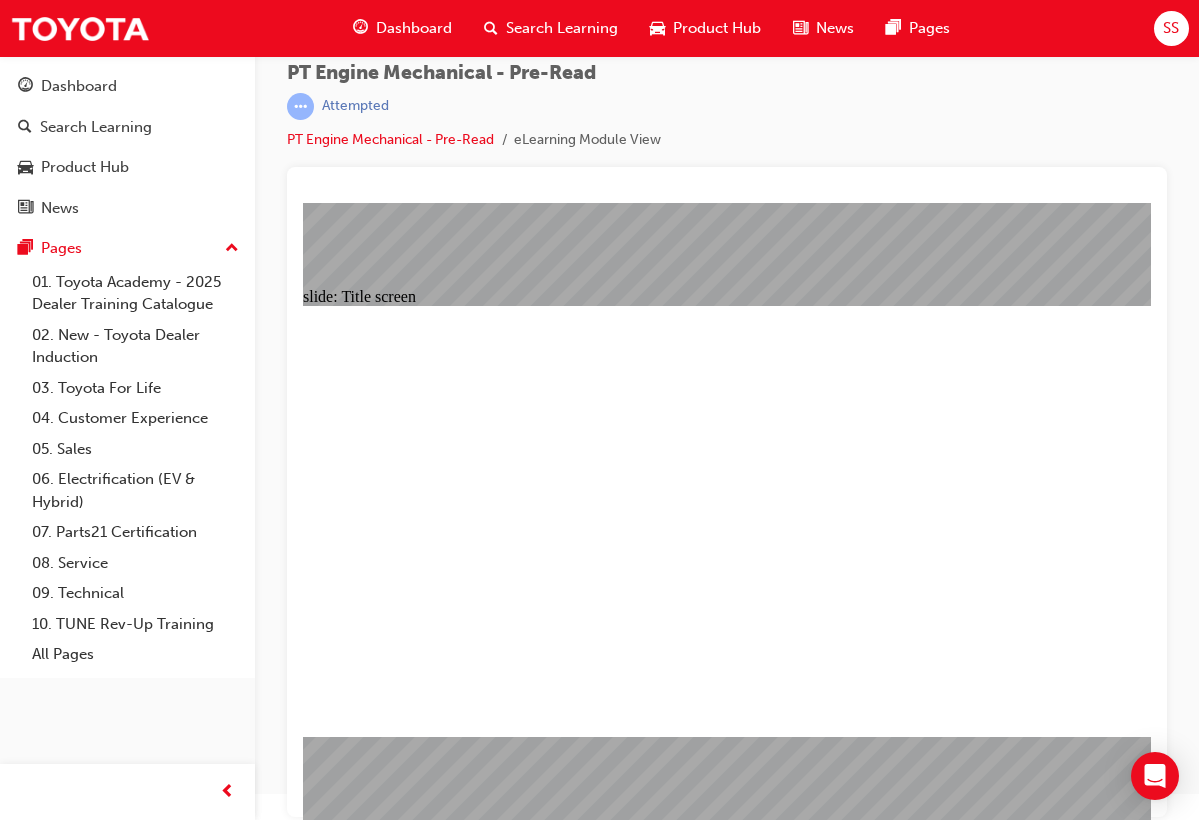 click 